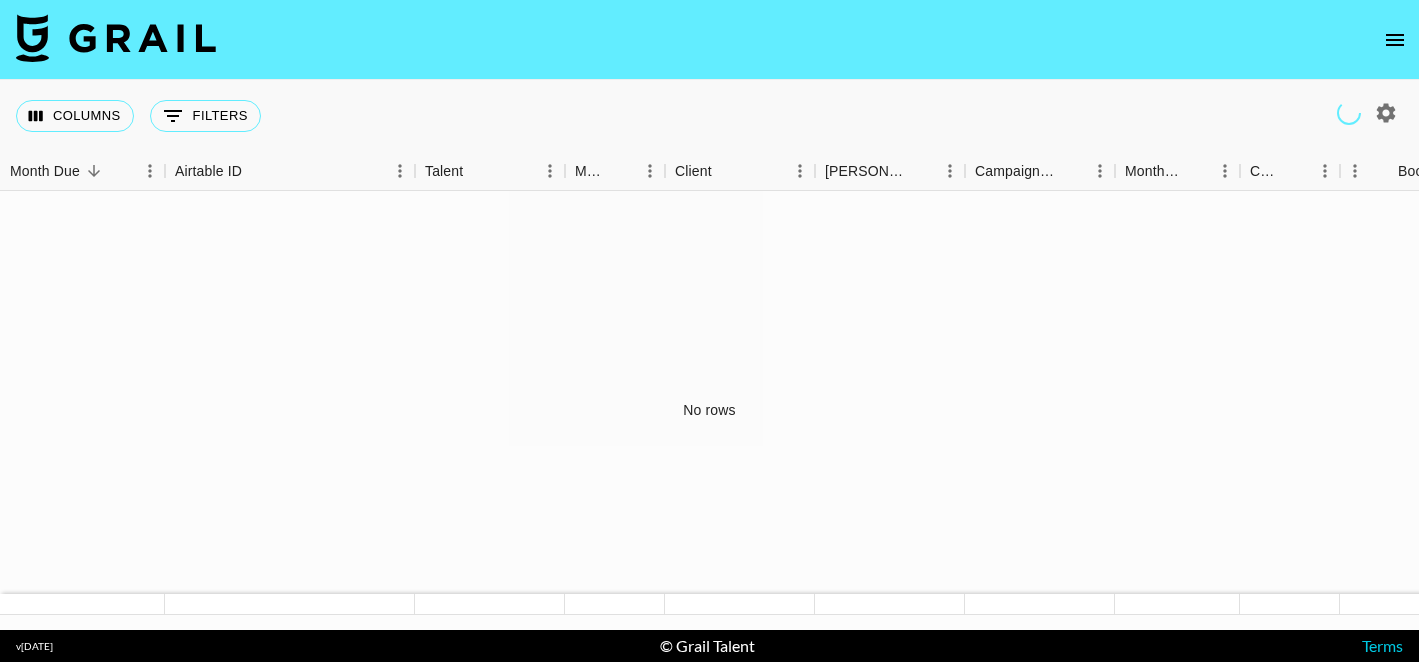 scroll, scrollTop: 0, scrollLeft: 0, axis: both 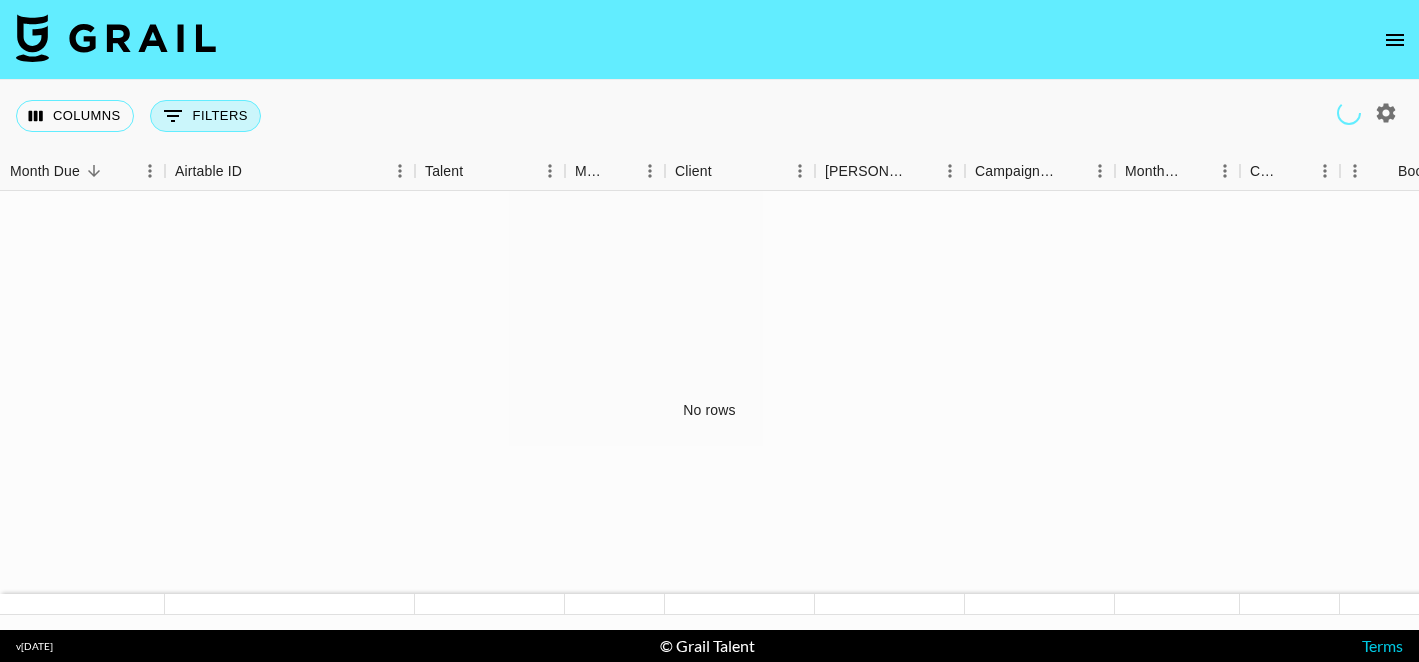 click on "0 Filters" at bounding box center (205, 116) 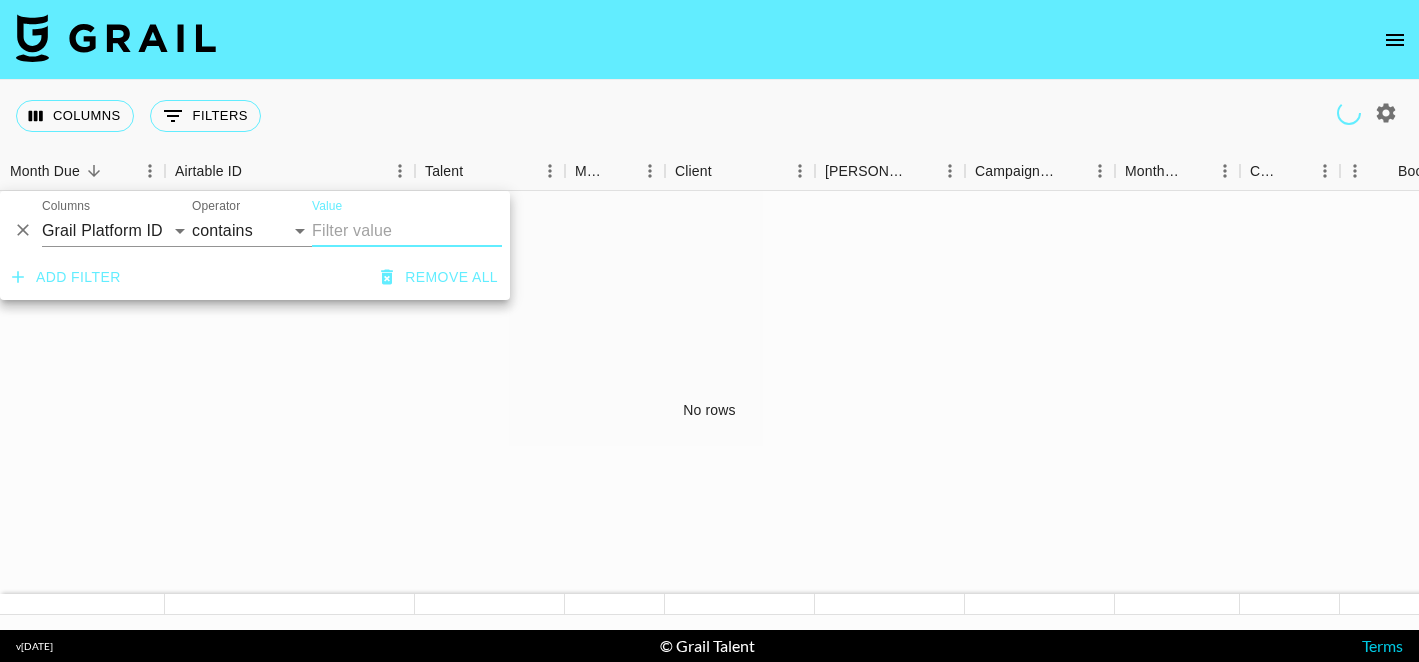 click 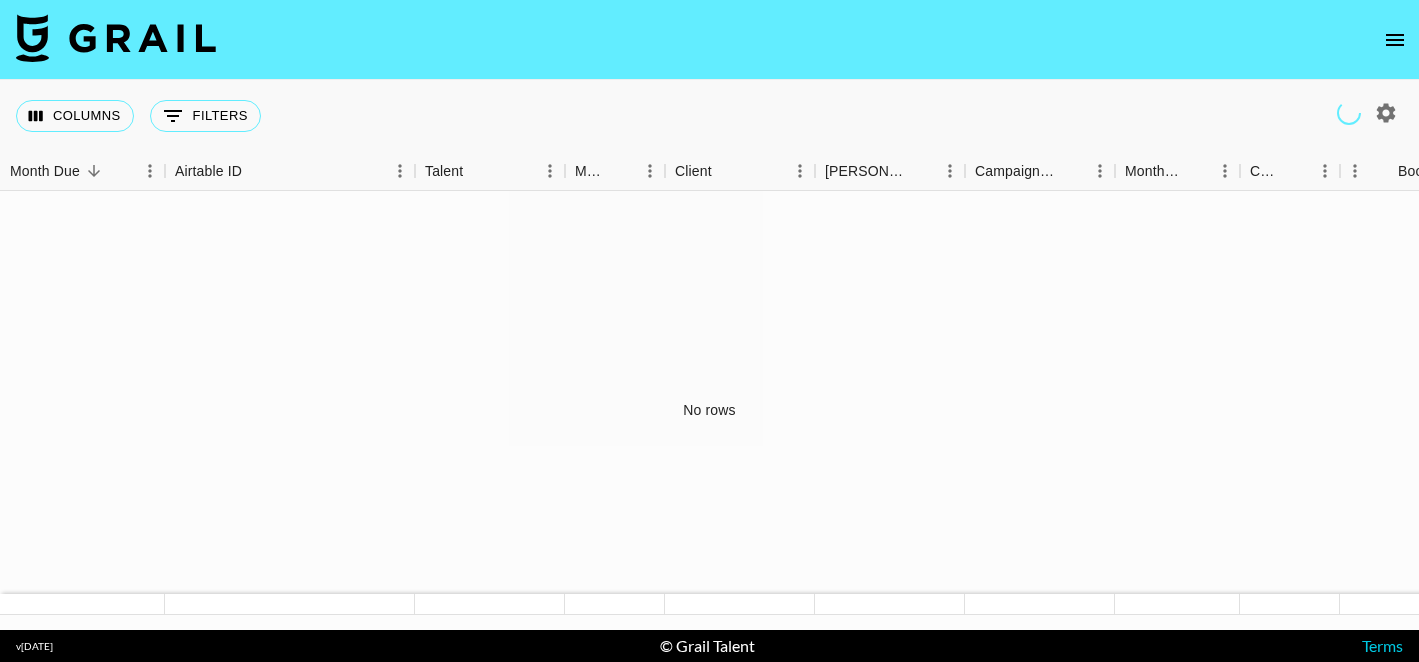 click on "No rows" at bounding box center (709, 410) 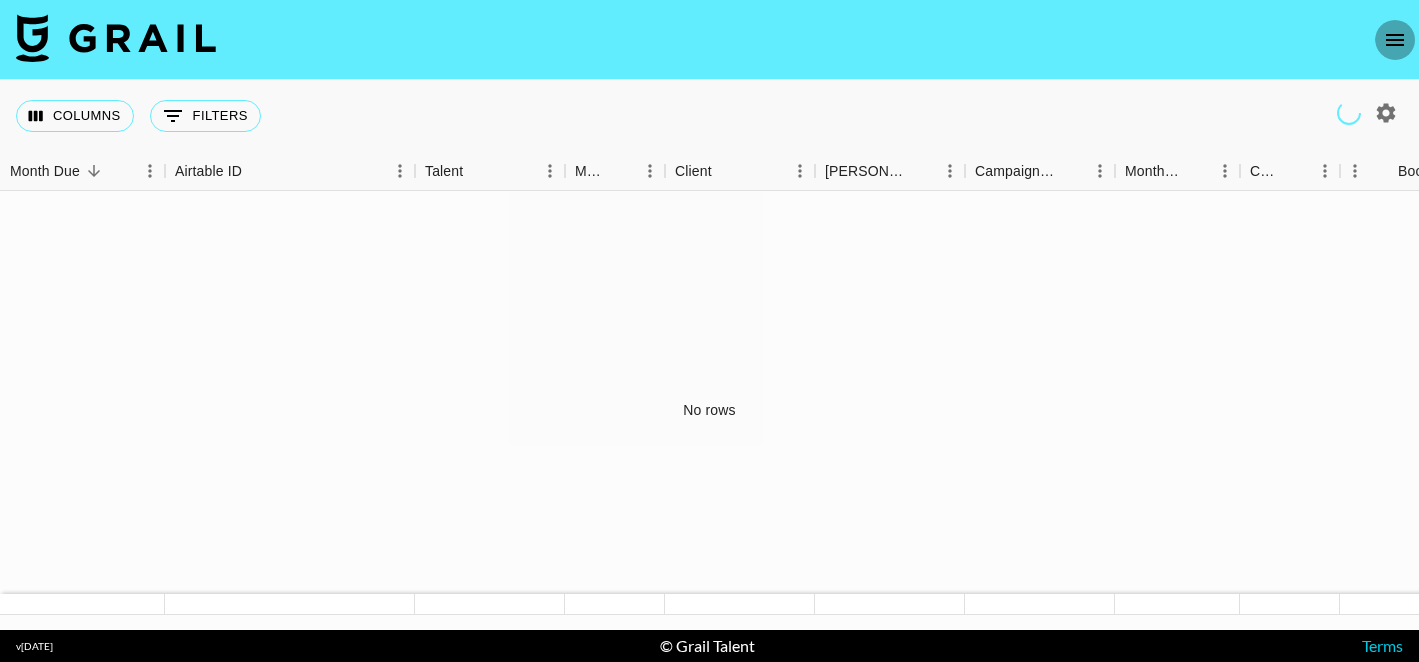 click 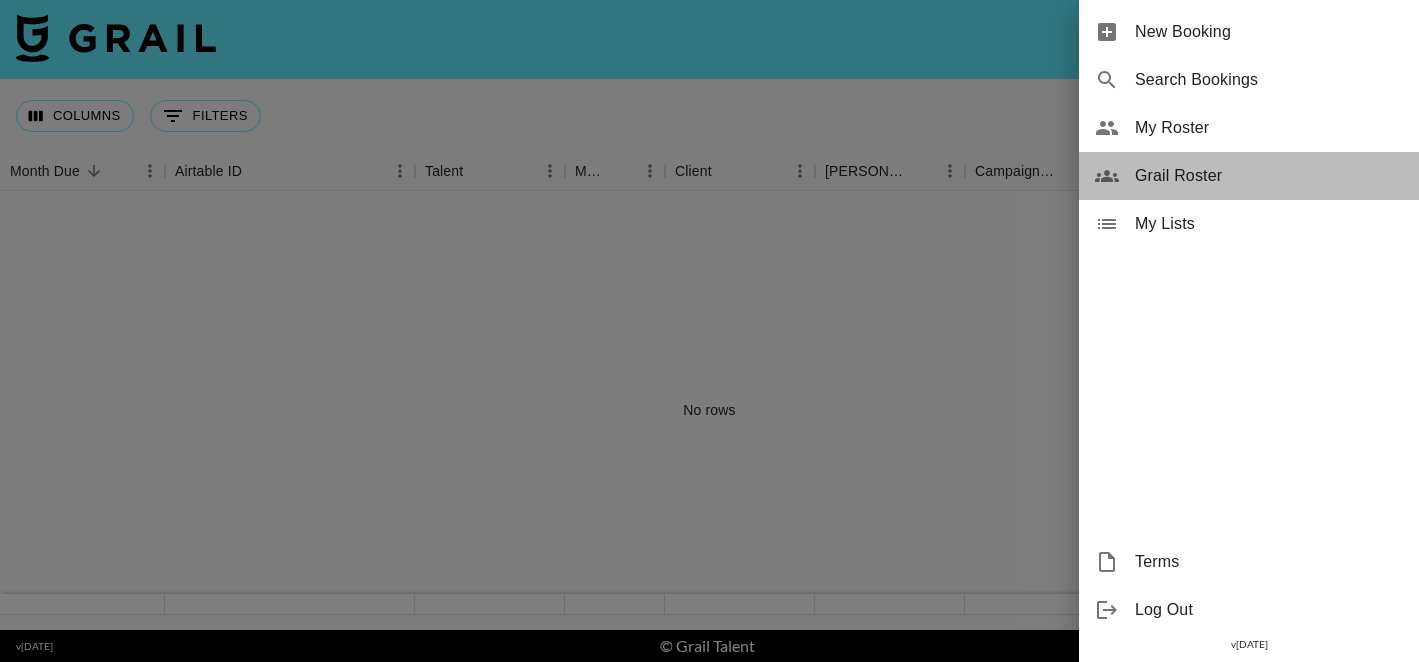 click on "Grail Roster" at bounding box center [1269, 176] 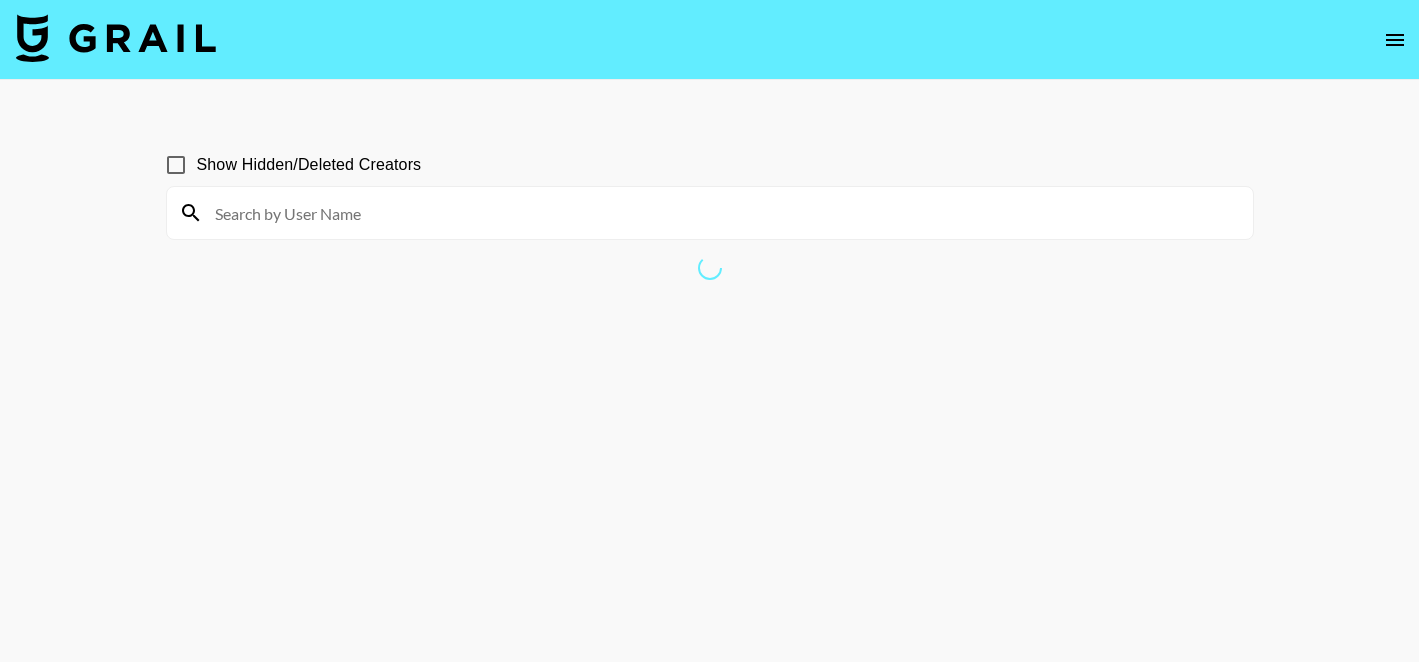click at bounding box center [722, 213] 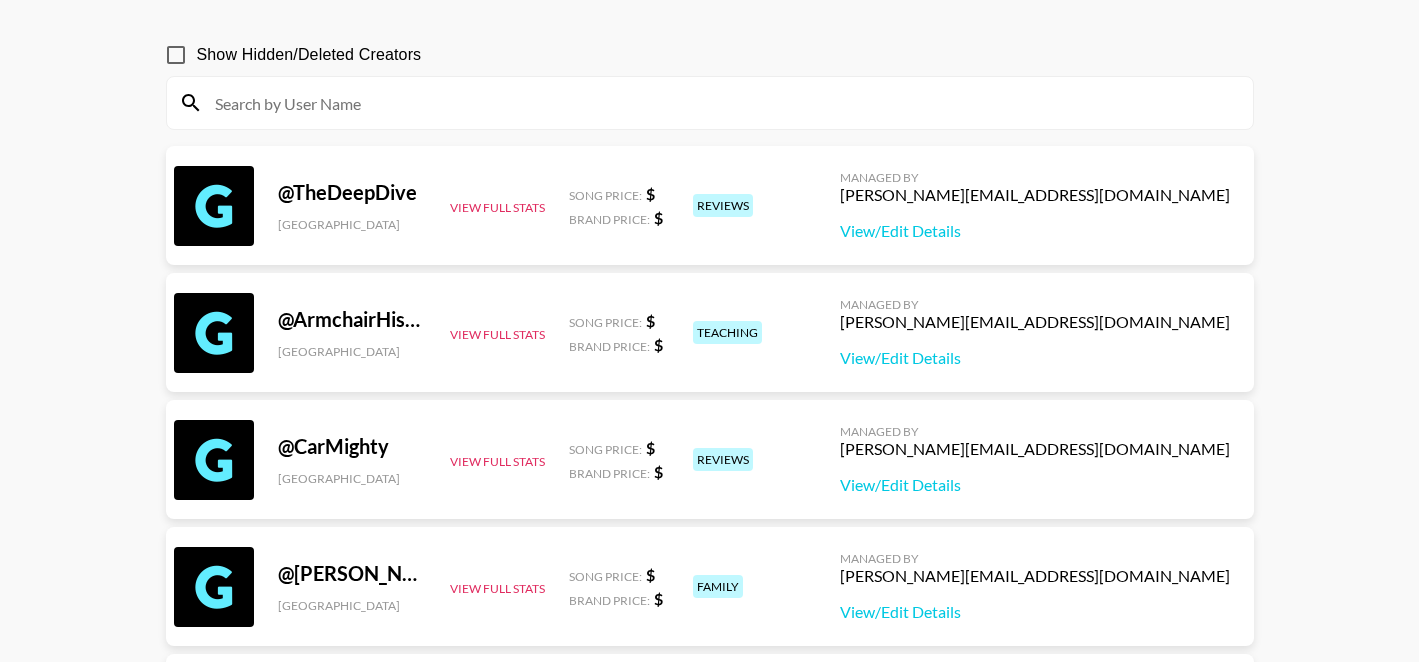 scroll, scrollTop: 0, scrollLeft: 0, axis: both 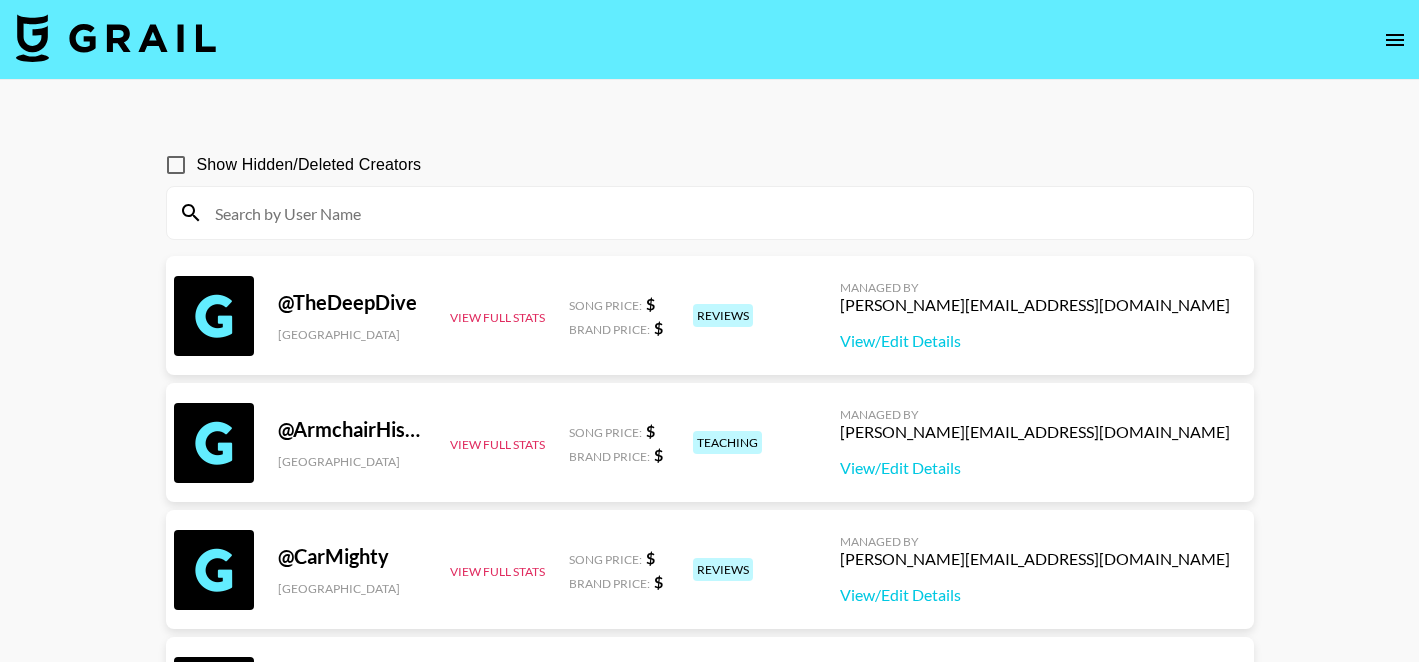 click at bounding box center (722, 213) 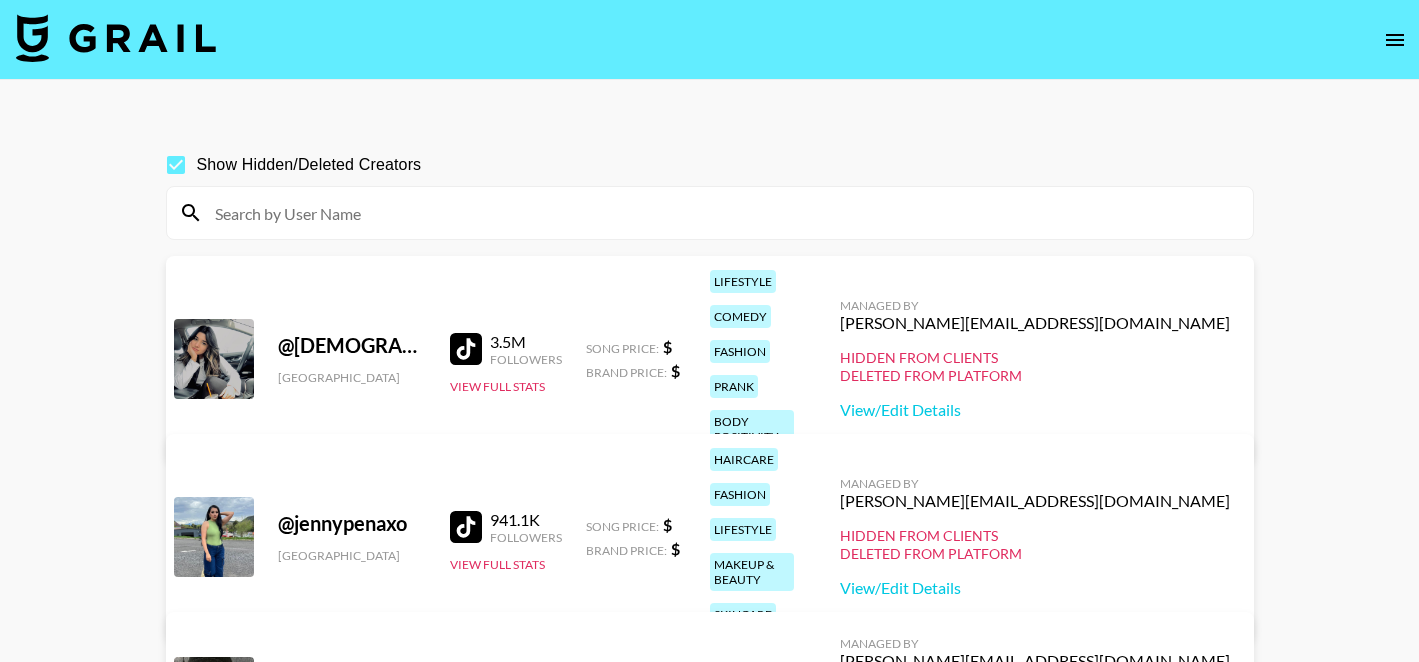 click at bounding box center (722, 213) 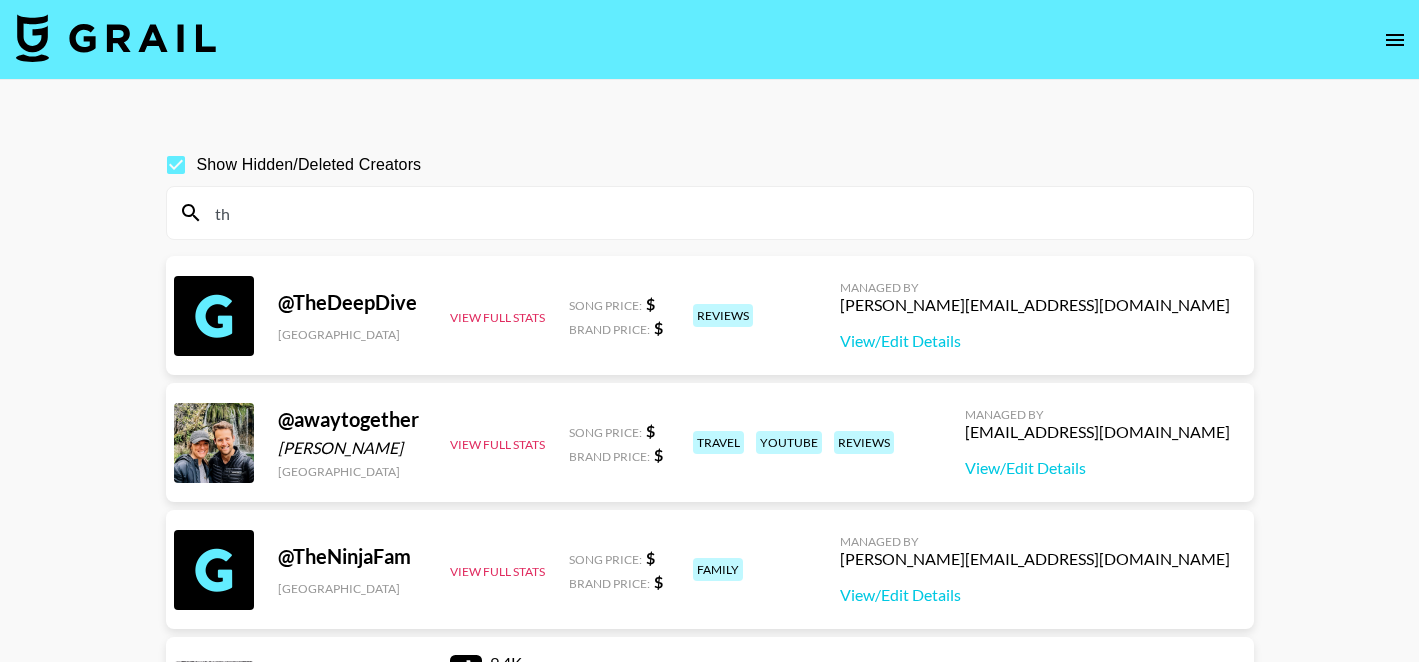 type on "t" 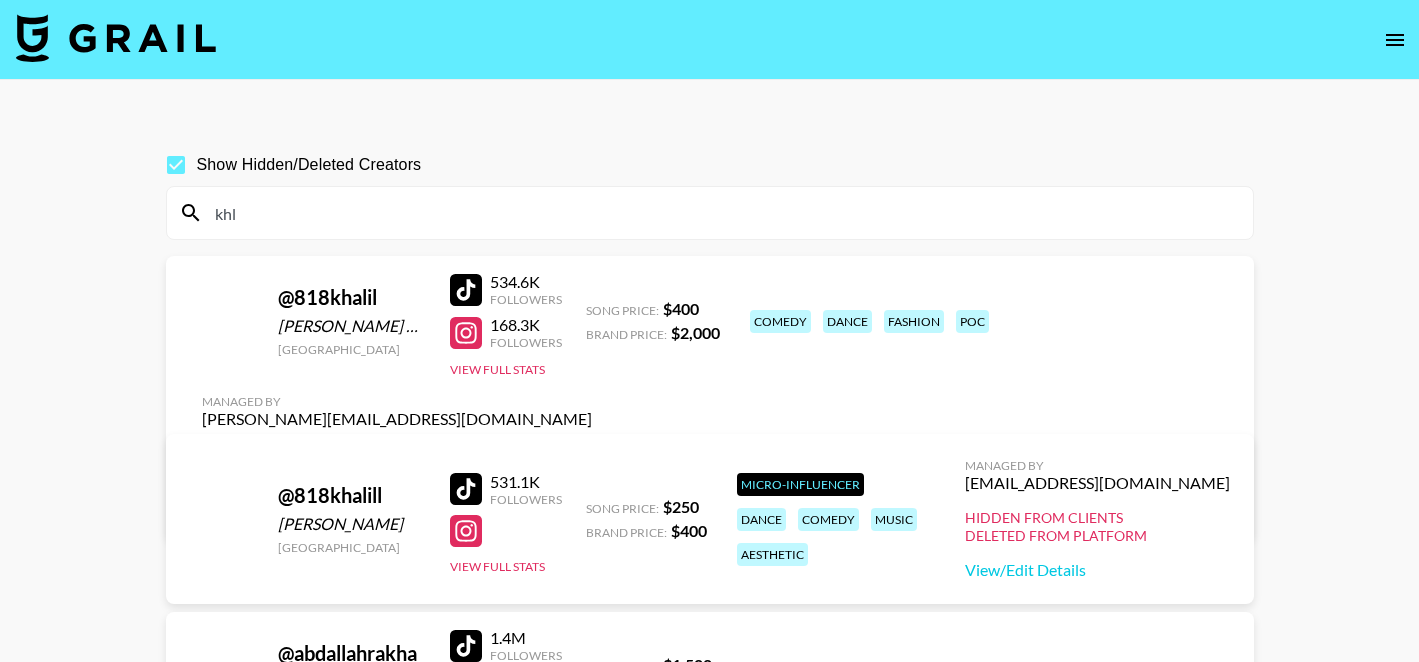 type on "khlo" 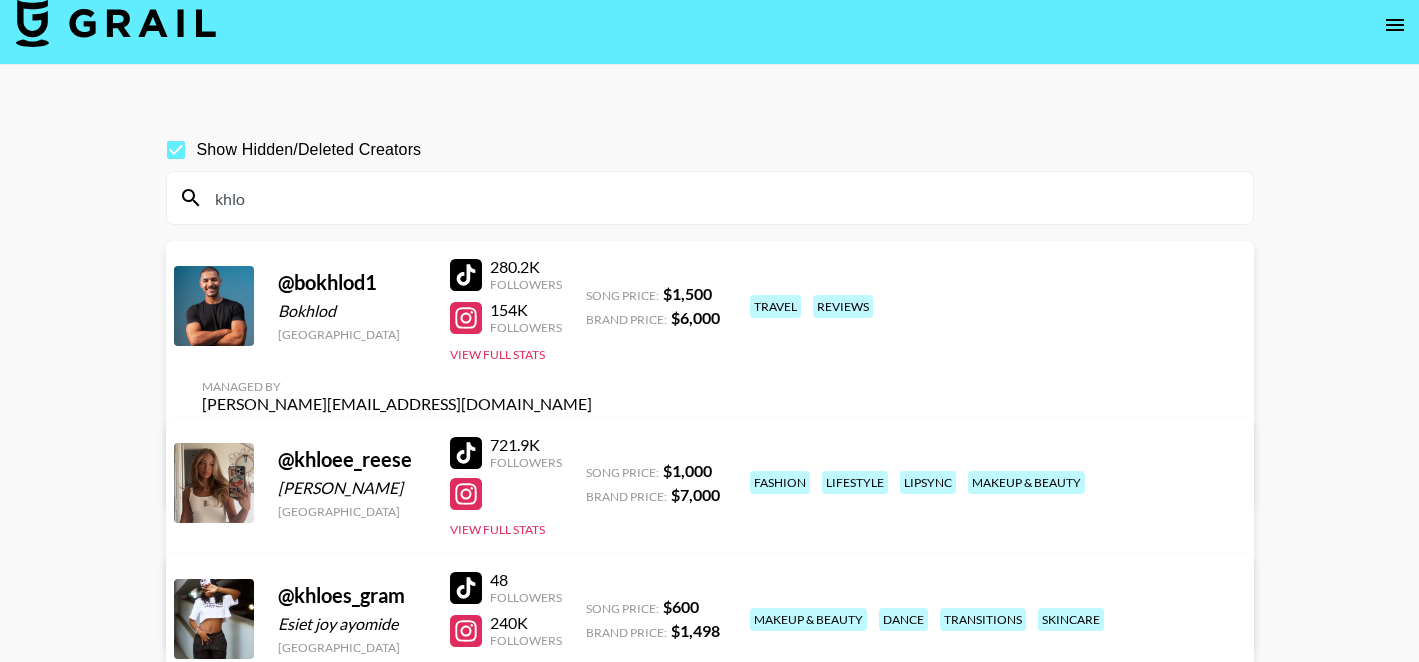 scroll, scrollTop: 9, scrollLeft: 0, axis: vertical 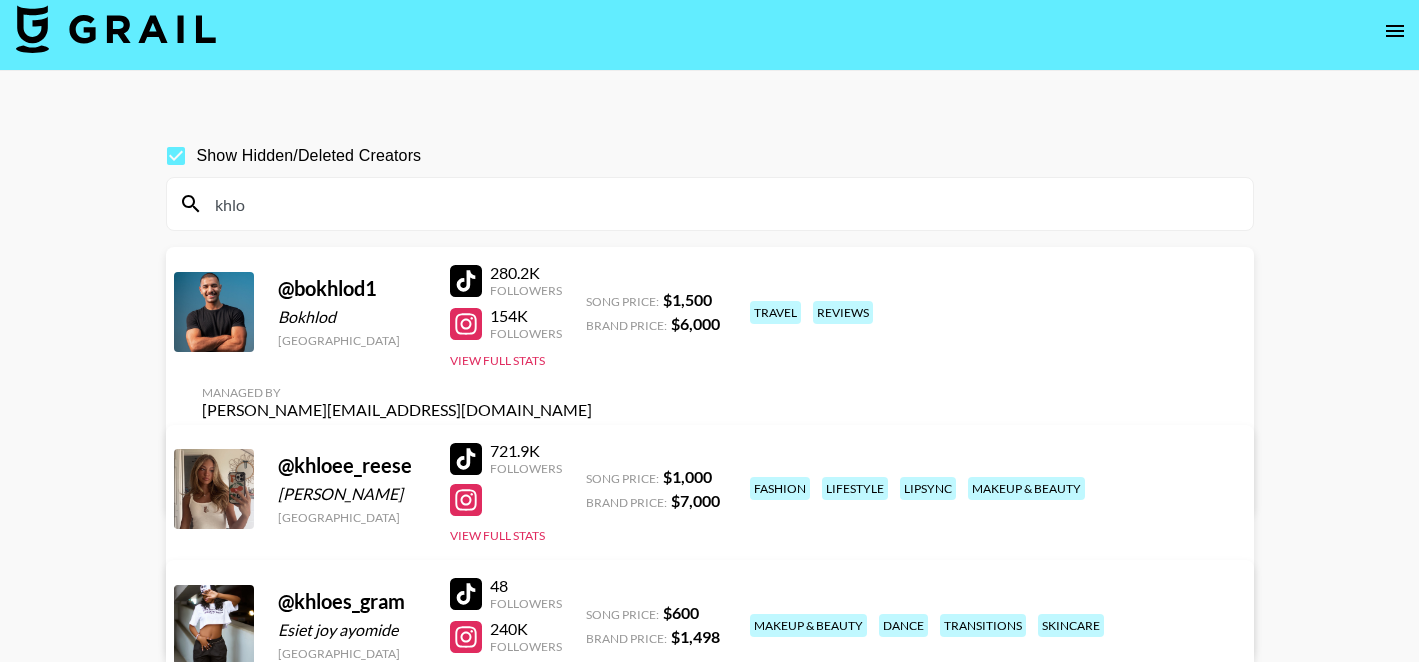 click on "khlo" at bounding box center (722, 204) 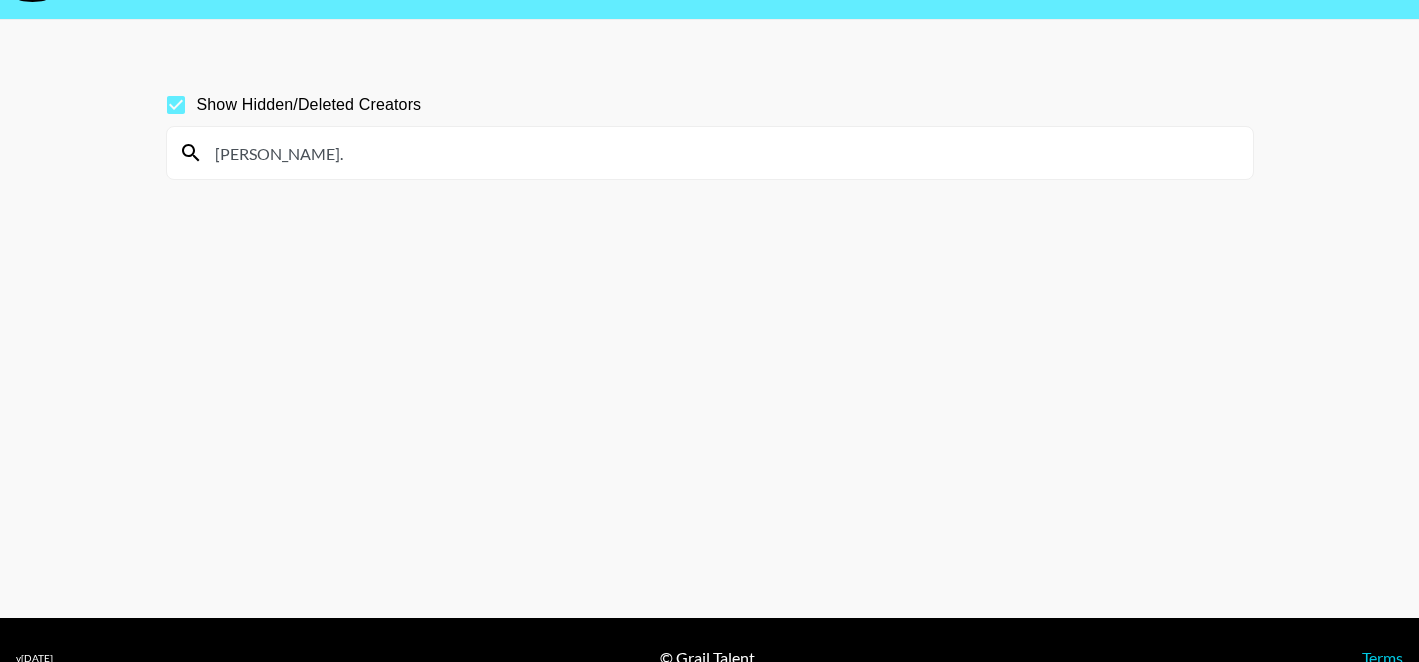 scroll, scrollTop: 43, scrollLeft: 0, axis: vertical 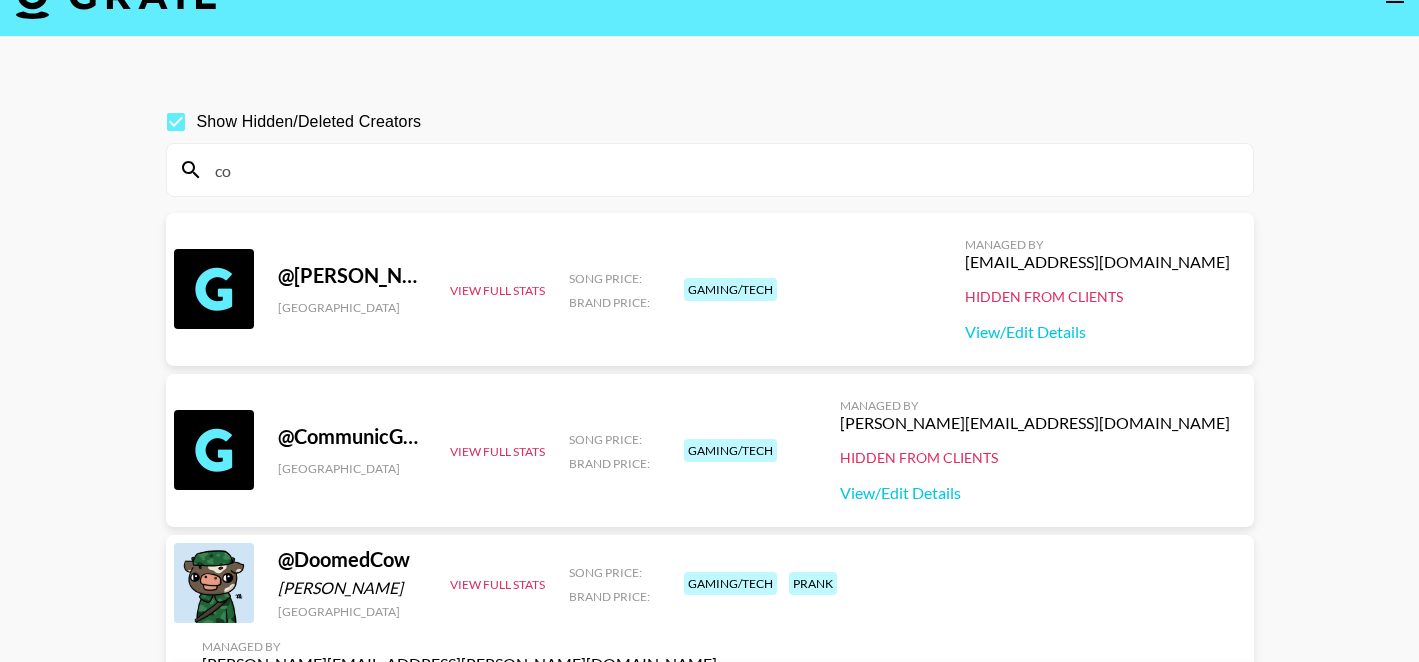 type on "c" 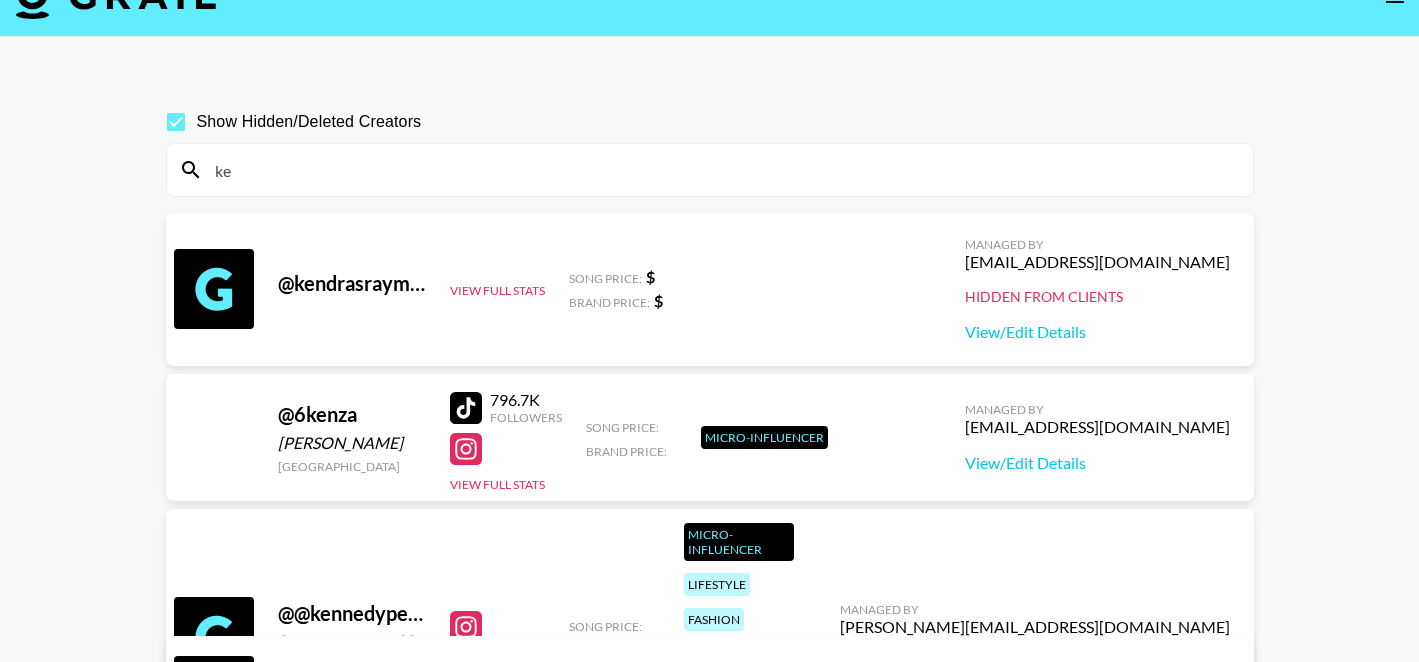 type on "k" 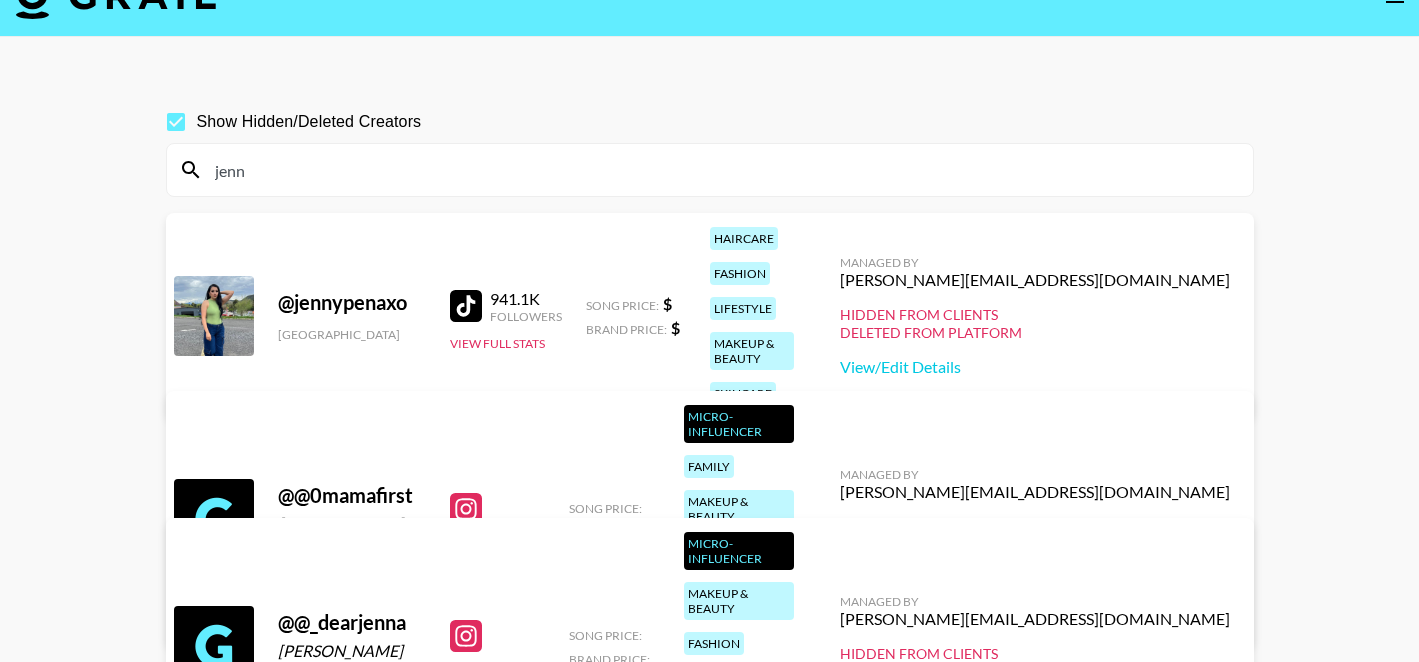 type on "jenna" 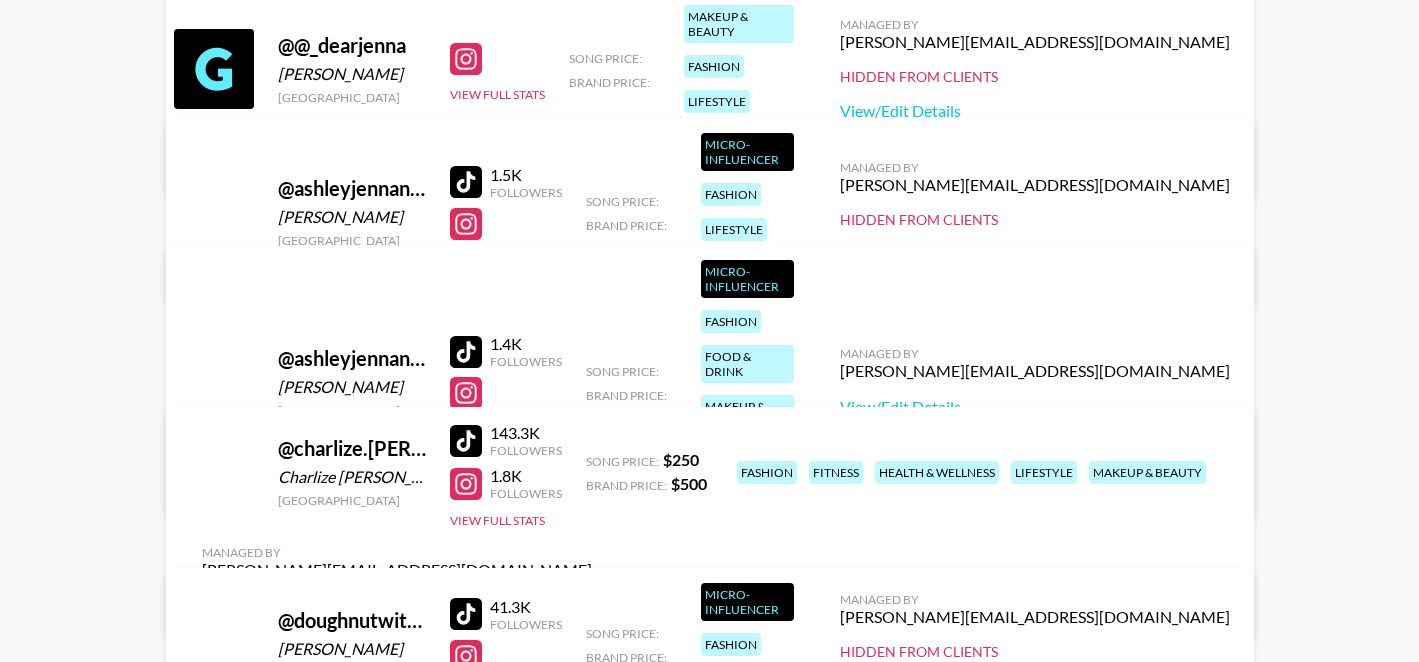 scroll, scrollTop: 0, scrollLeft: 0, axis: both 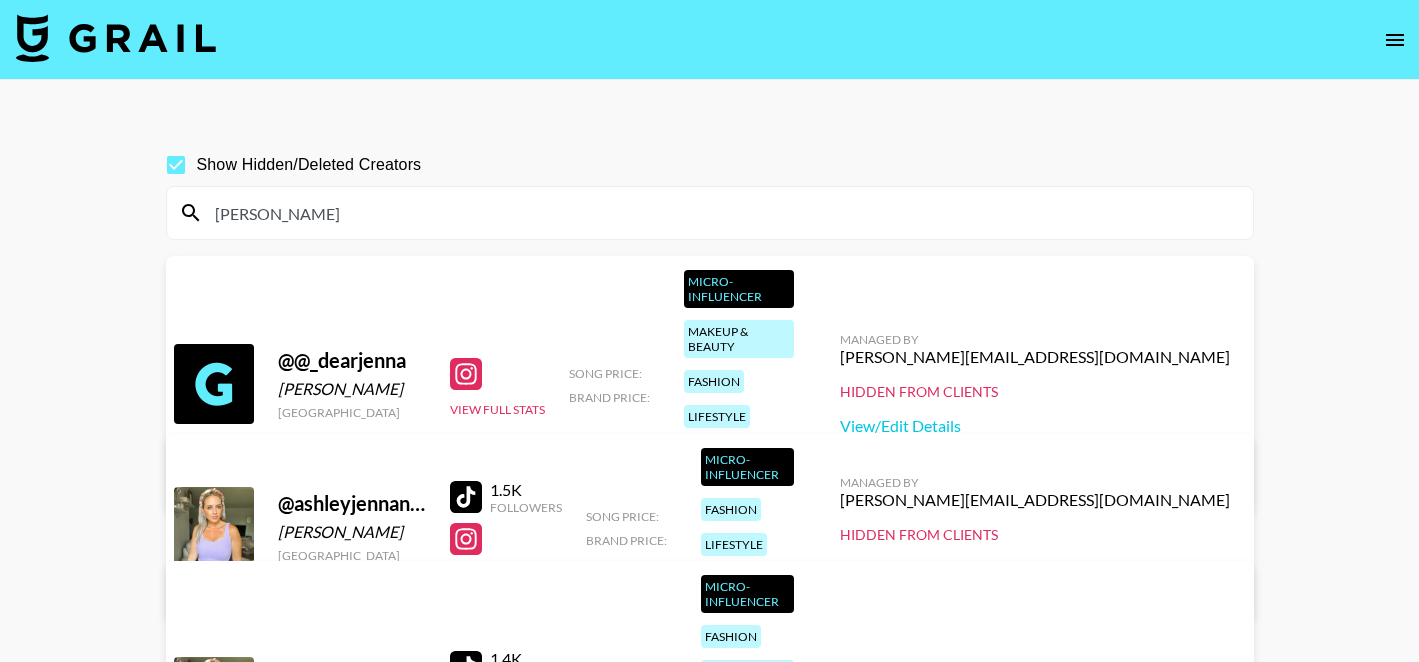 click on "jenna" at bounding box center [722, 213] 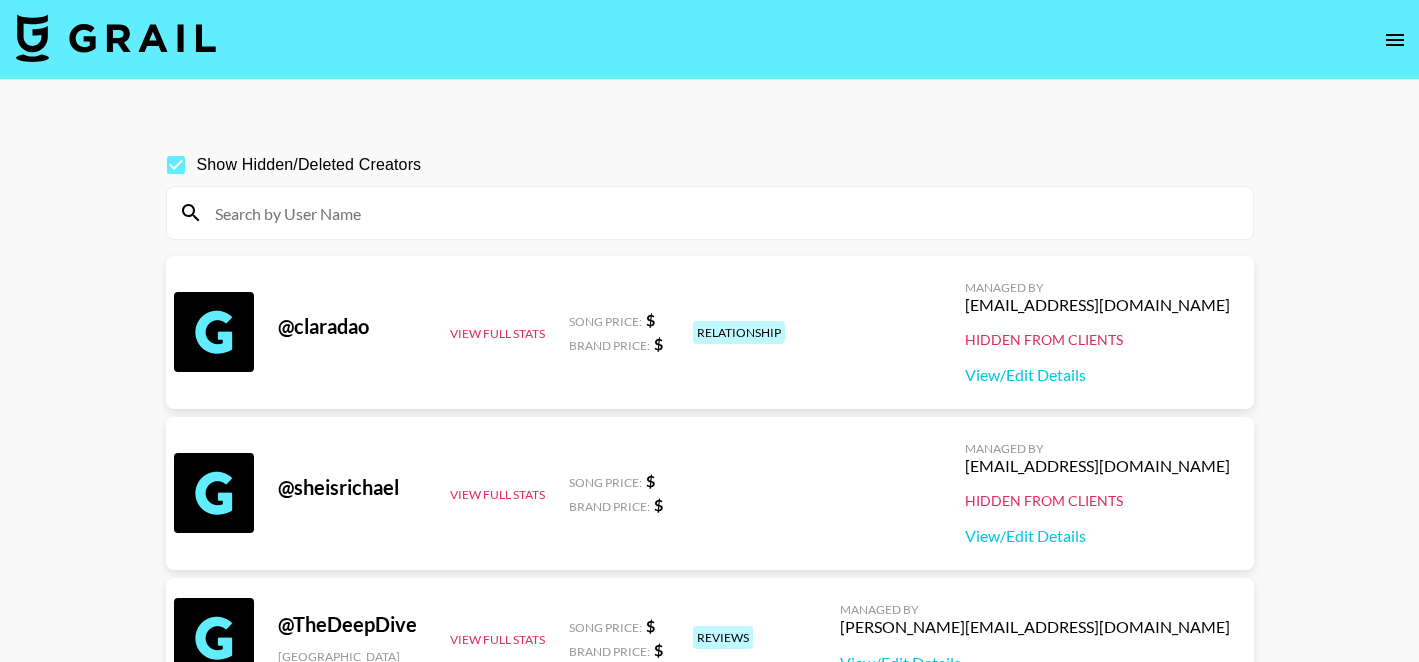 click on "Show Hidden/Deleted Creators" at bounding box center [176, 165] 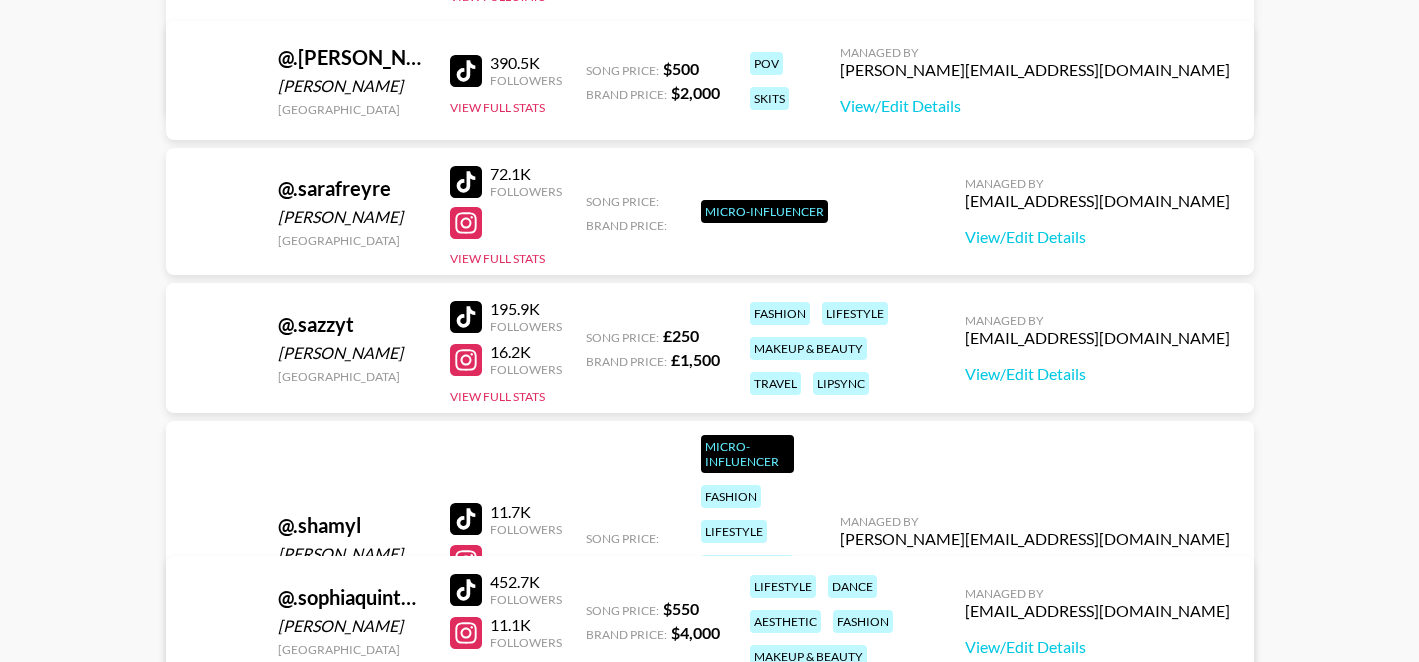 scroll, scrollTop: 5762, scrollLeft: 0, axis: vertical 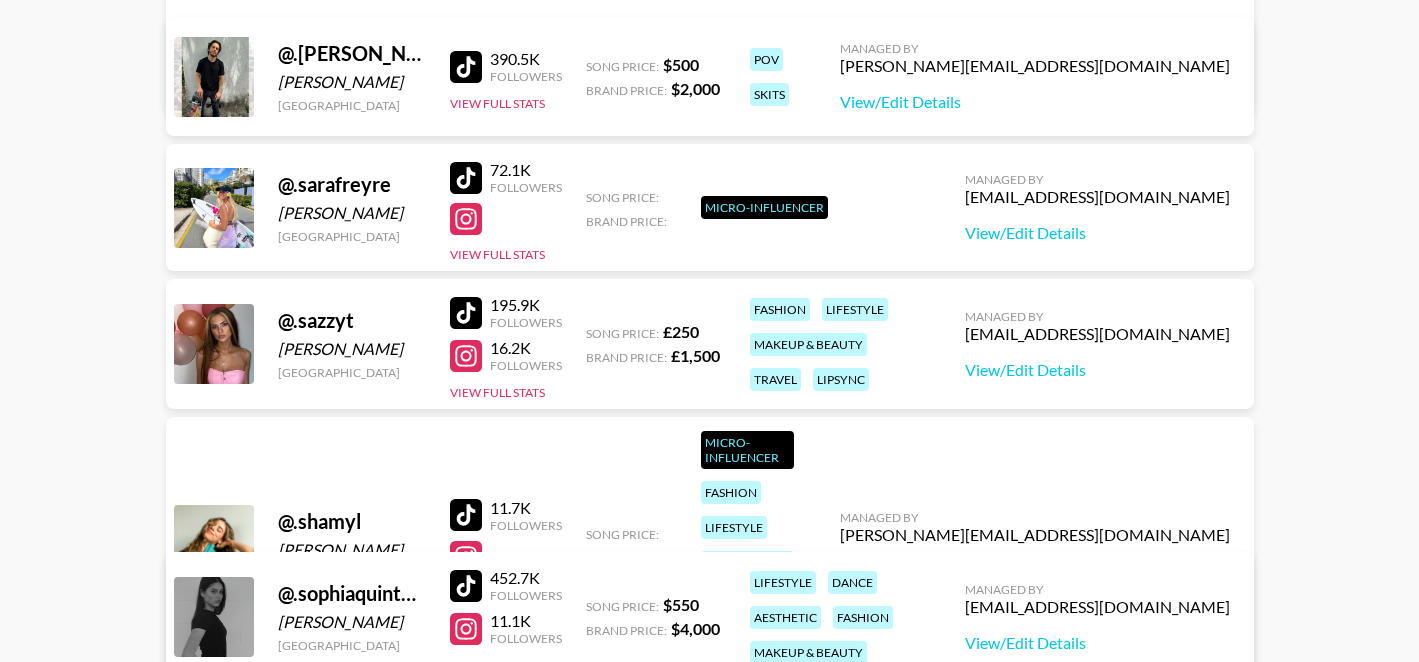click on "View Full Stats" at bounding box center (497, 592) 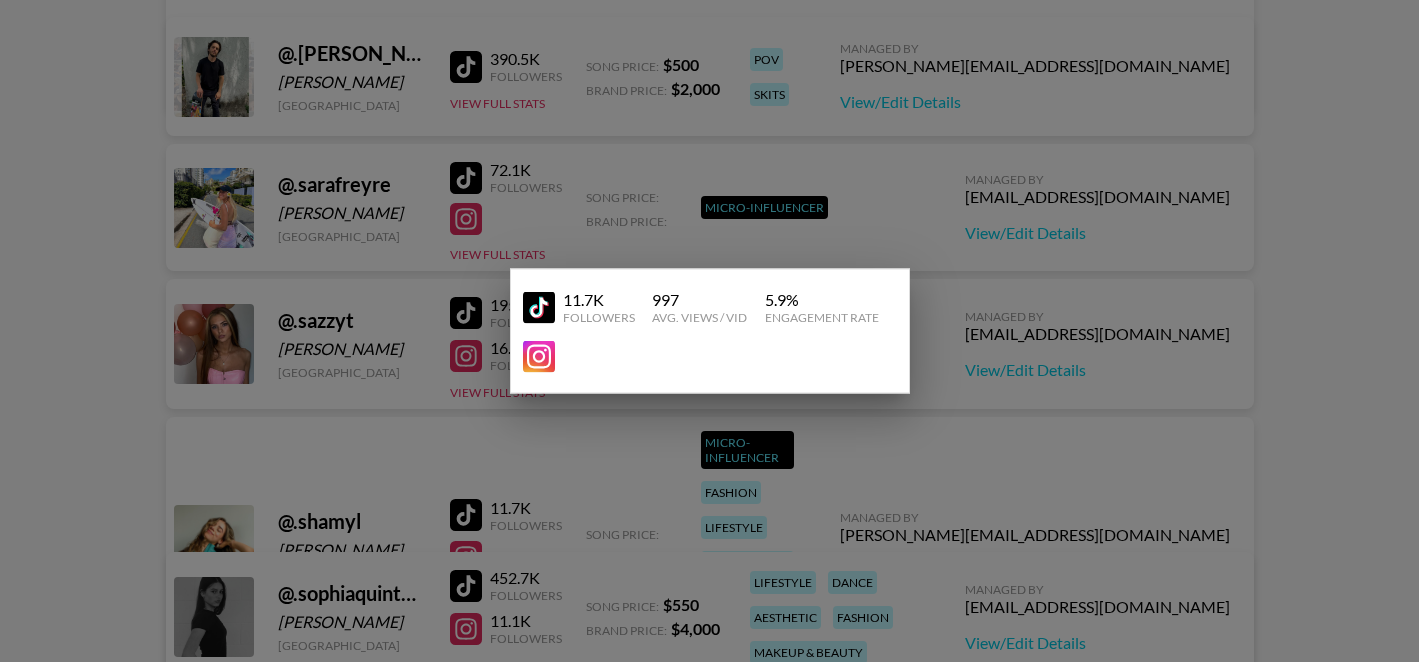 click at bounding box center (709, 331) 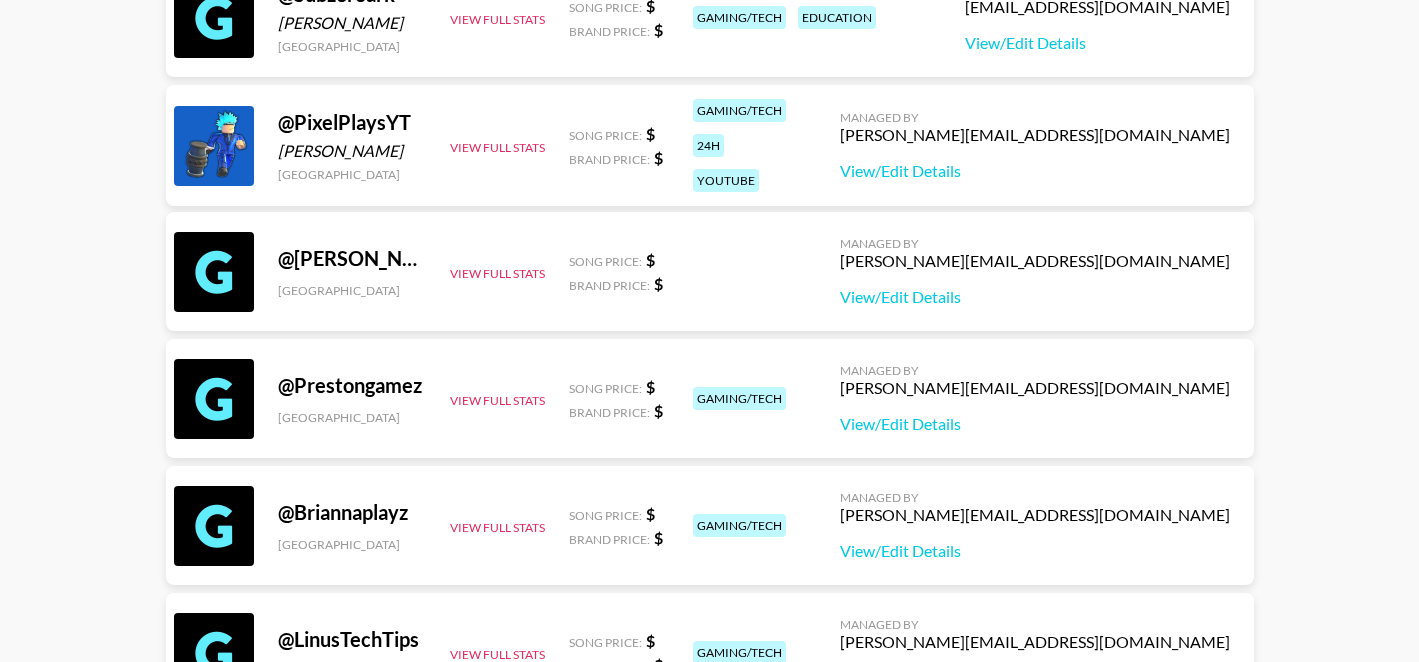 scroll, scrollTop: 0, scrollLeft: 0, axis: both 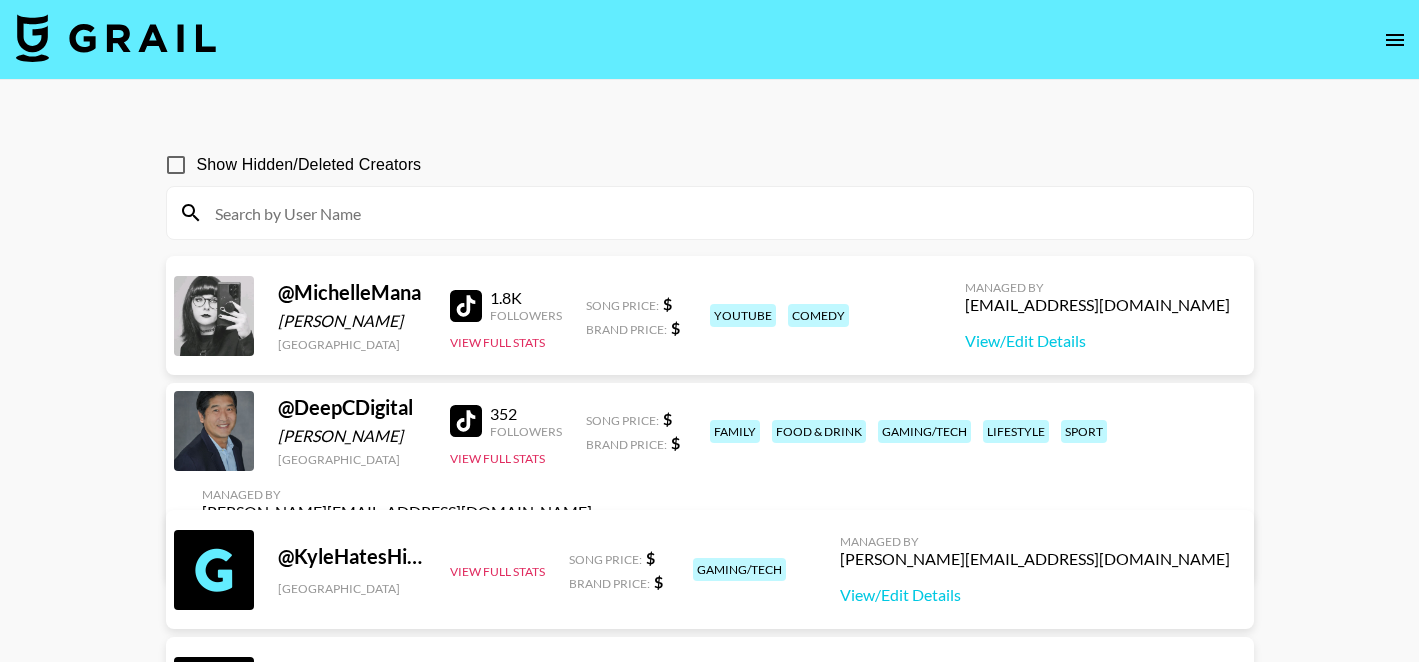 click at bounding box center (722, 213) 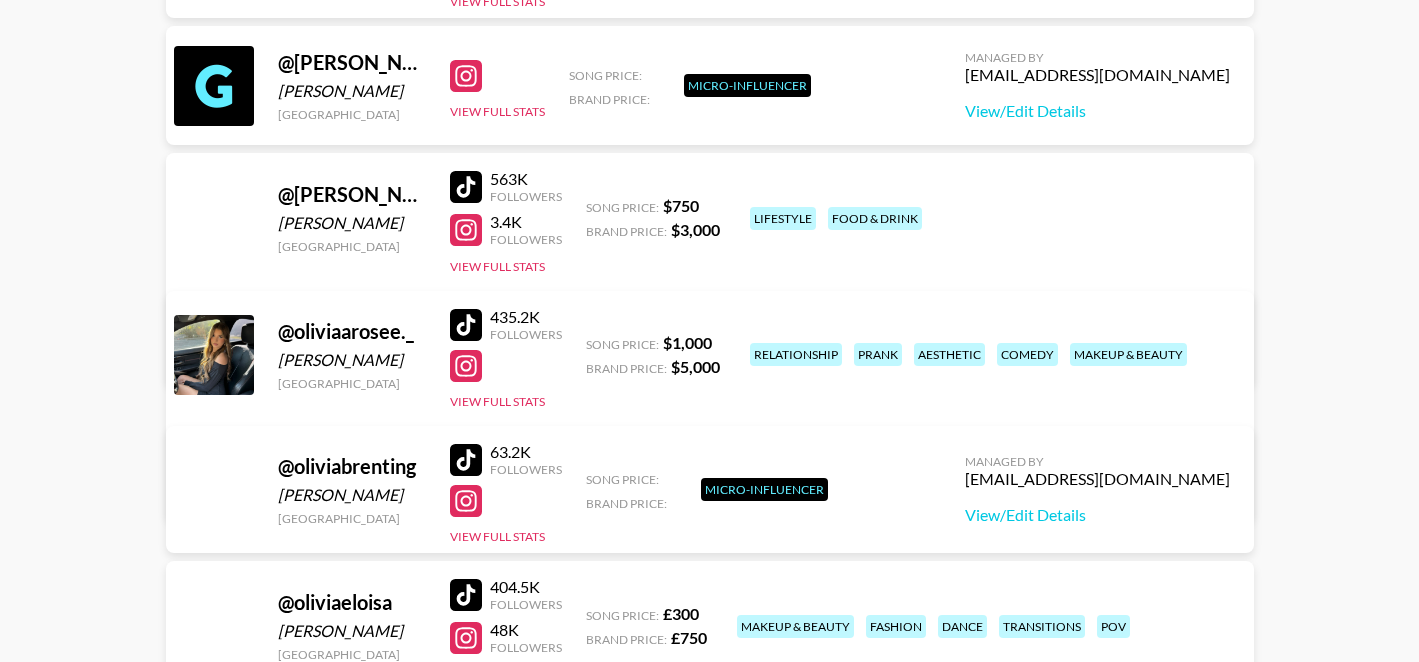 scroll, scrollTop: 0, scrollLeft: 0, axis: both 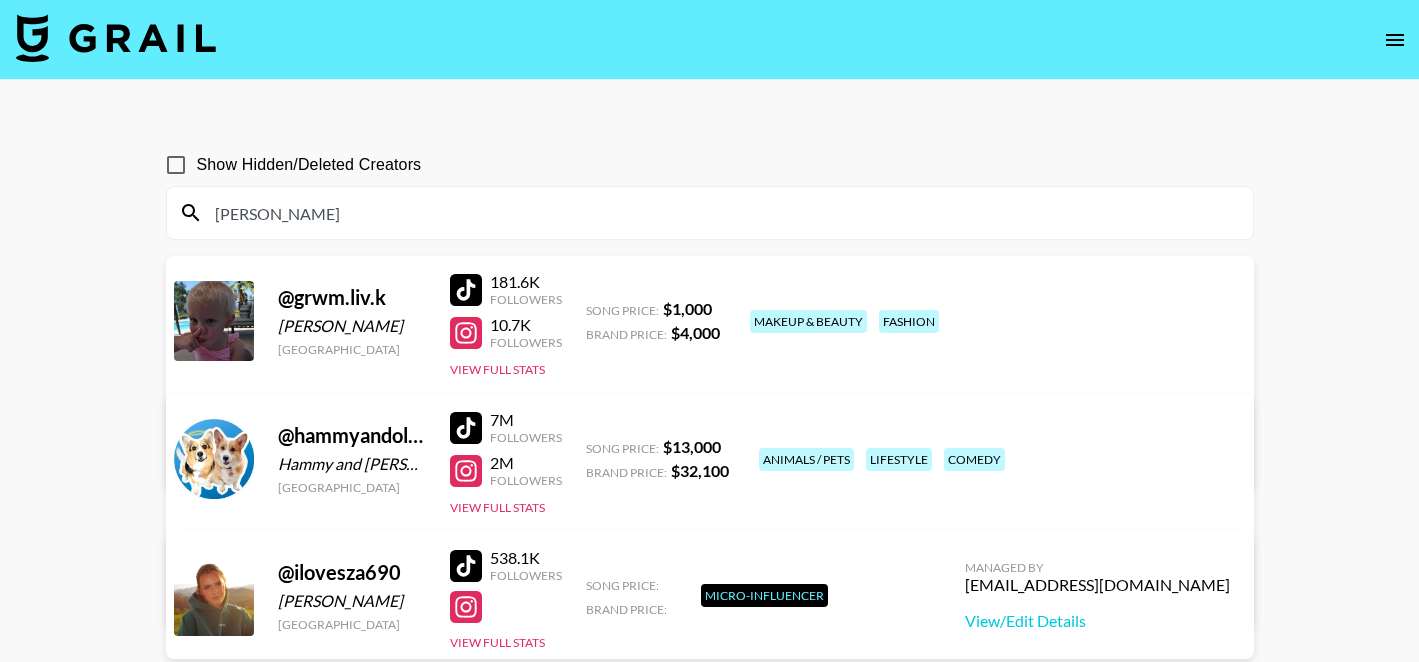 click on "olivia" at bounding box center [722, 213] 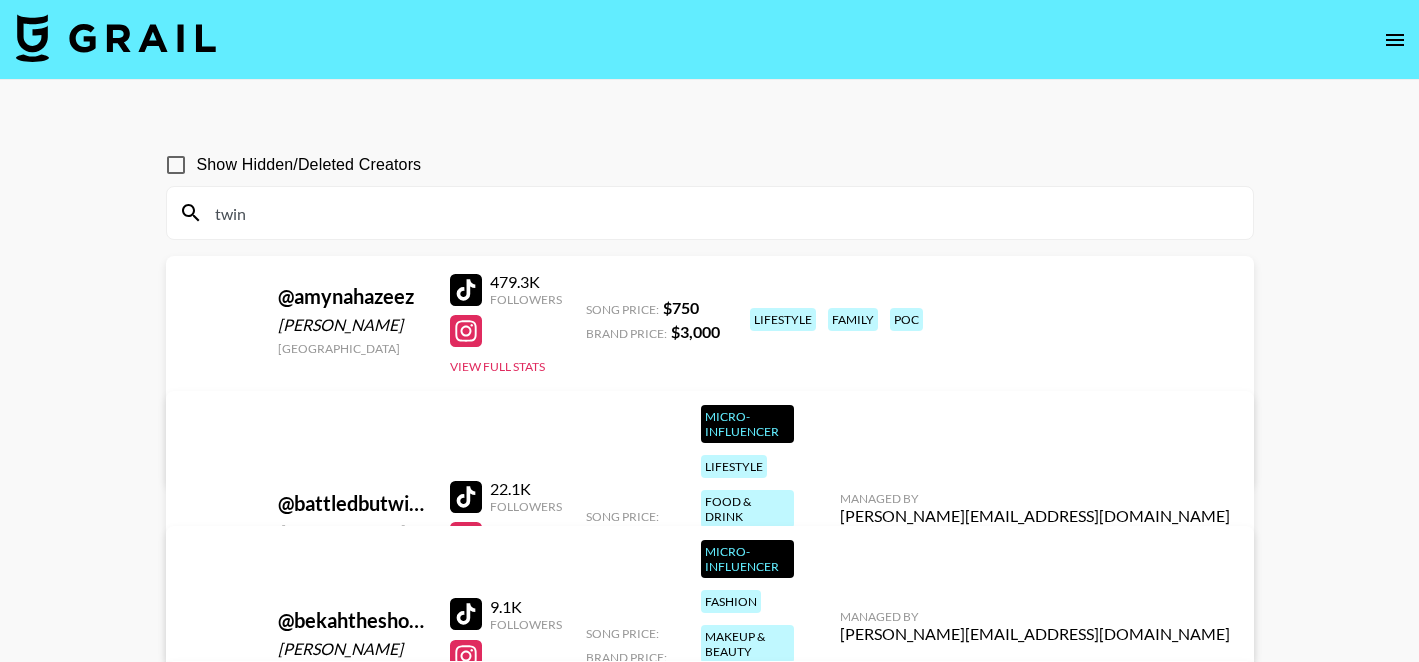type on "twins" 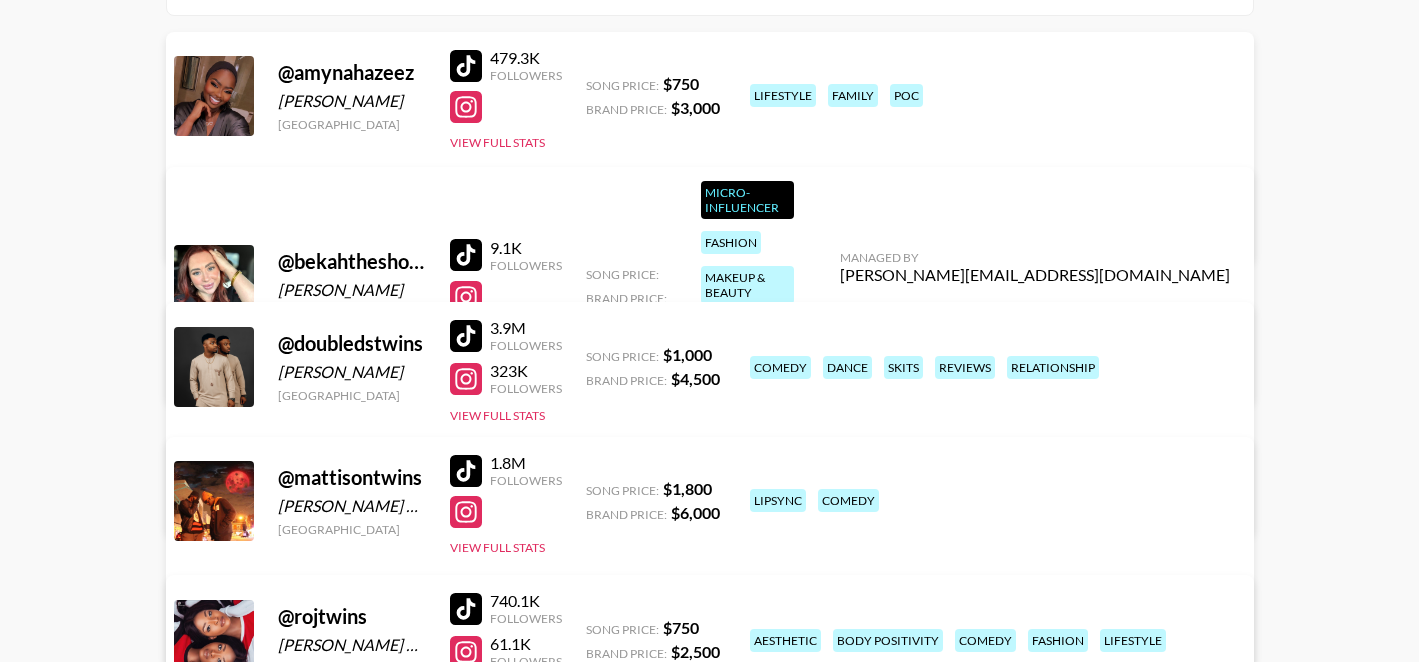 scroll, scrollTop: 0, scrollLeft: 0, axis: both 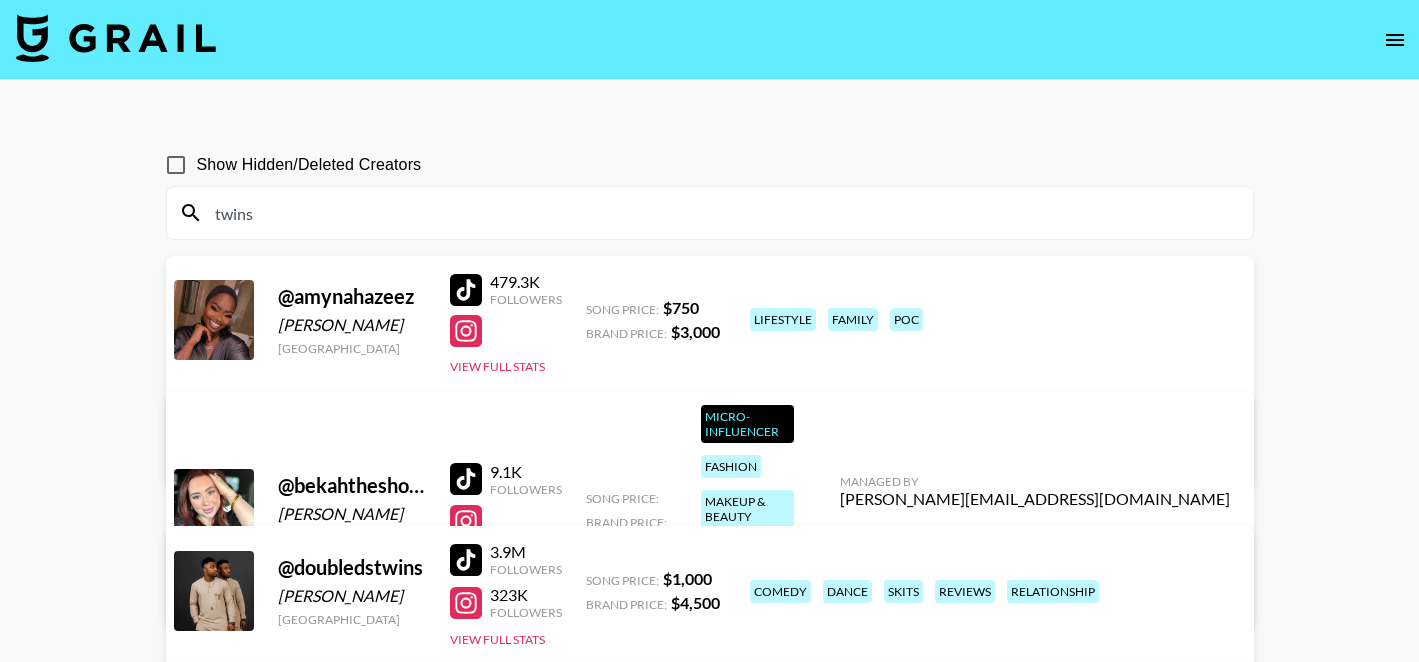 click on "twins" at bounding box center (722, 213) 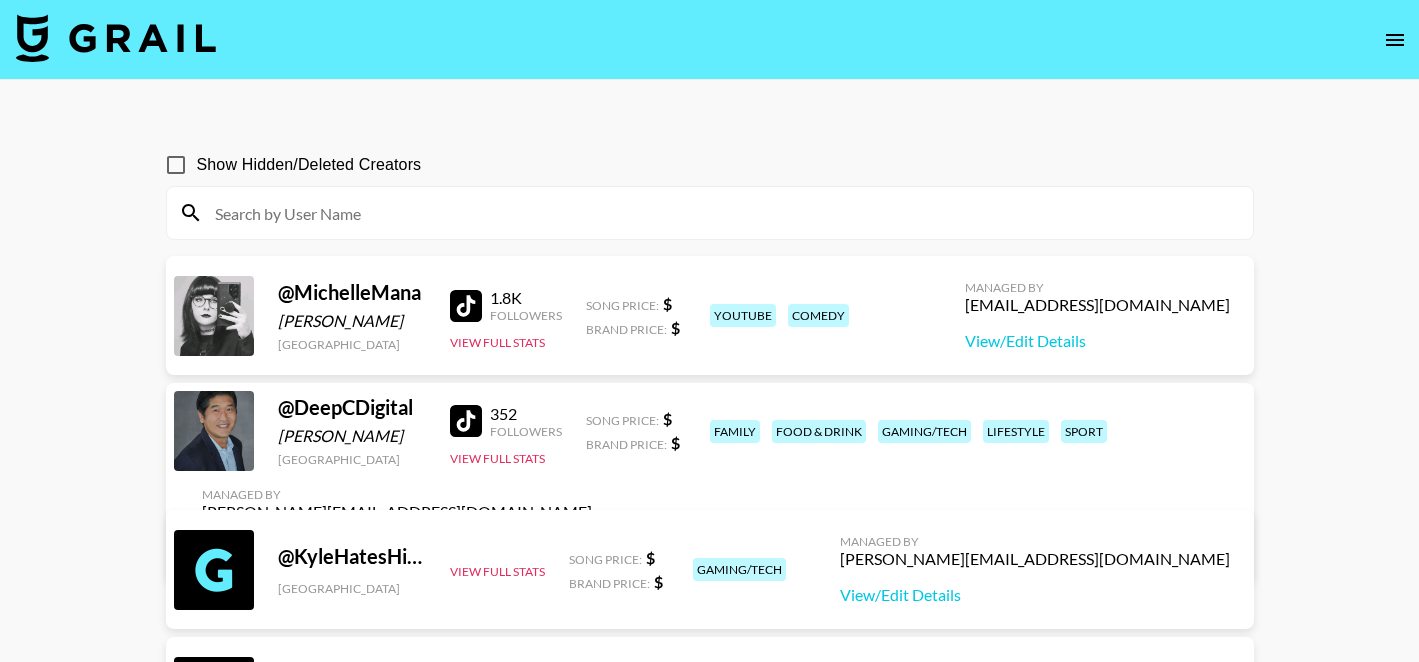 click 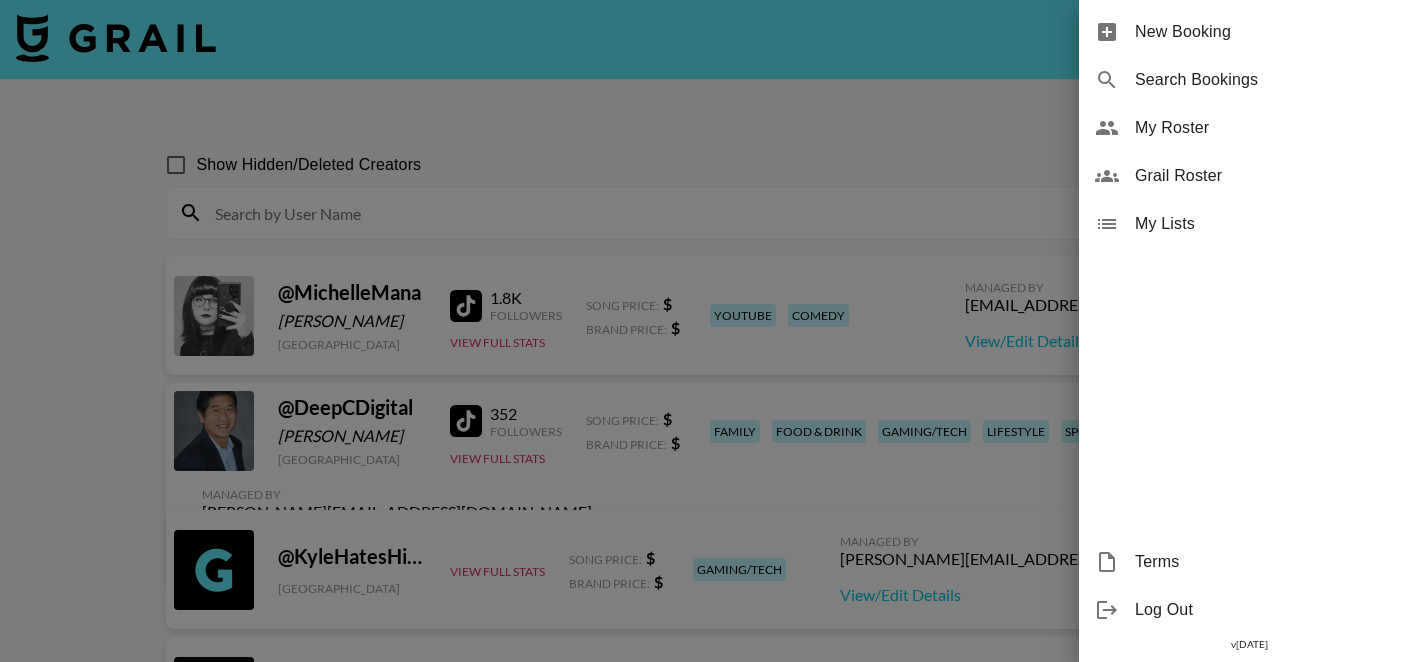 click on "Search Bookings" at bounding box center [1269, 80] 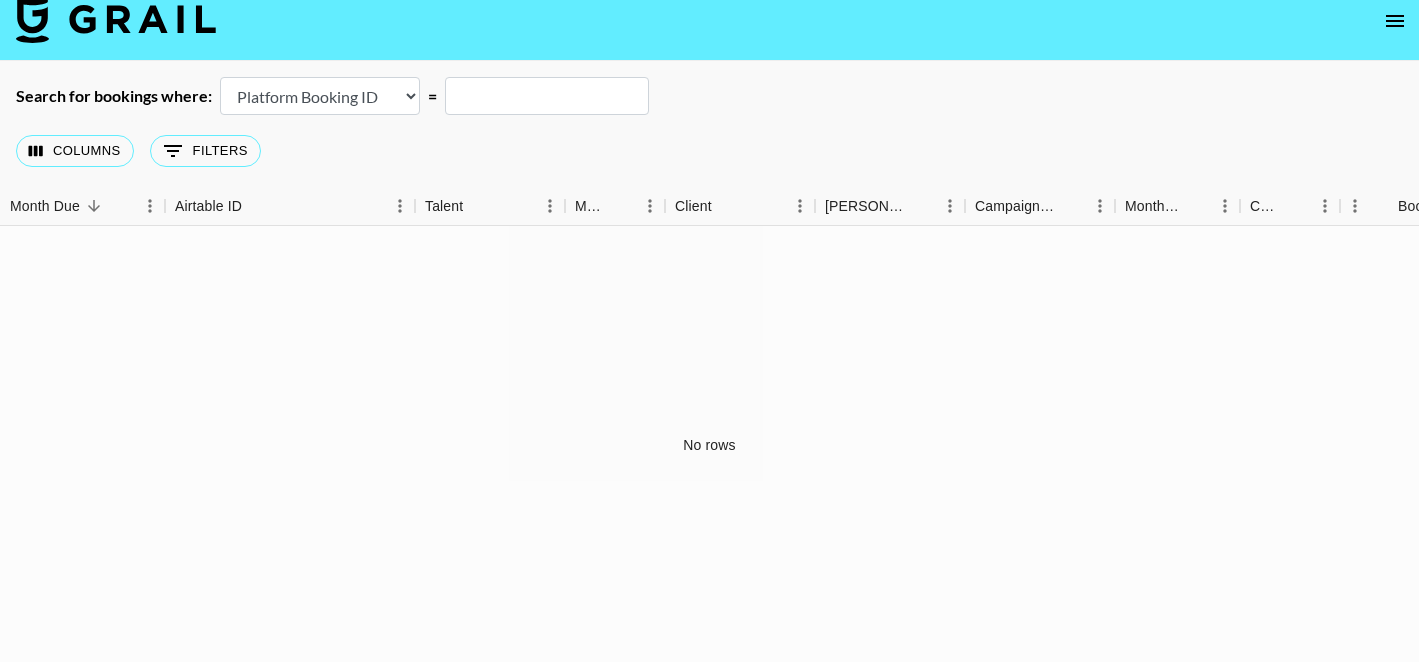 scroll, scrollTop: 0, scrollLeft: 0, axis: both 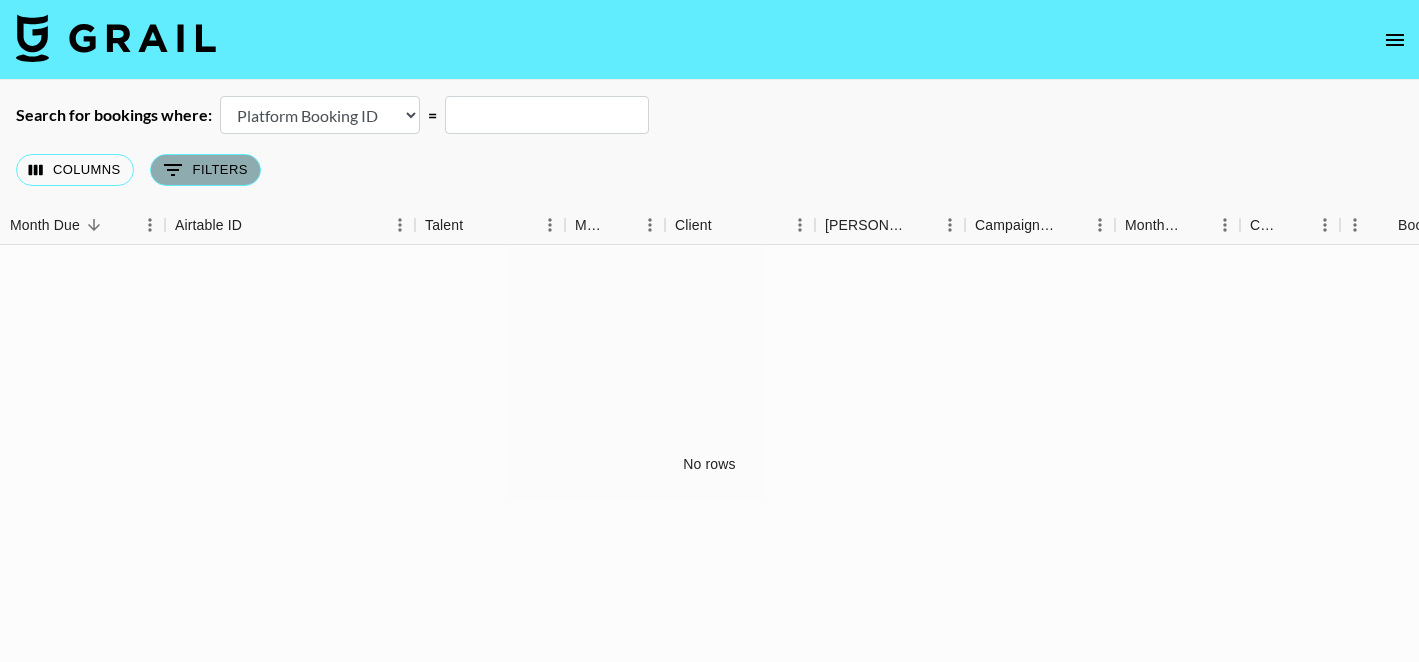 click on "0 Filters" at bounding box center [205, 170] 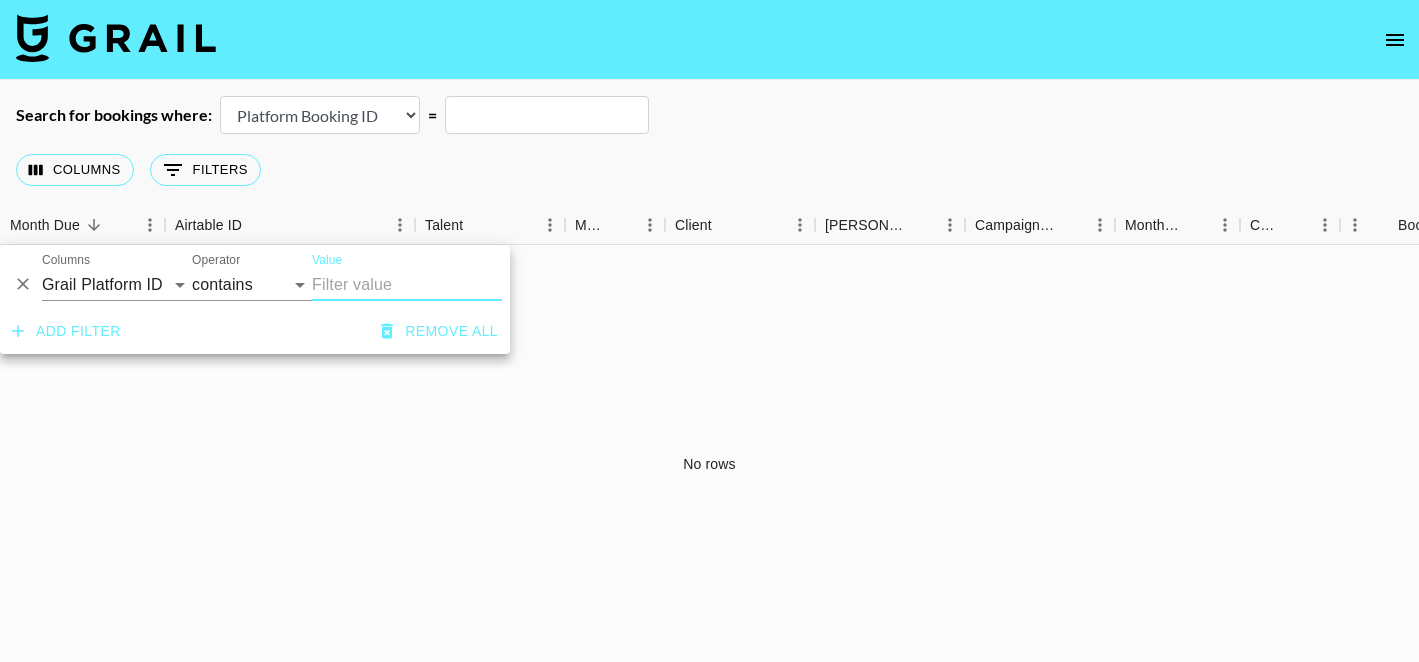 click 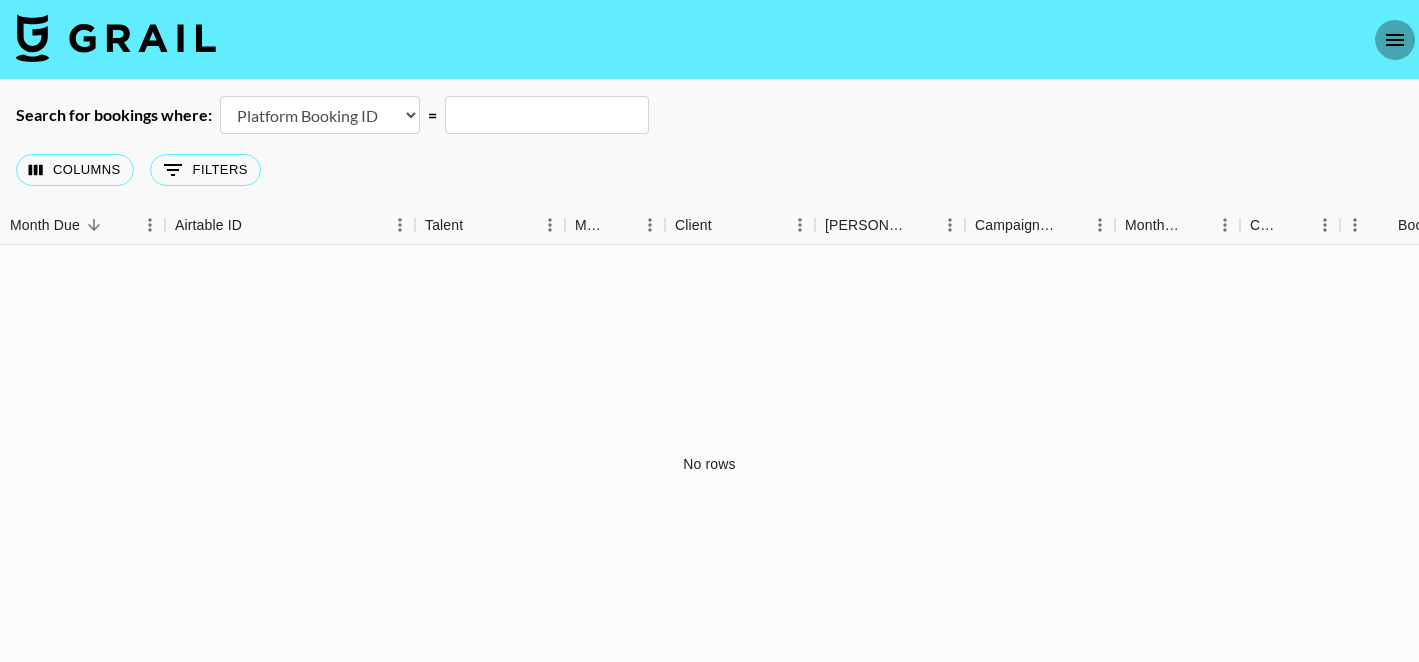 click 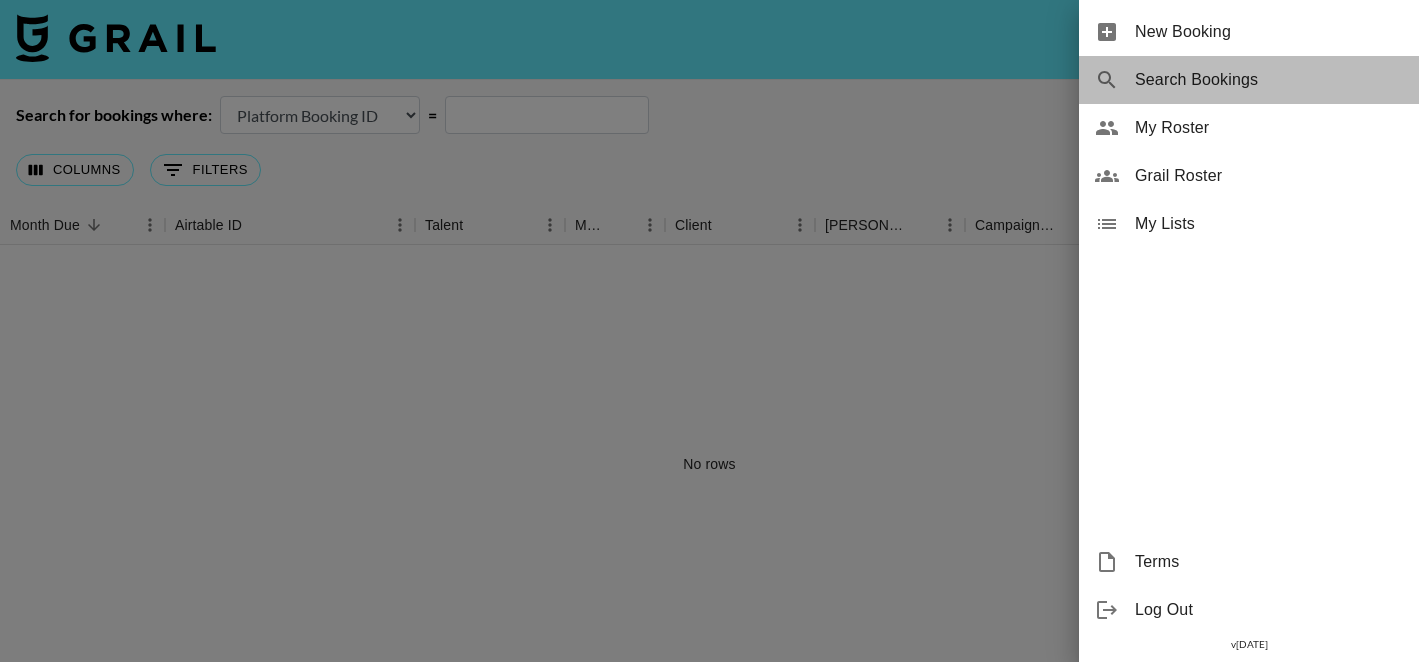 click on "Search Bookings" at bounding box center [1269, 80] 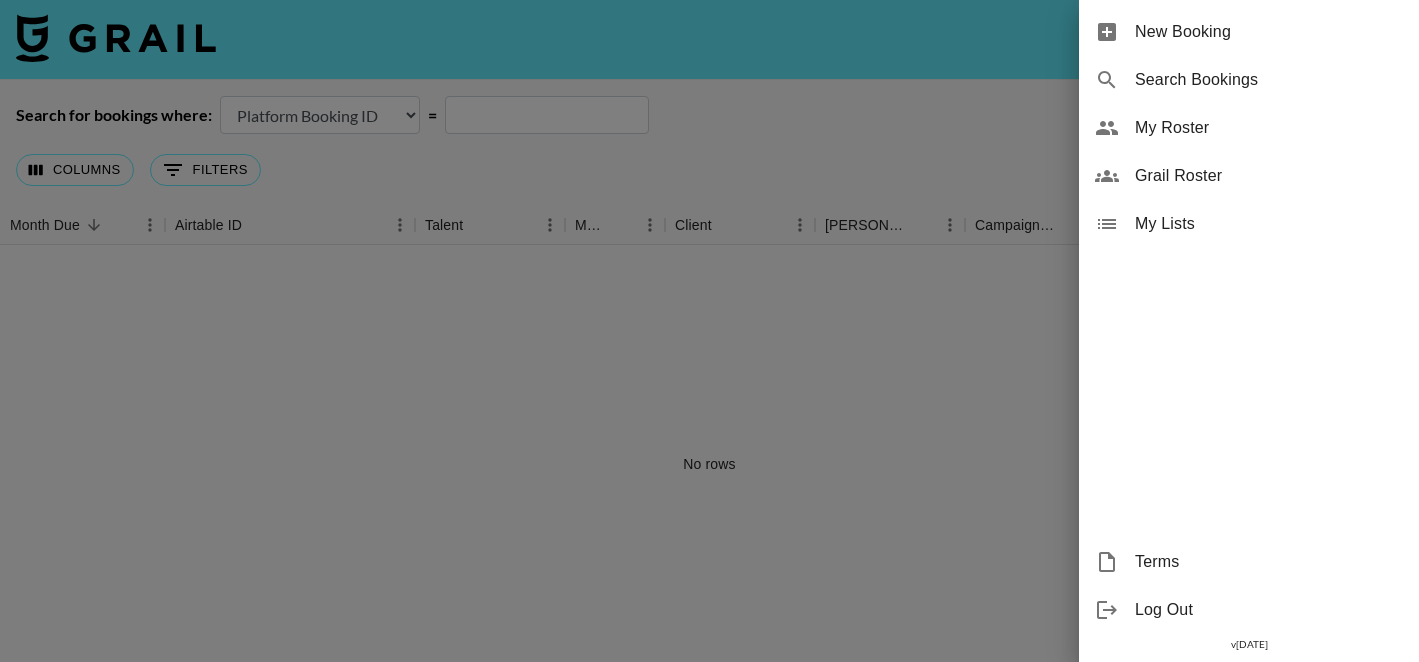 click on "Search Bookings" at bounding box center (1269, 80) 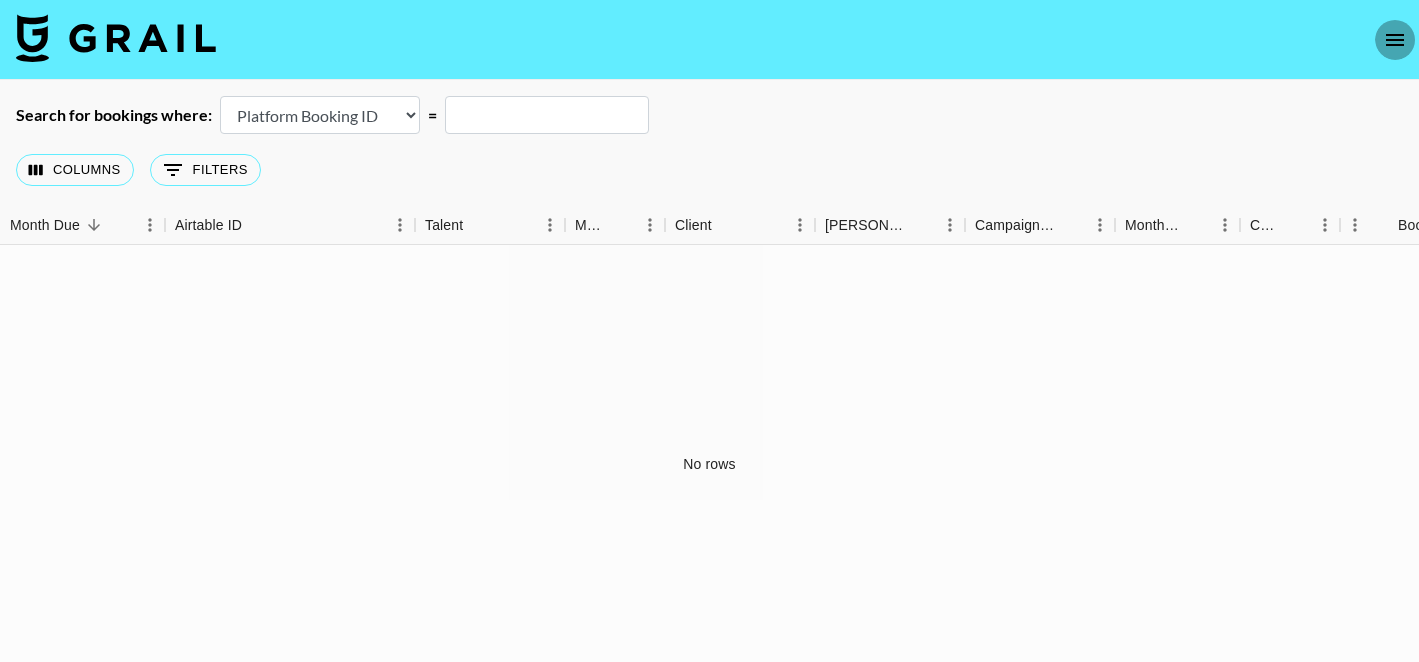 click 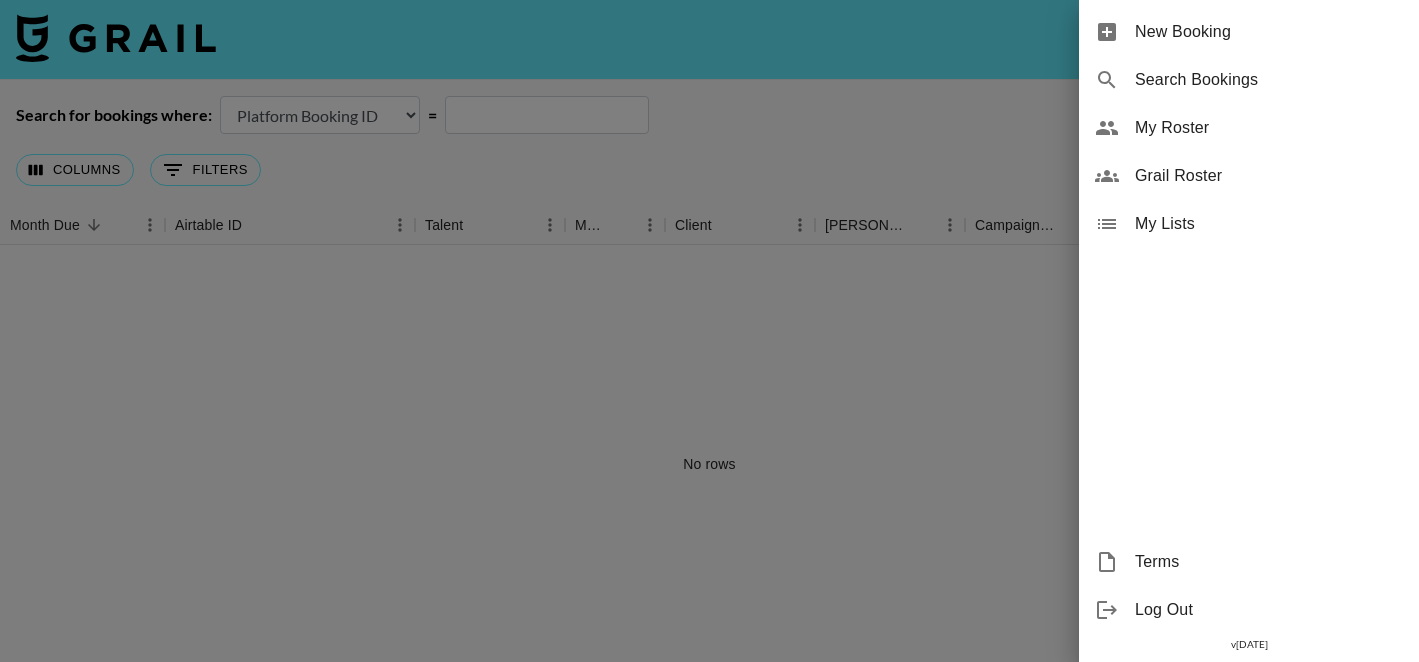 click on "Search Bookings" at bounding box center [1269, 80] 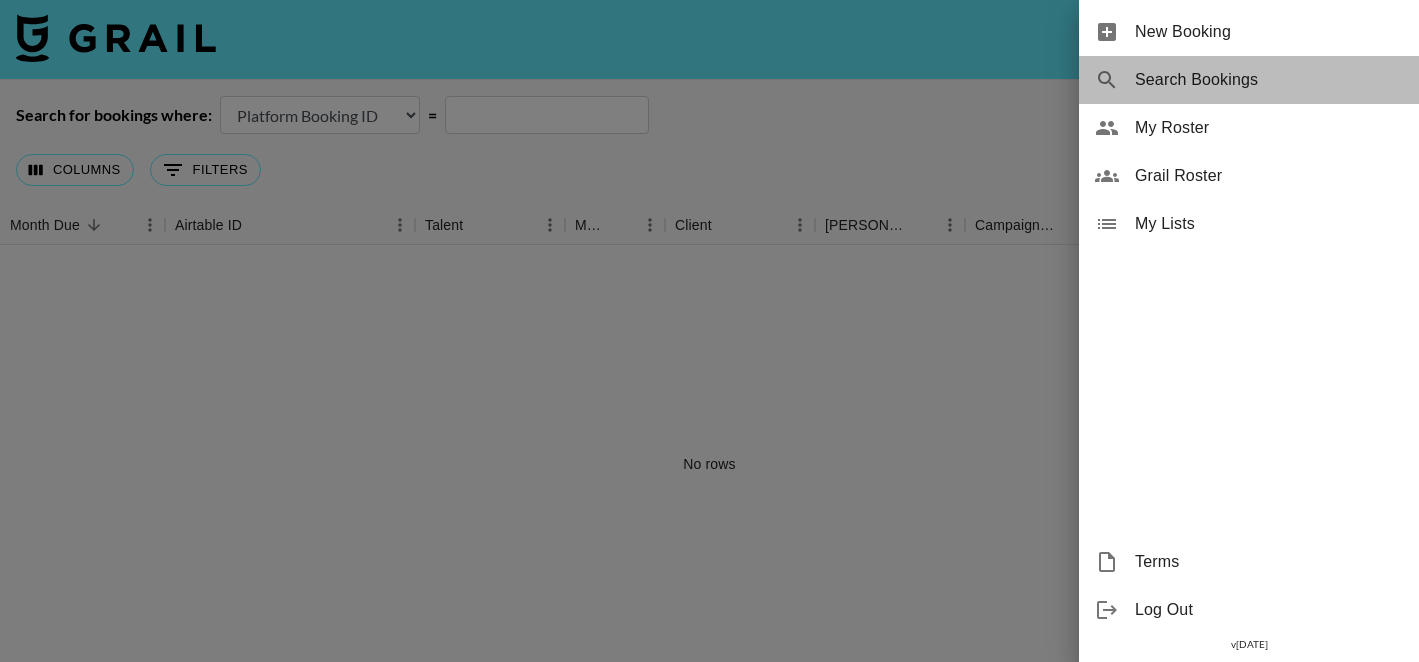 click on "Search Bookings" at bounding box center (1269, 80) 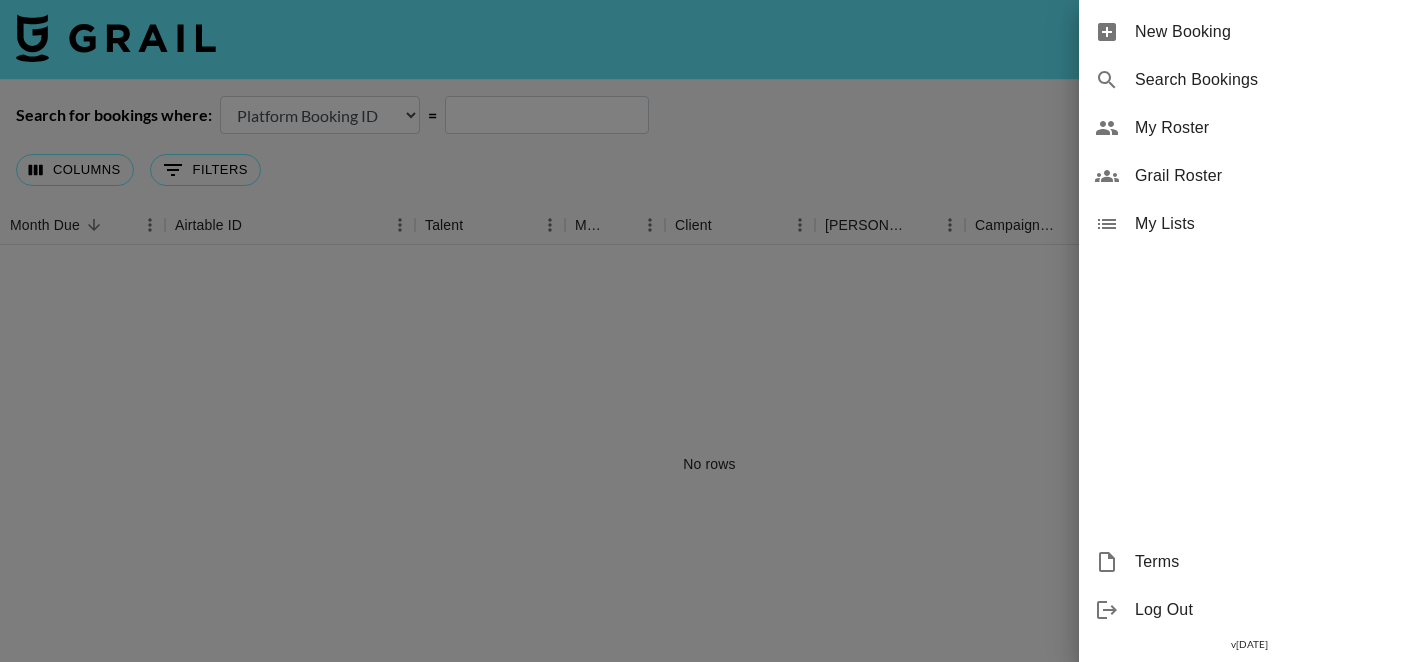 click on "My Roster" at bounding box center [1269, 128] 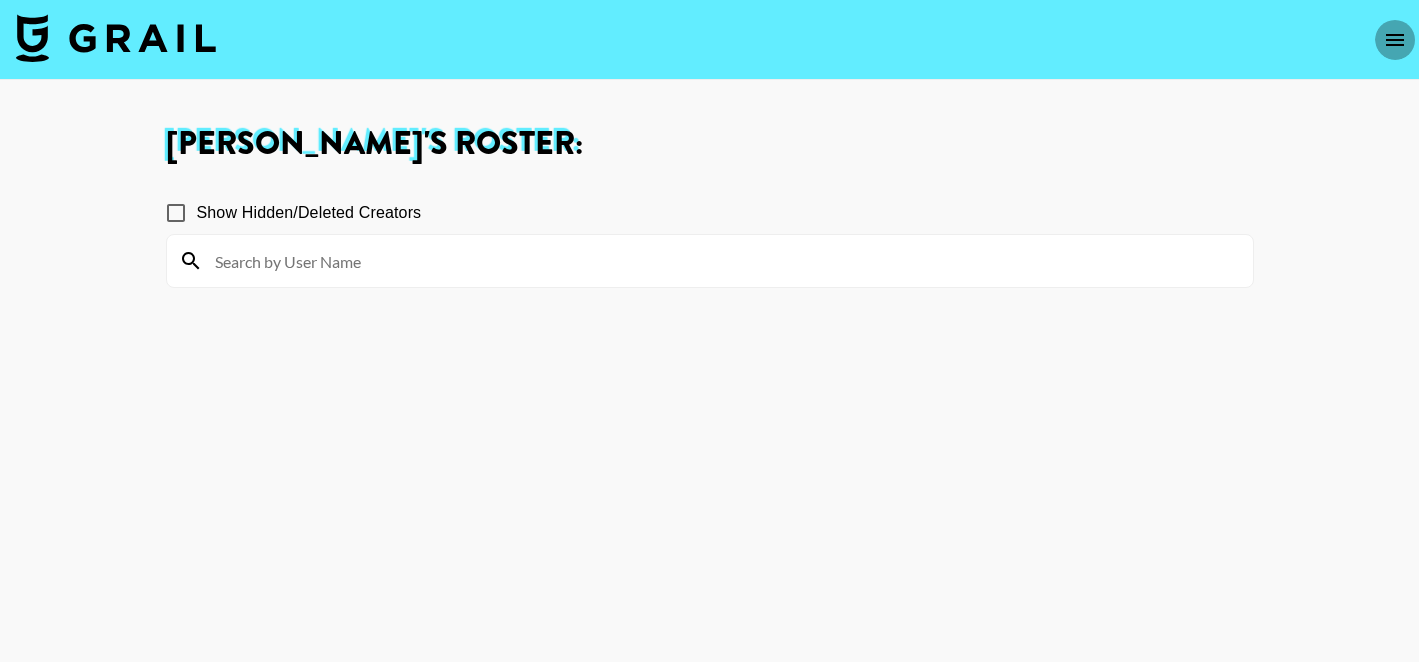 click 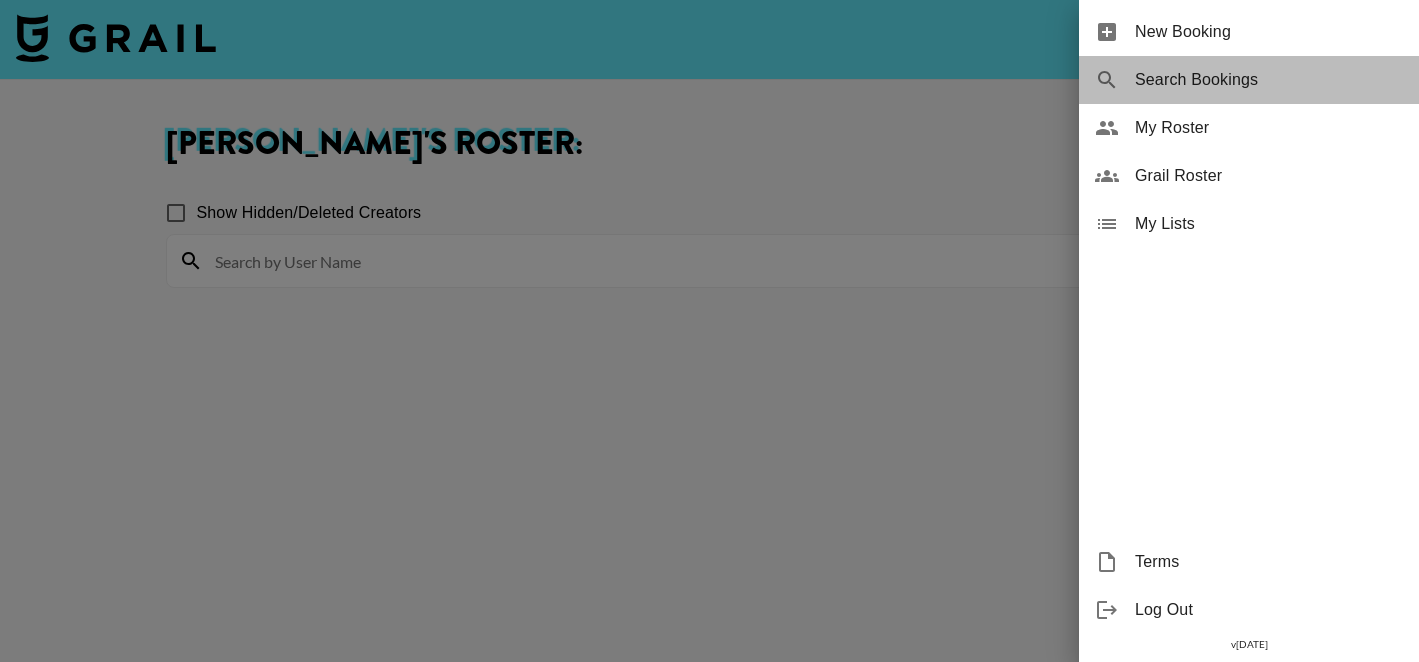 click on "Search Bookings" at bounding box center (1269, 80) 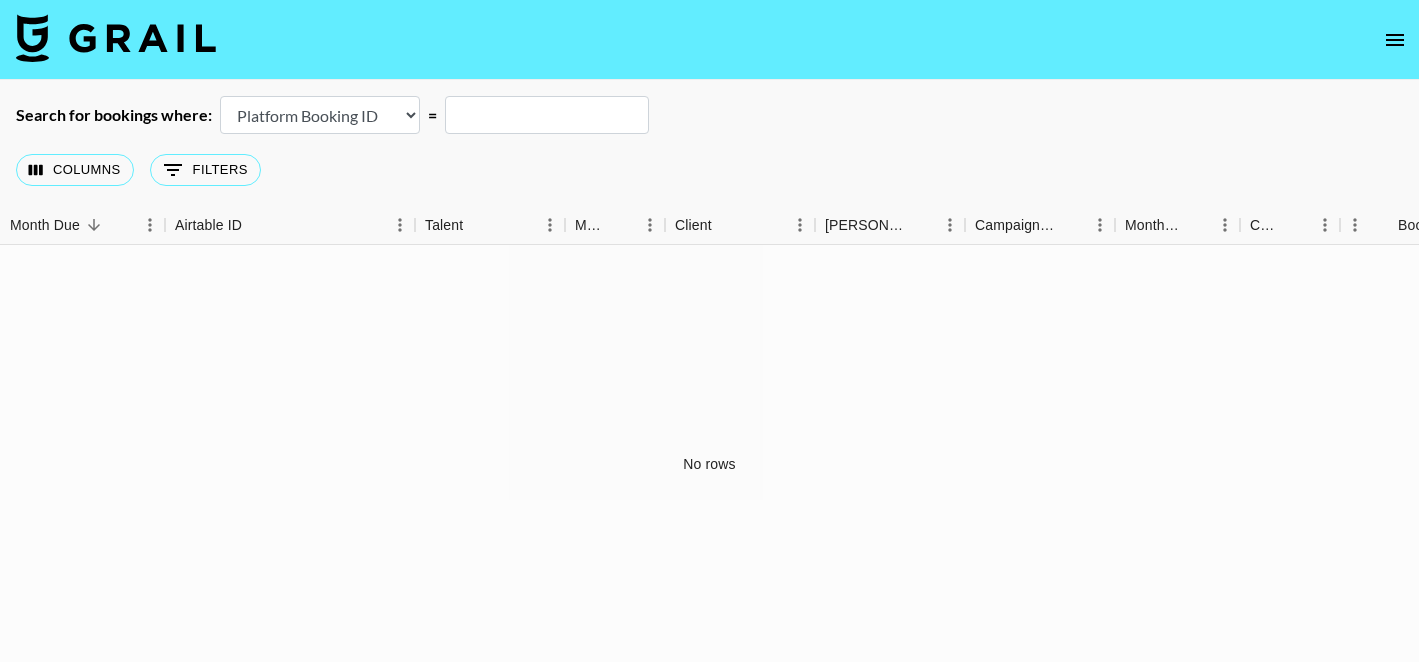 click at bounding box center (1395, 40) 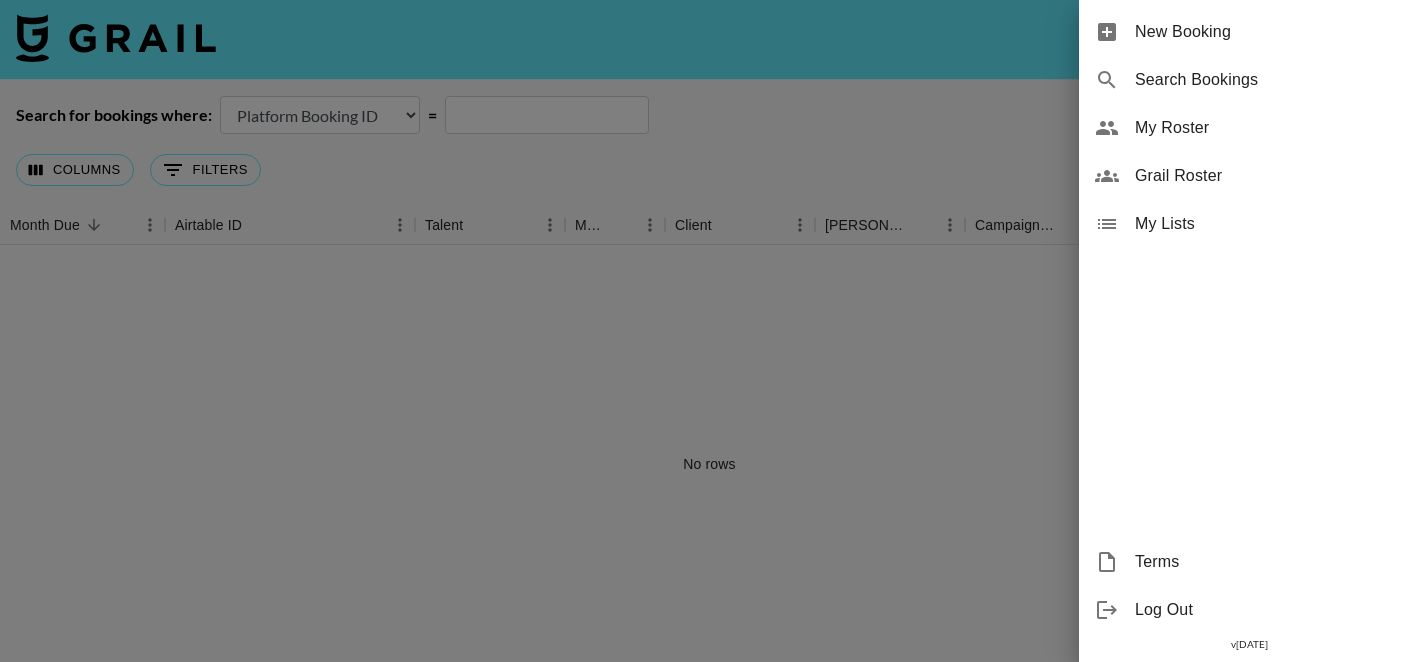 click on "Grail Roster" at bounding box center [1269, 176] 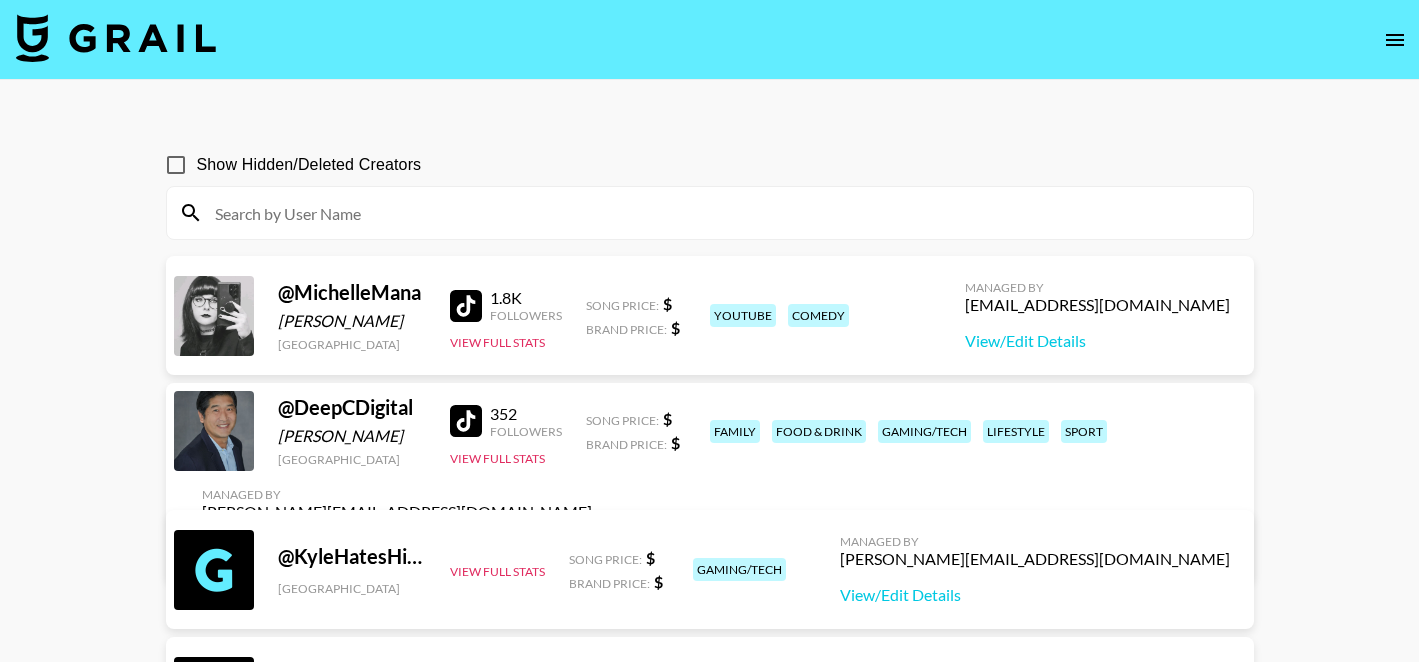 click at bounding box center [722, 213] 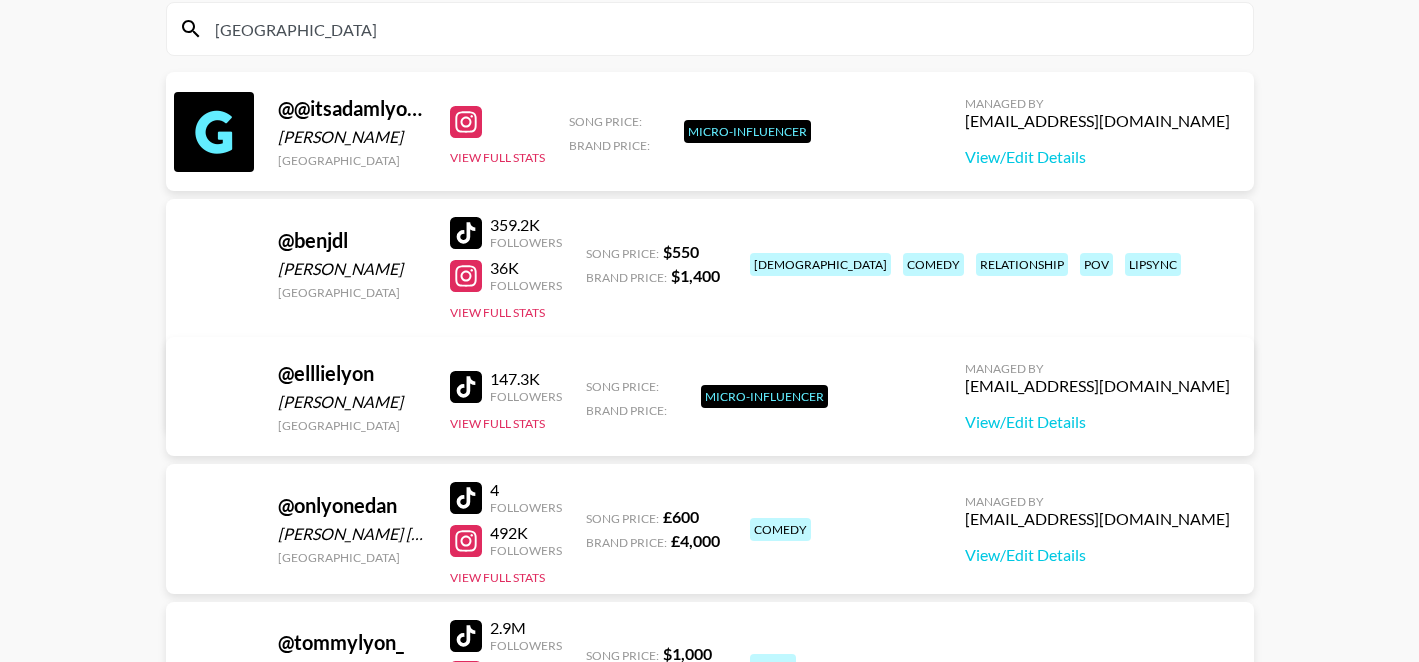 scroll, scrollTop: 0, scrollLeft: 0, axis: both 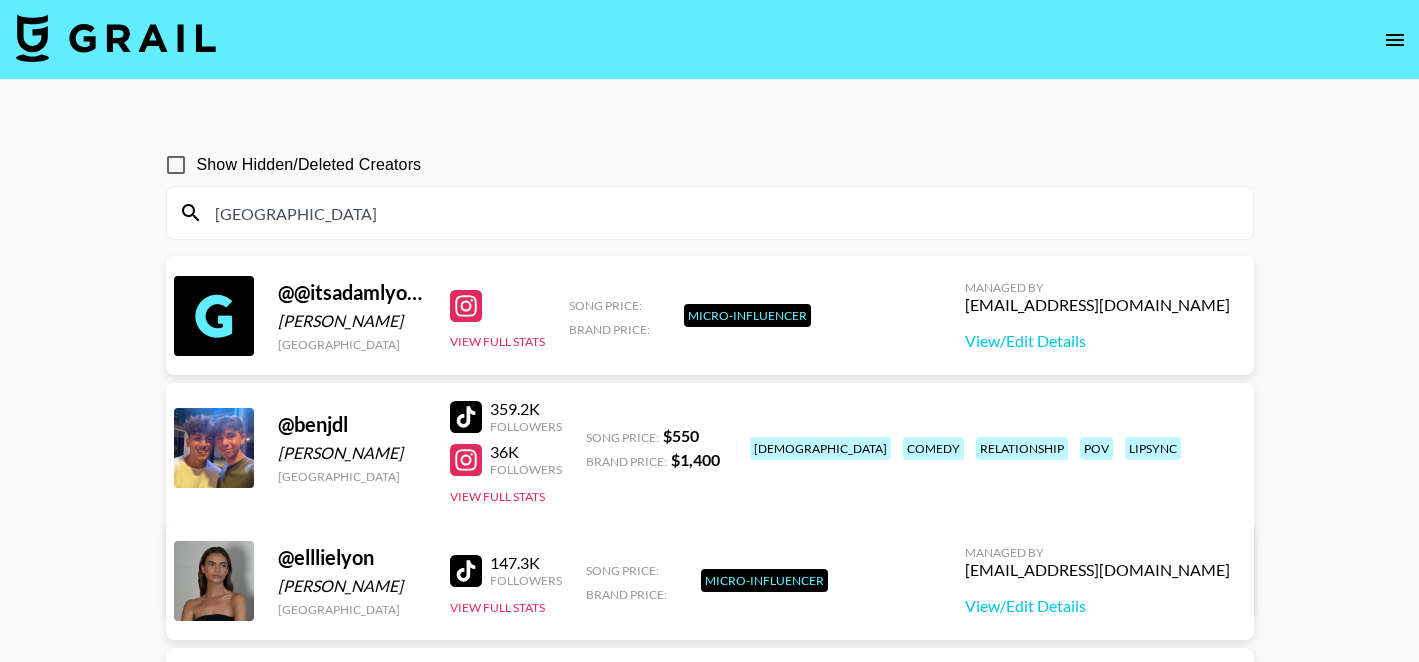 type on "lyon" 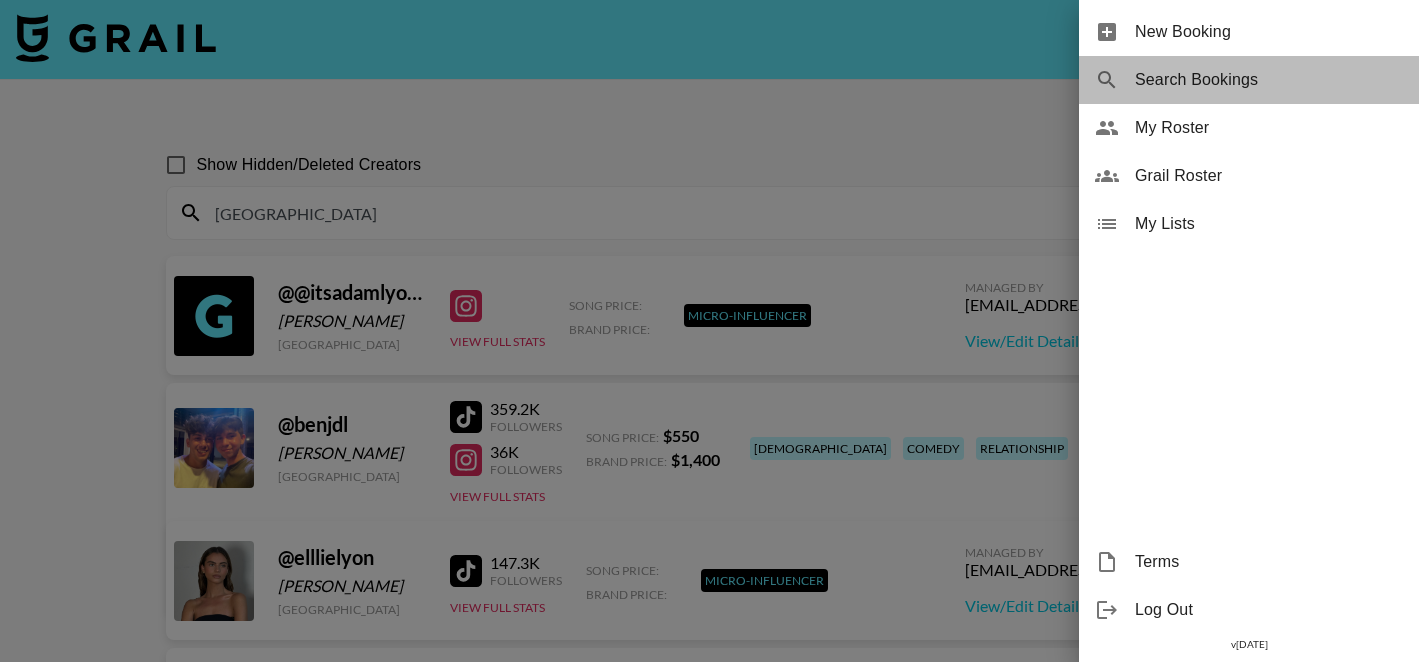click on "Search Bookings" at bounding box center (1269, 80) 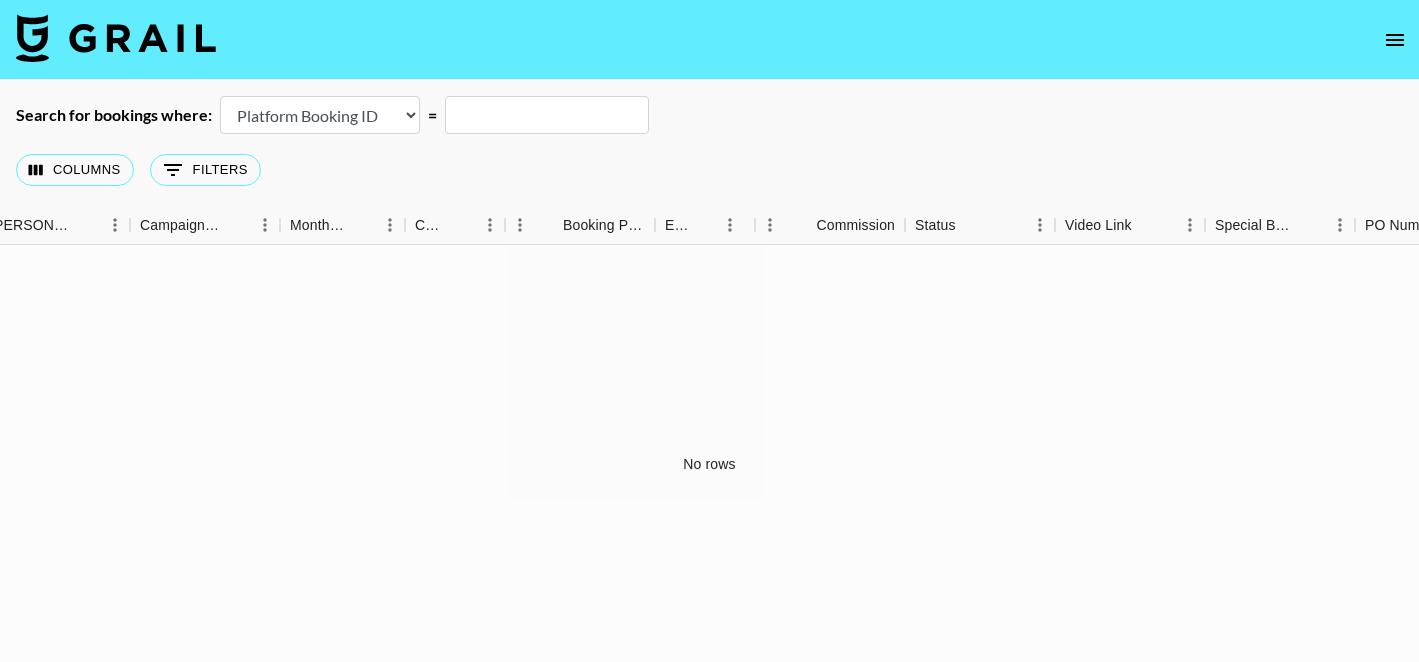 scroll, scrollTop: 0, scrollLeft: 1451, axis: horizontal 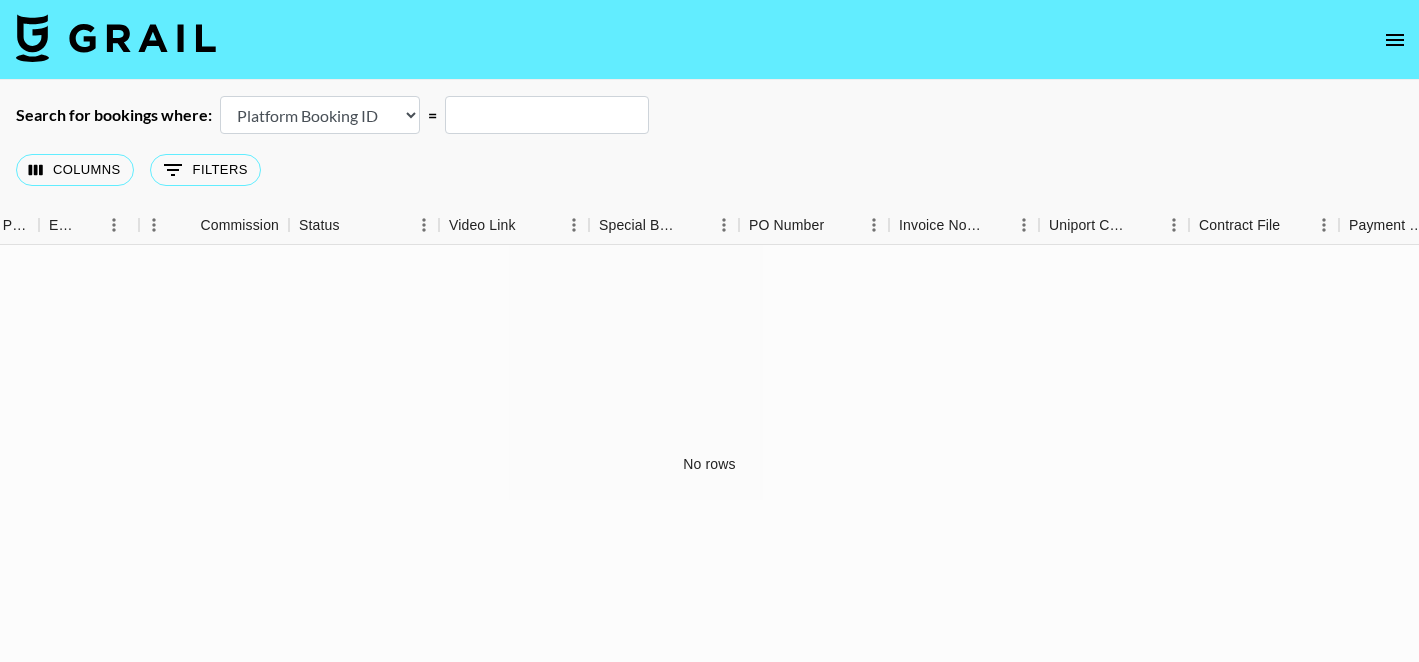 click on "Airtable Booking ID Platform Booking ID Platform Campaign ID" at bounding box center (320, 115) 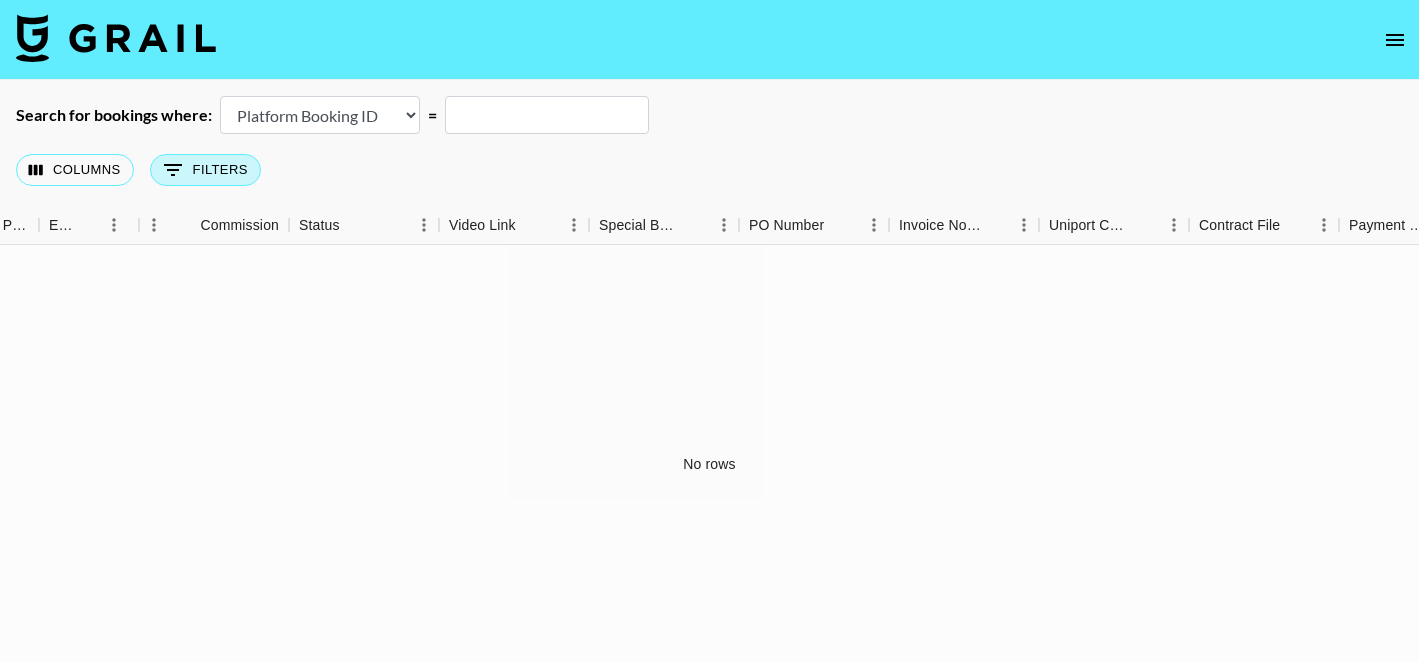click on "0 Filters" at bounding box center (205, 170) 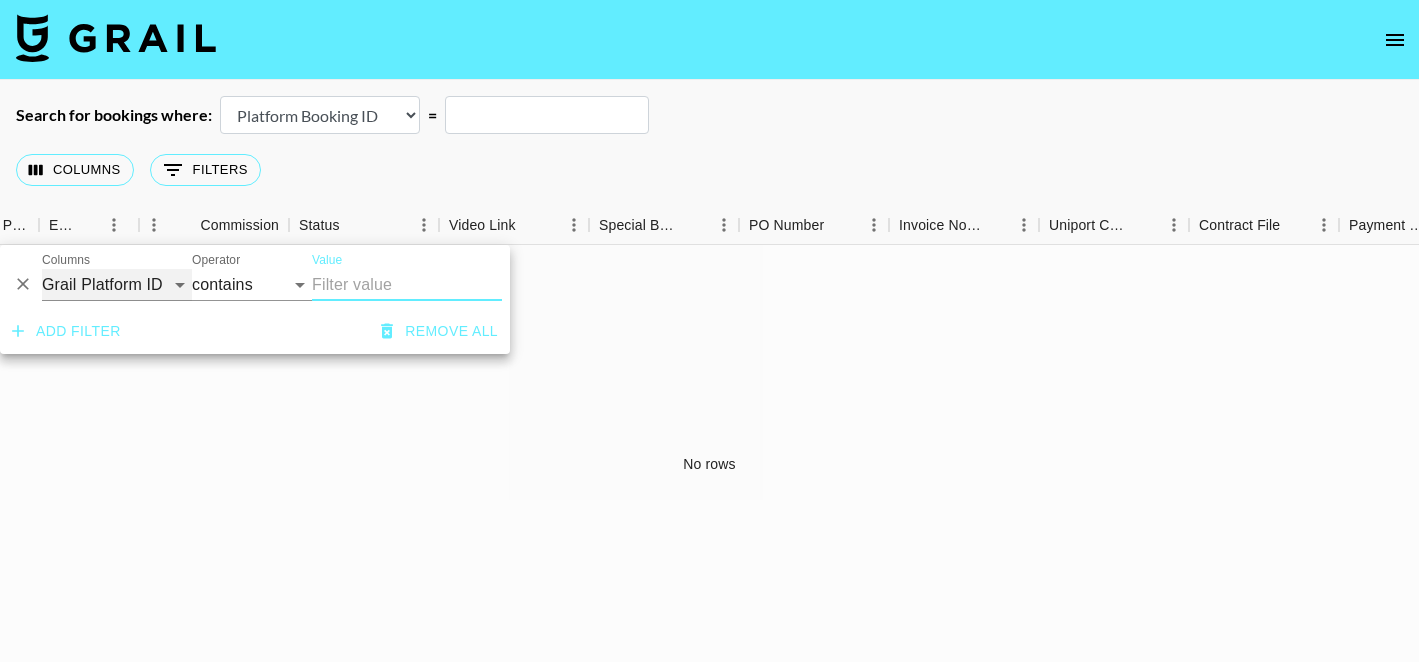 click on "Grail Platform ID Airtable ID Talent Manager Client Booker Campaign (Type) Date Created Created by Grail Team Month Due Currency Booking Price Creator Commmission Override External Commission Expenses: Remove Commission? Commission Status Video Link Boost Code Special Booking Type PO Number Invoice Notes Uniport Contact Email Contract File Payment Sent Payment Sent Date Invoice Link" at bounding box center [117, 285] 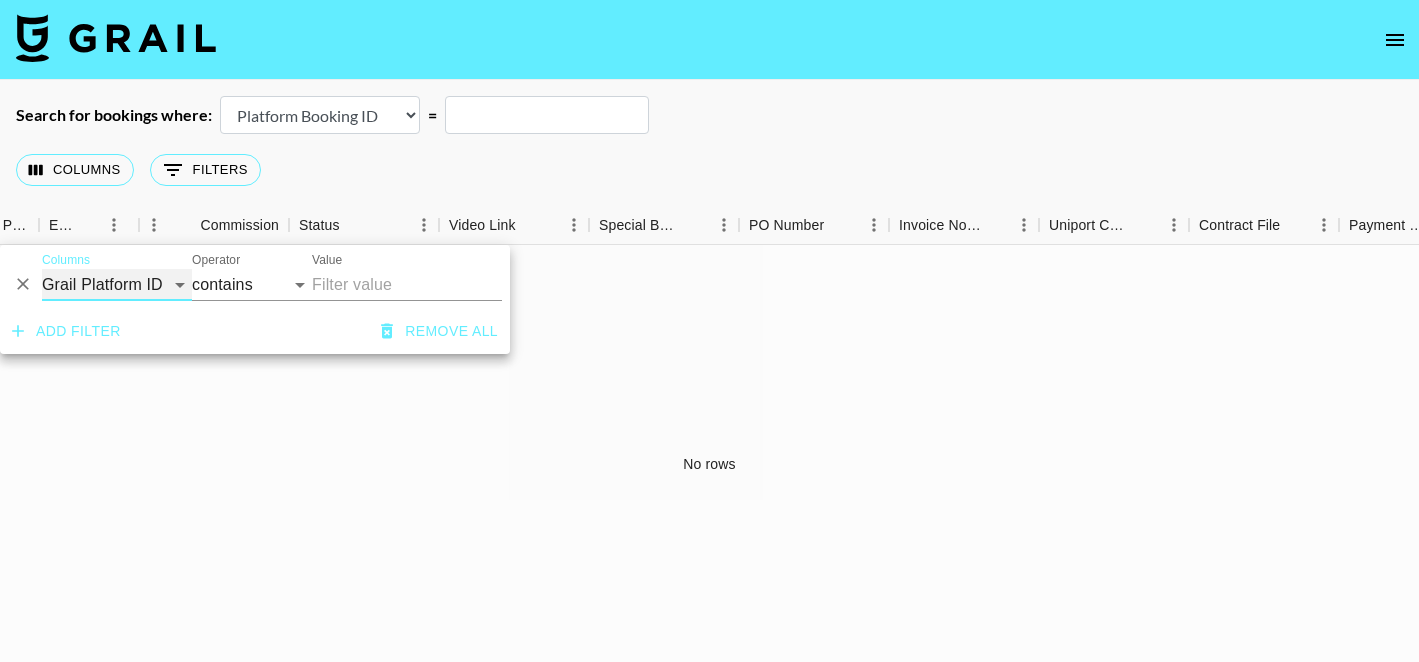 select on "managerIds" 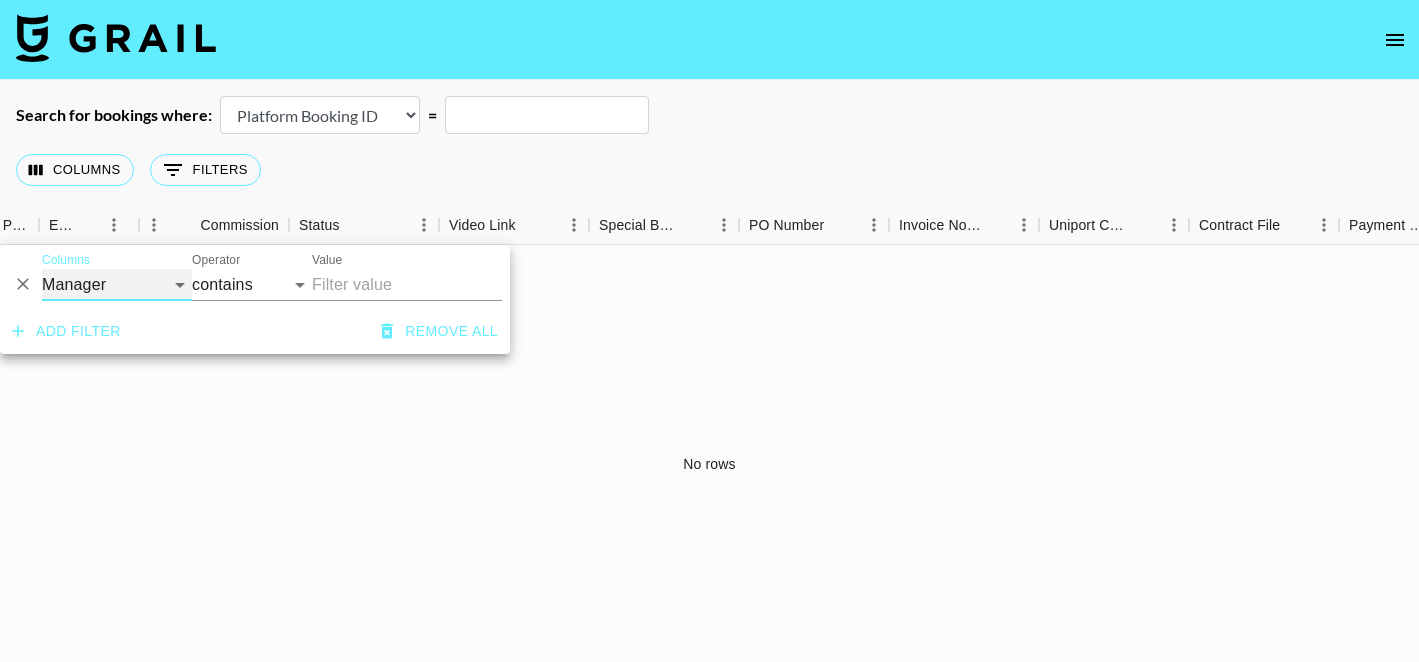 select on "is" 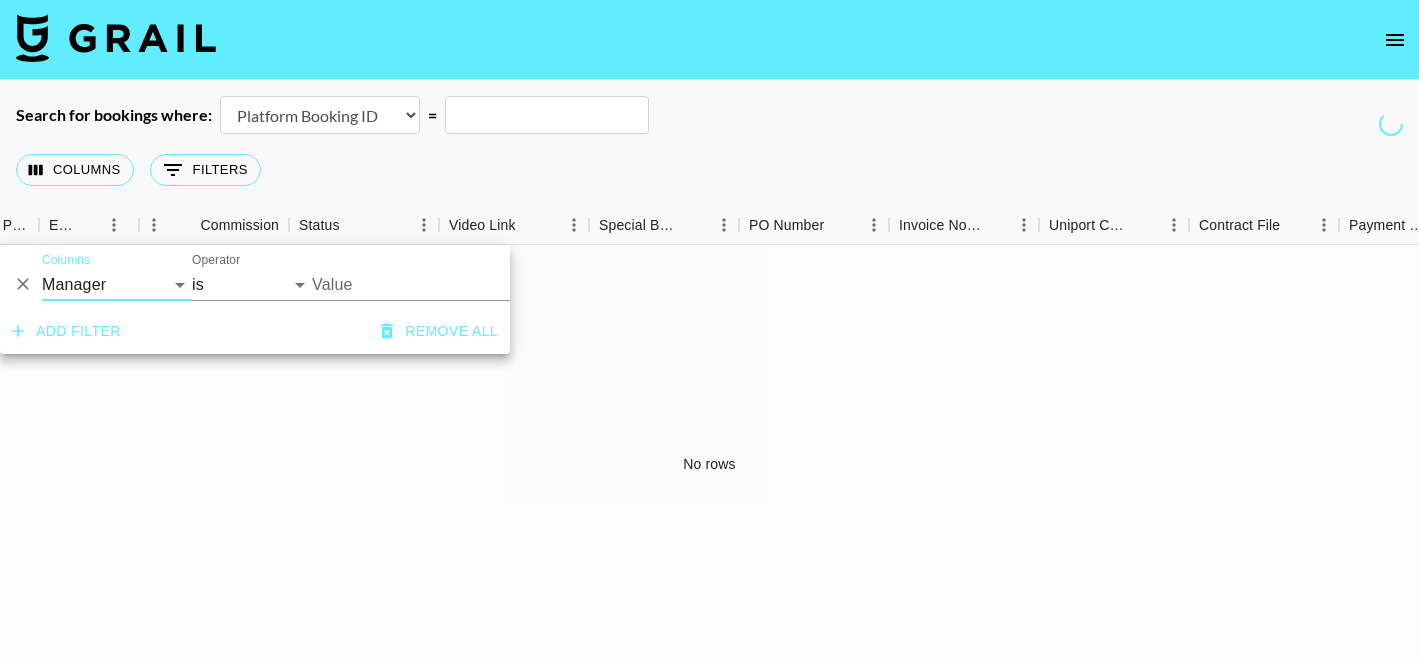 click on "Value" at bounding box center [447, 284] 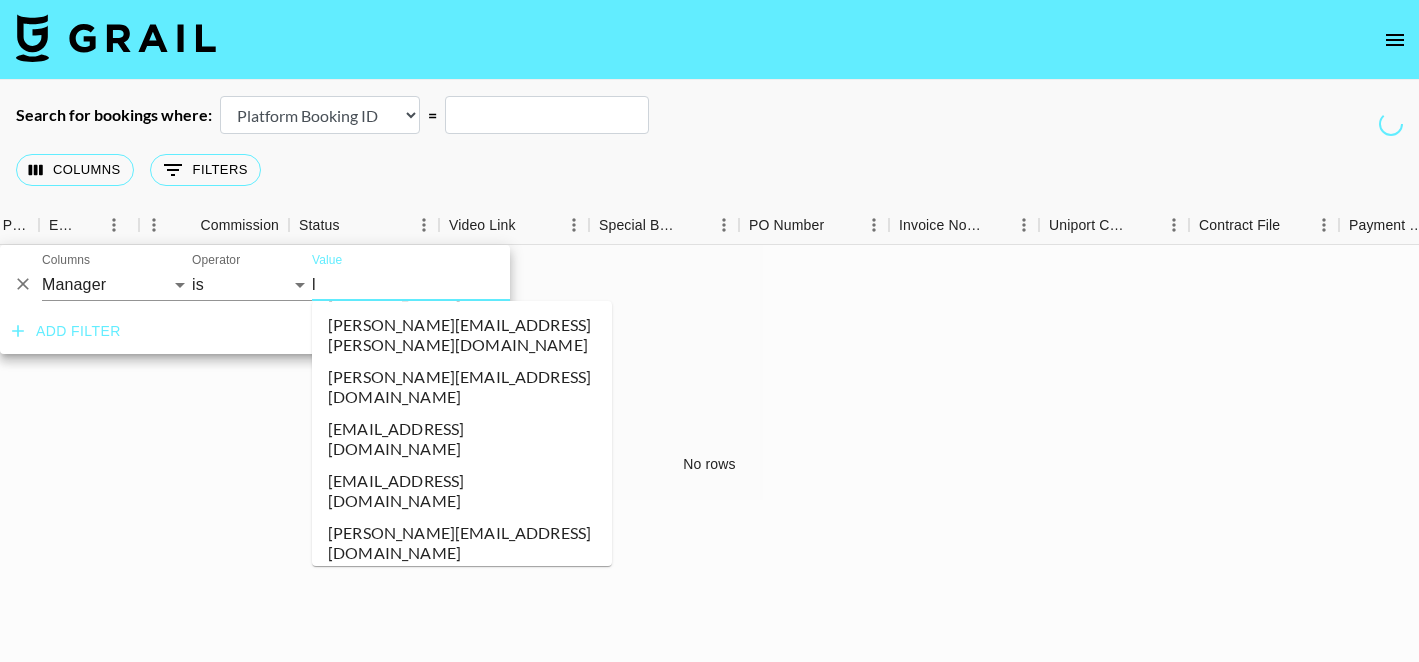 scroll, scrollTop: 0, scrollLeft: 0, axis: both 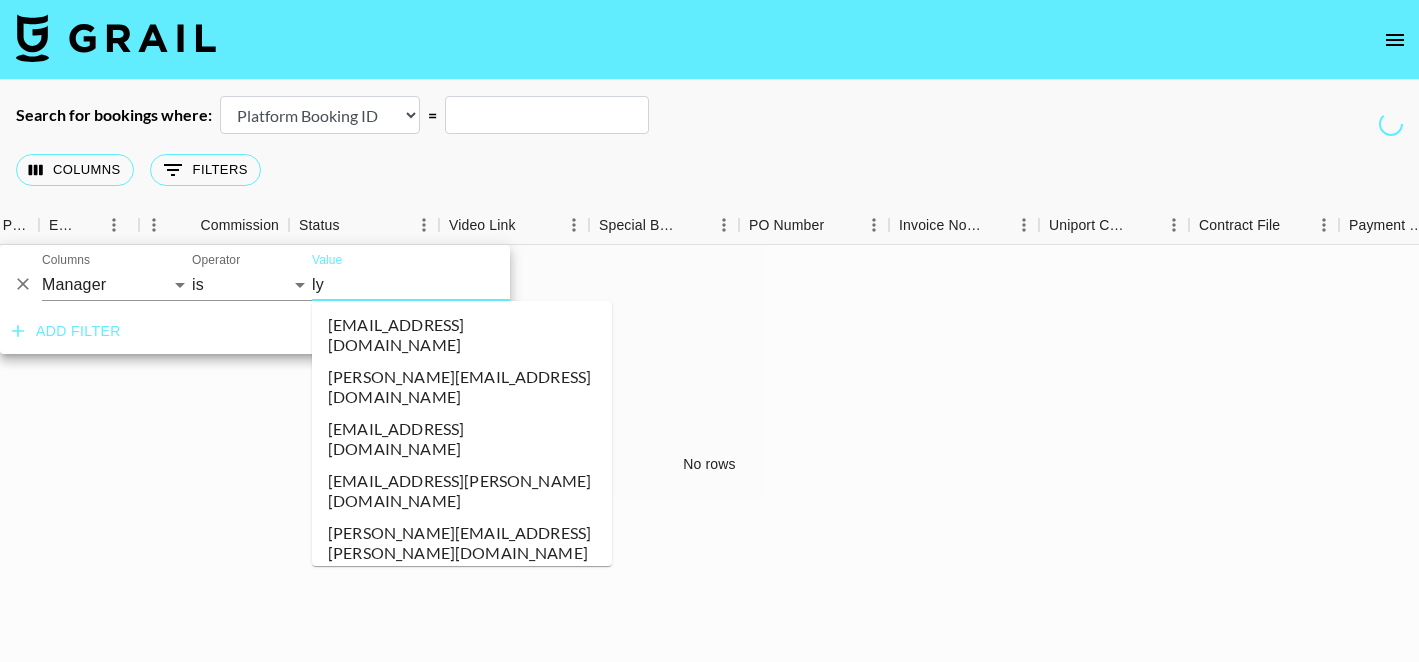 type on "lyo" 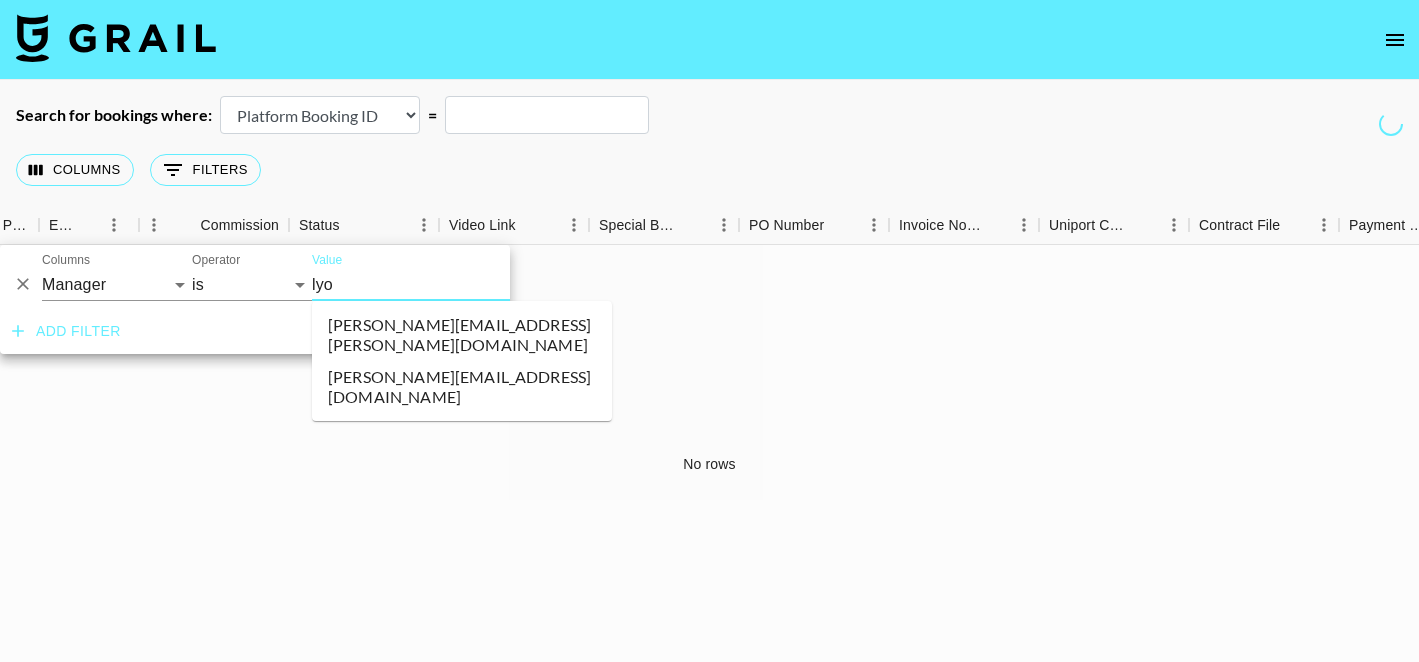 click on "lyonel@grail-talent.com" at bounding box center [462, 387] 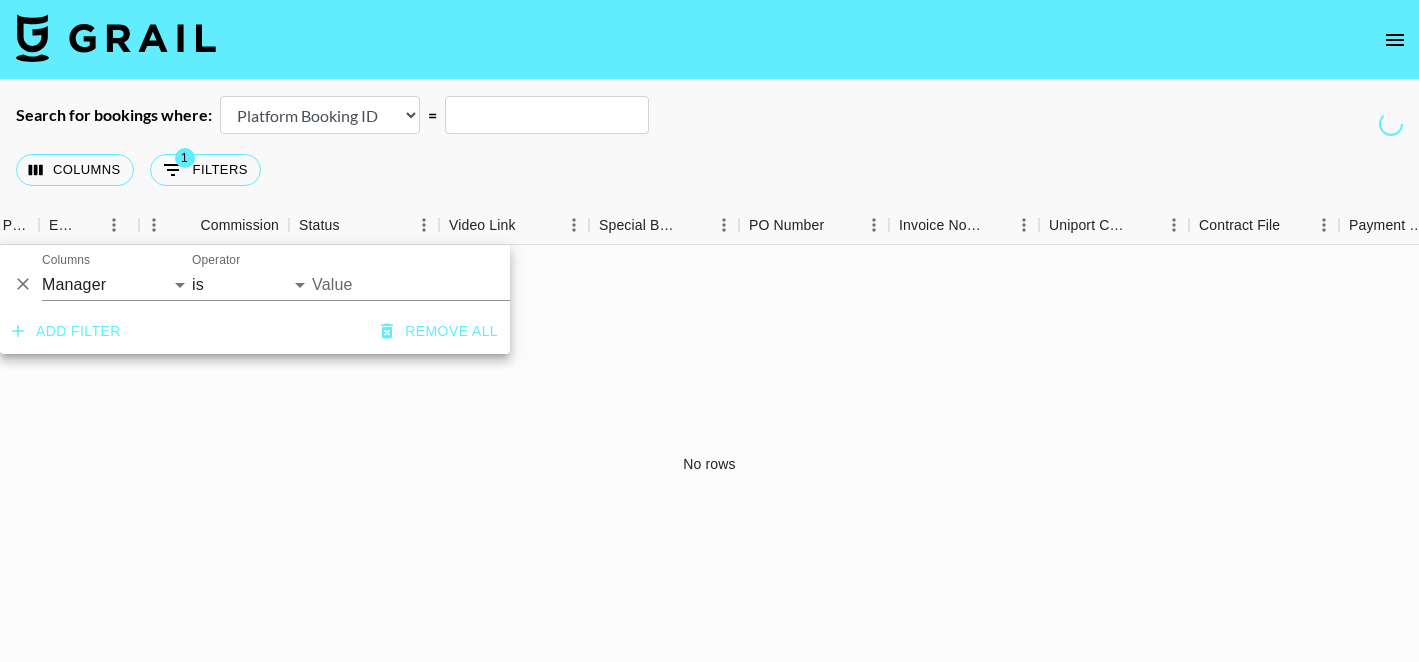 type on "lyonel@grail-talent.com" 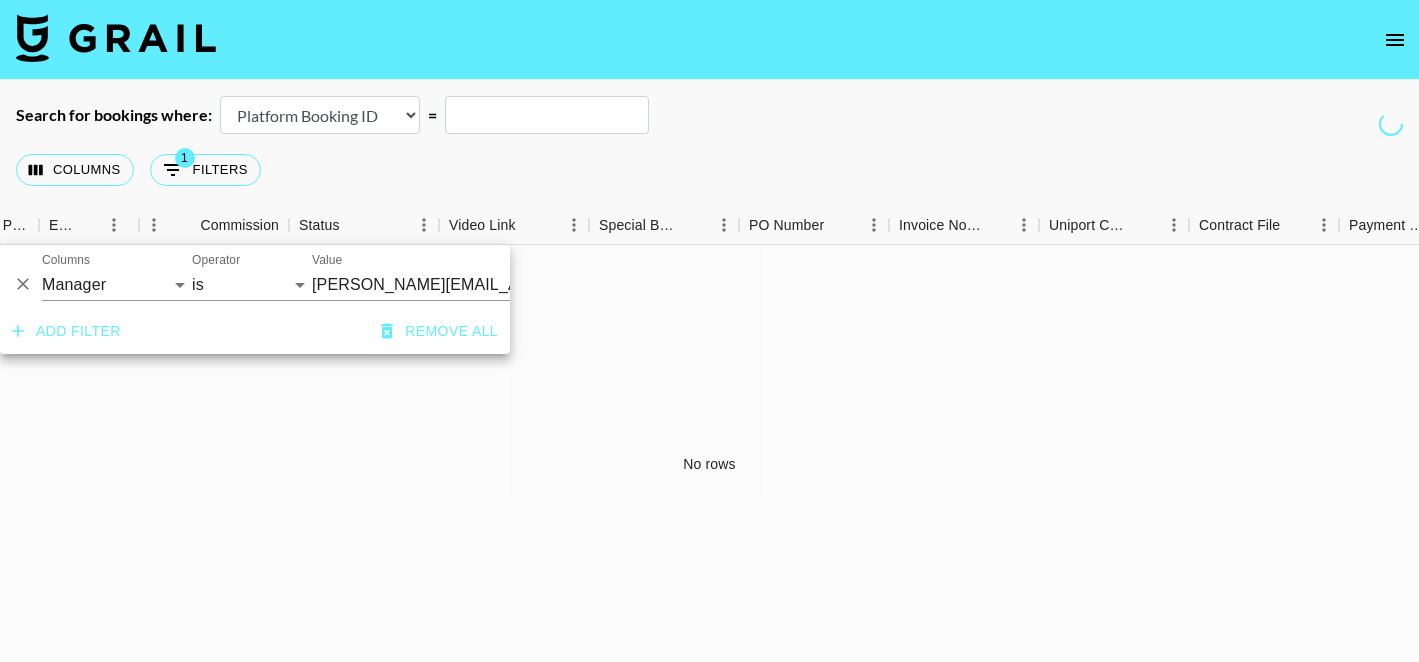 click on "Columns 1 Filters + Booking" at bounding box center [709, 170] 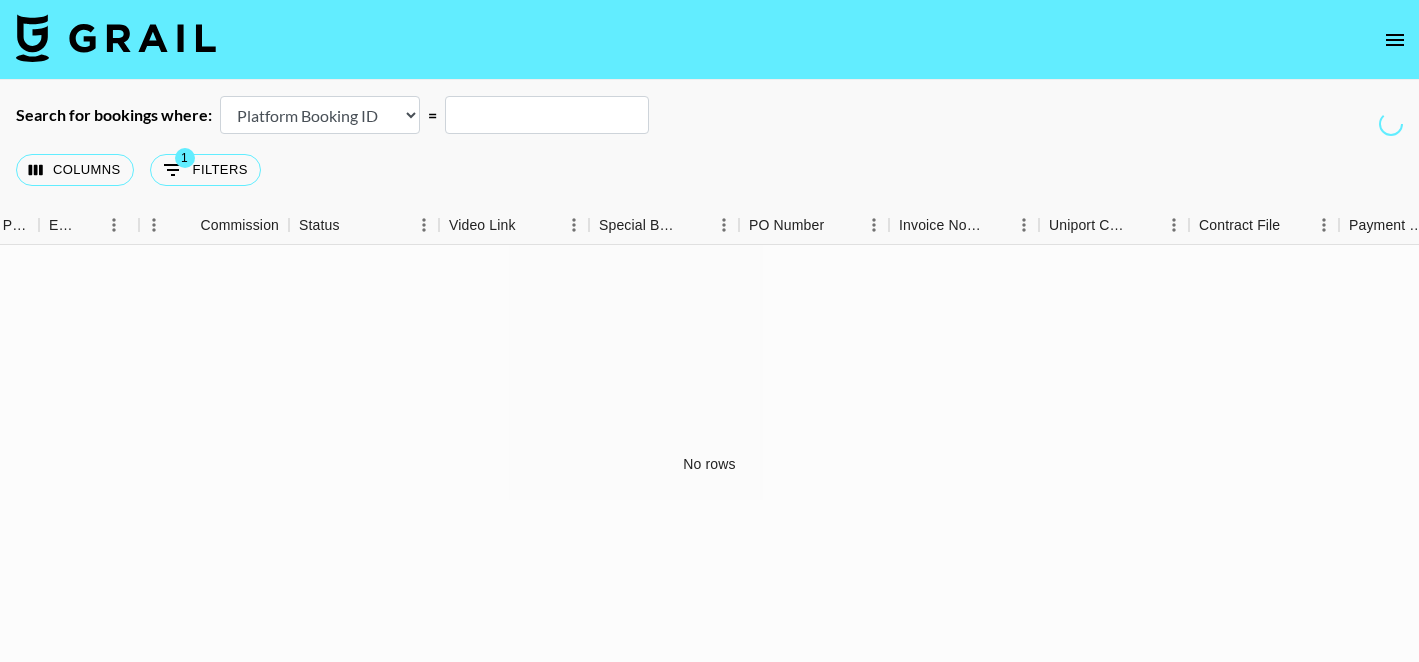 click on "No rows" at bounding box center [709, 464] 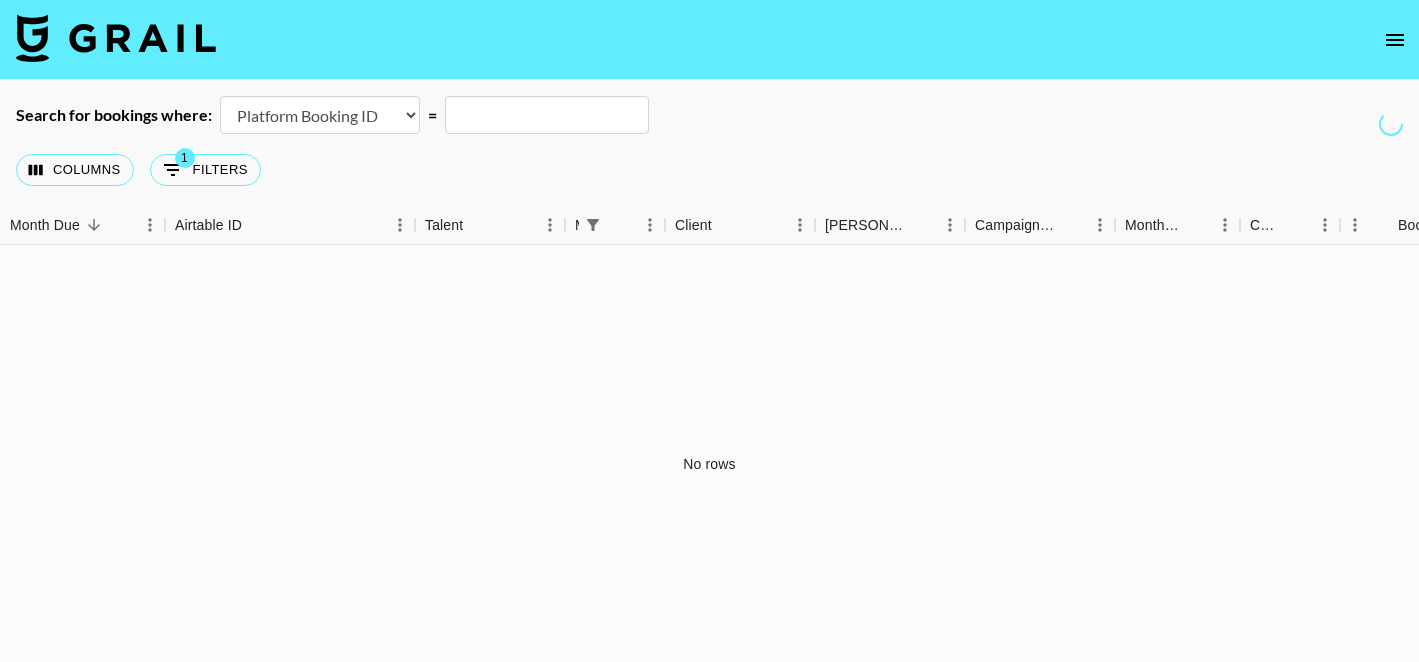 scroll, scrollTop: 0, scrollLeft: 0, axis: both 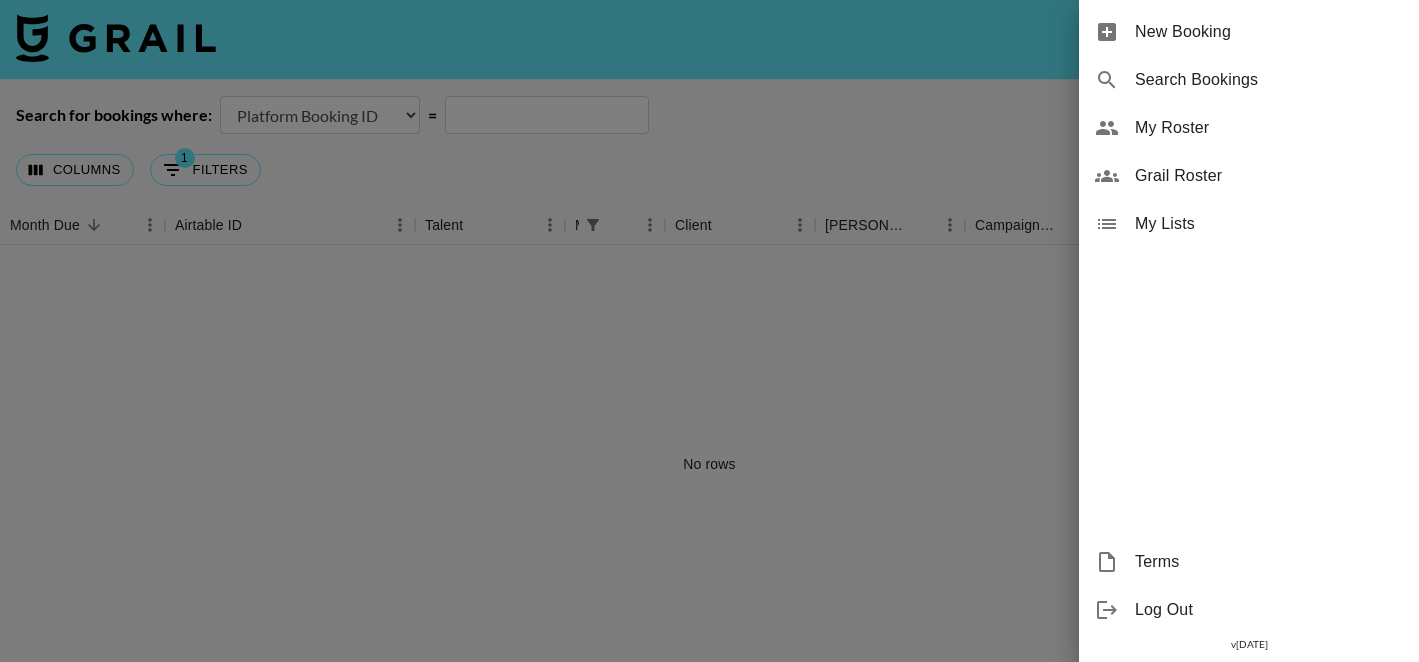 click on "Grail Roster" at bounding box center [1249, 176] 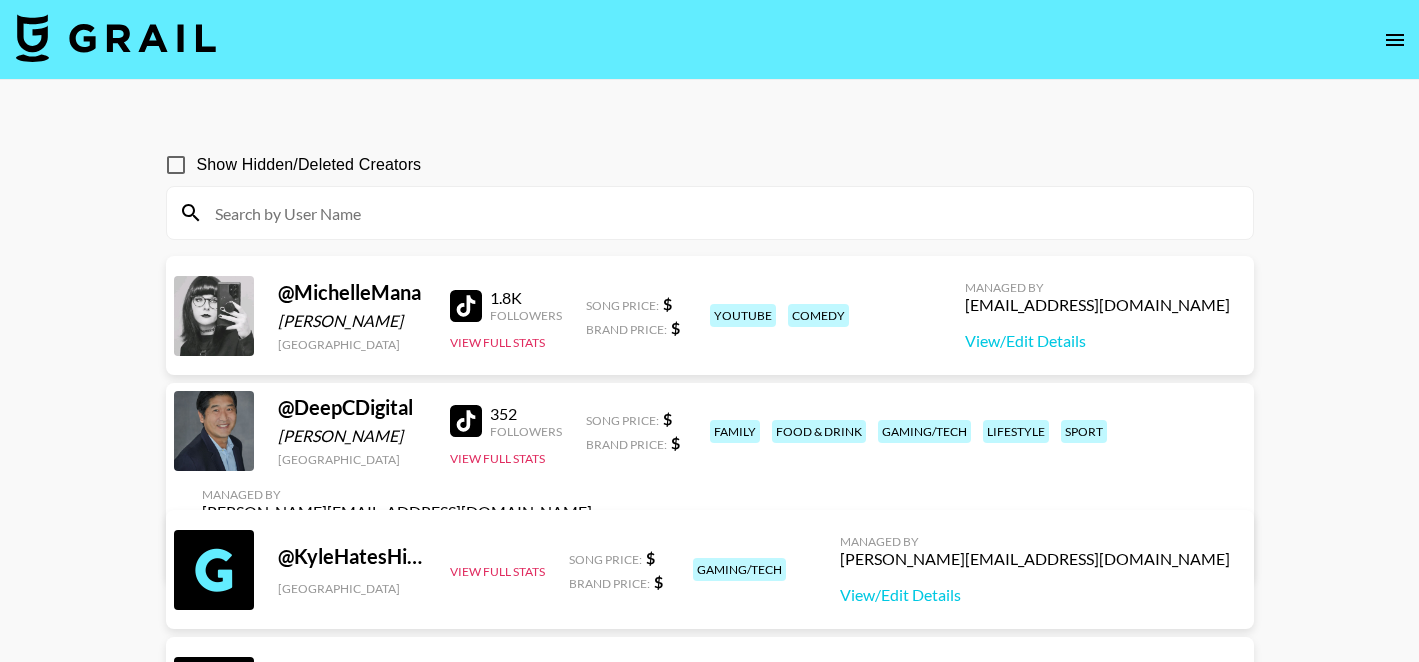 click on "zoof@grail-talent.com" at bounding box center [1097, 305] 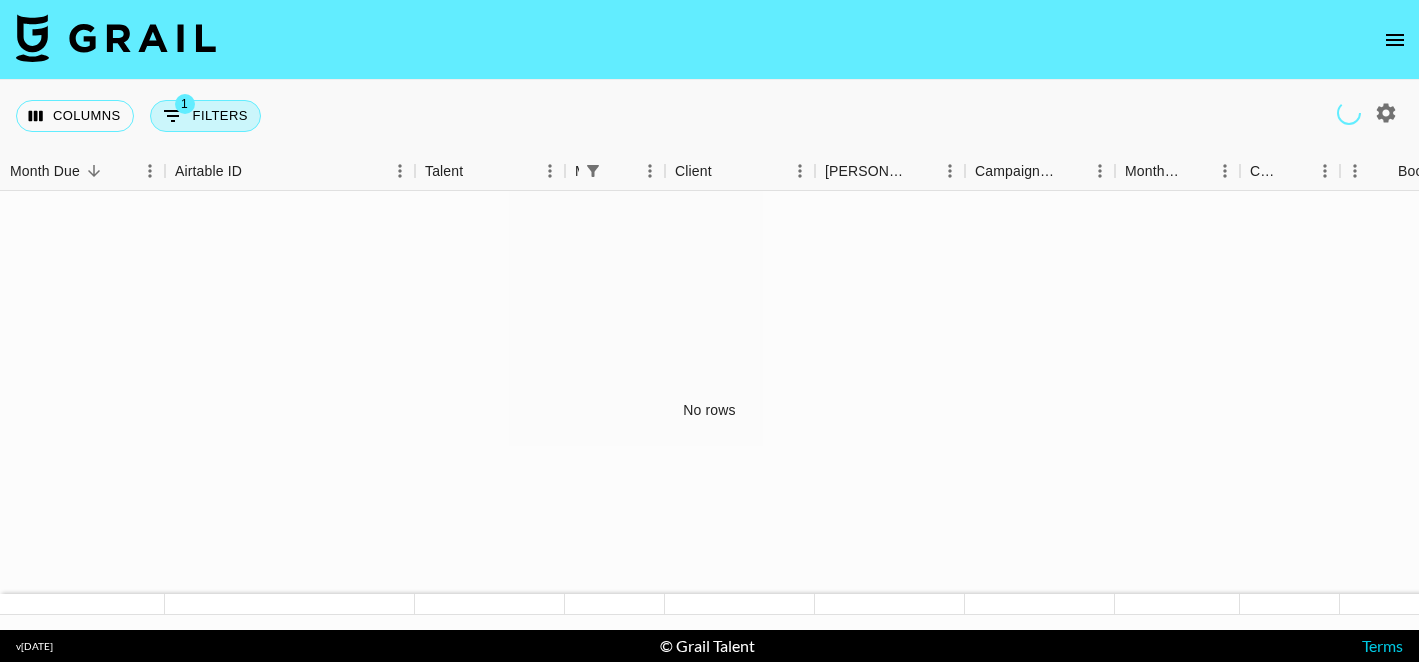 click on "1 Filters" at bounding box center (205, 116) 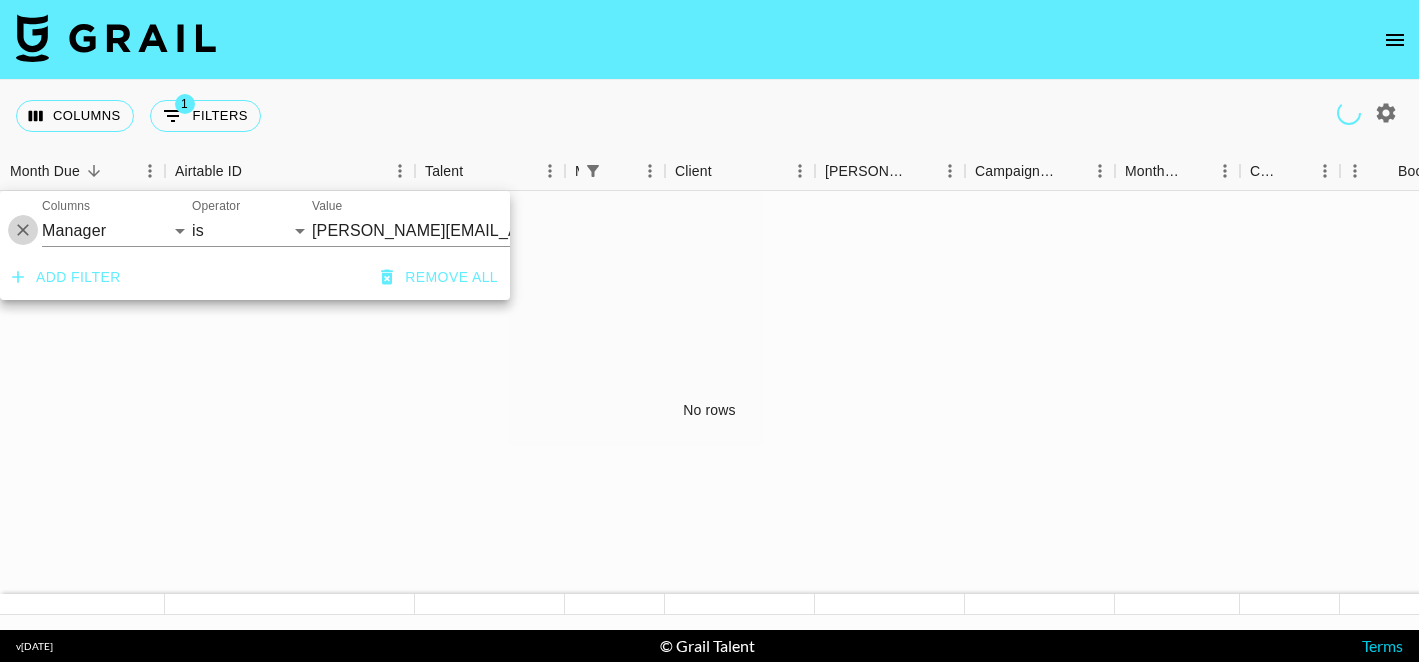 click 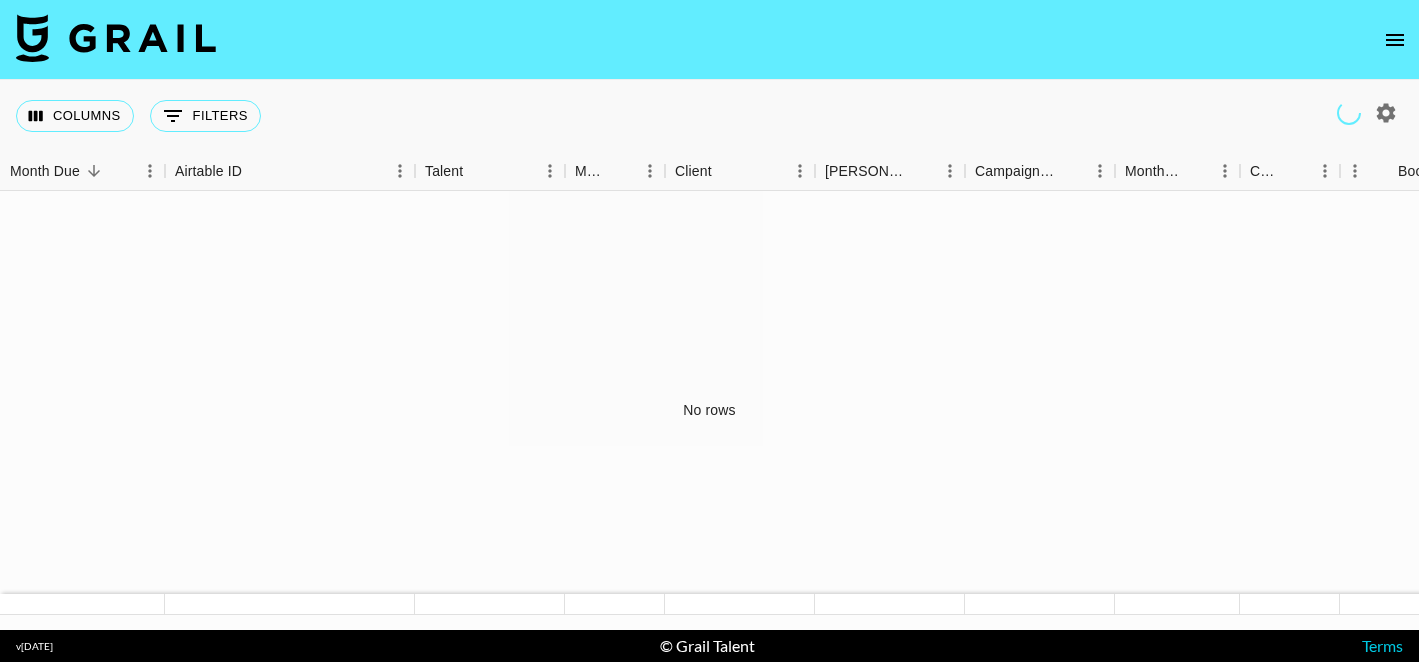 click on "Columns 0 Filters + Booking" at bounding box center [709, 116] 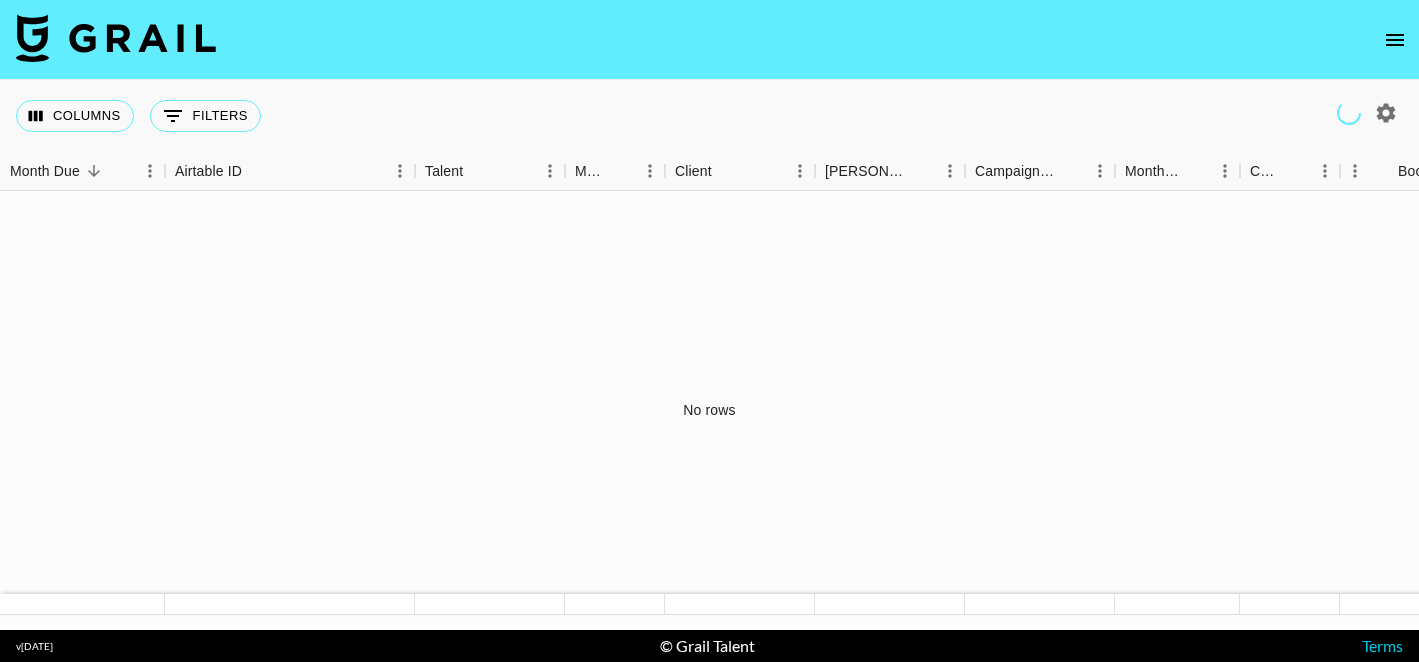 click 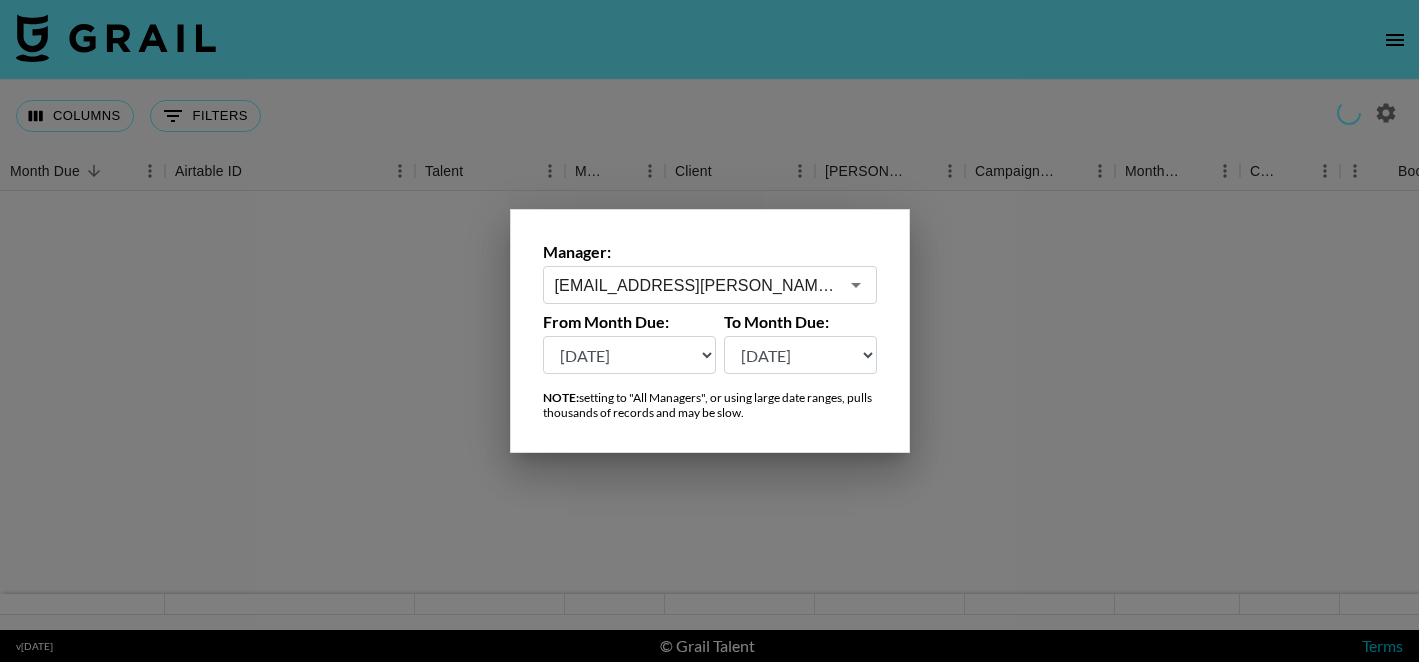 click on "alyx.wilson@grail-talent.com ​" at bounding box center [710, 285] 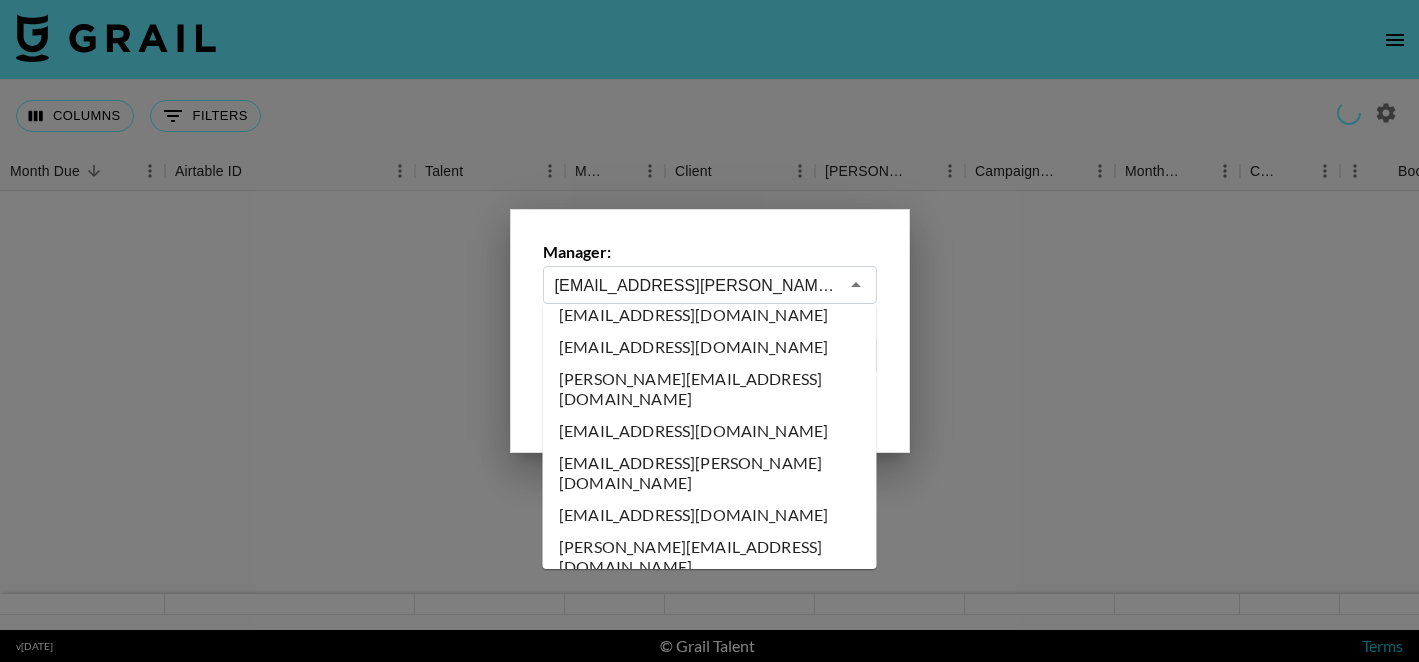 scroll, scrollTop: 0, scrollLeft: 0, axis: both 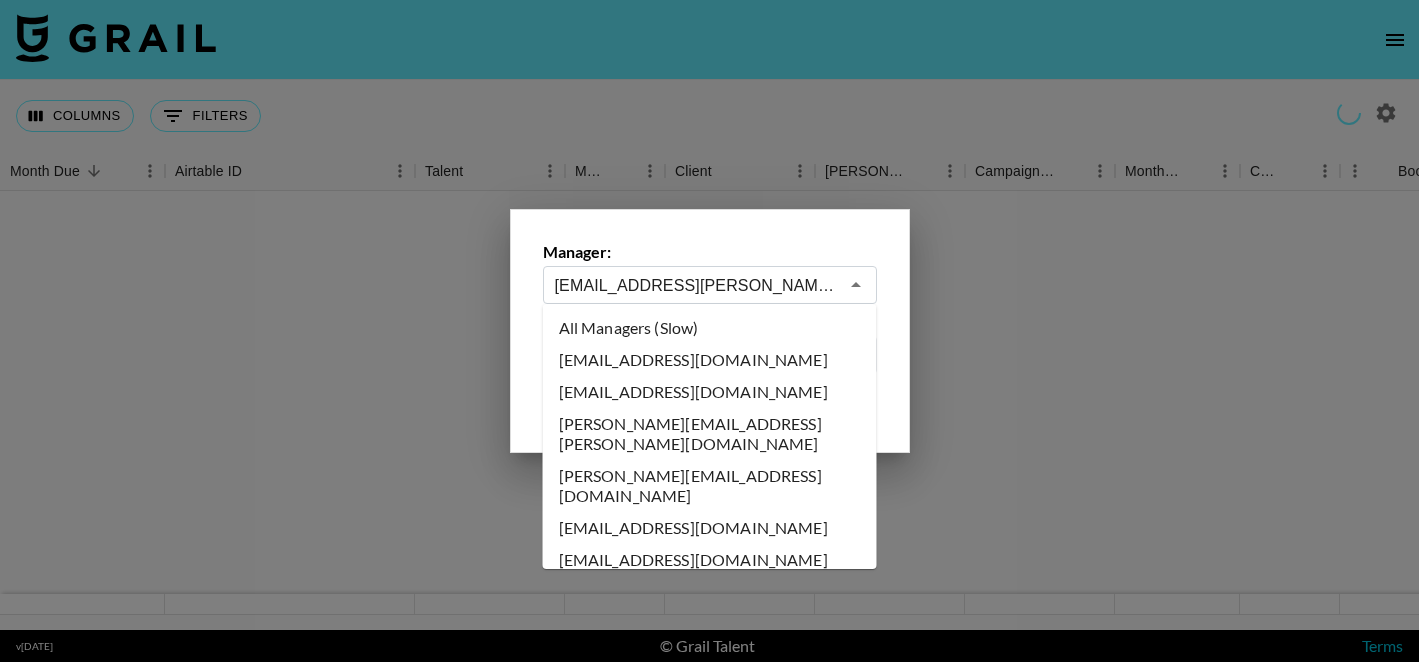 click on "All Managers (Slow)" at bounding box center (710, 328) 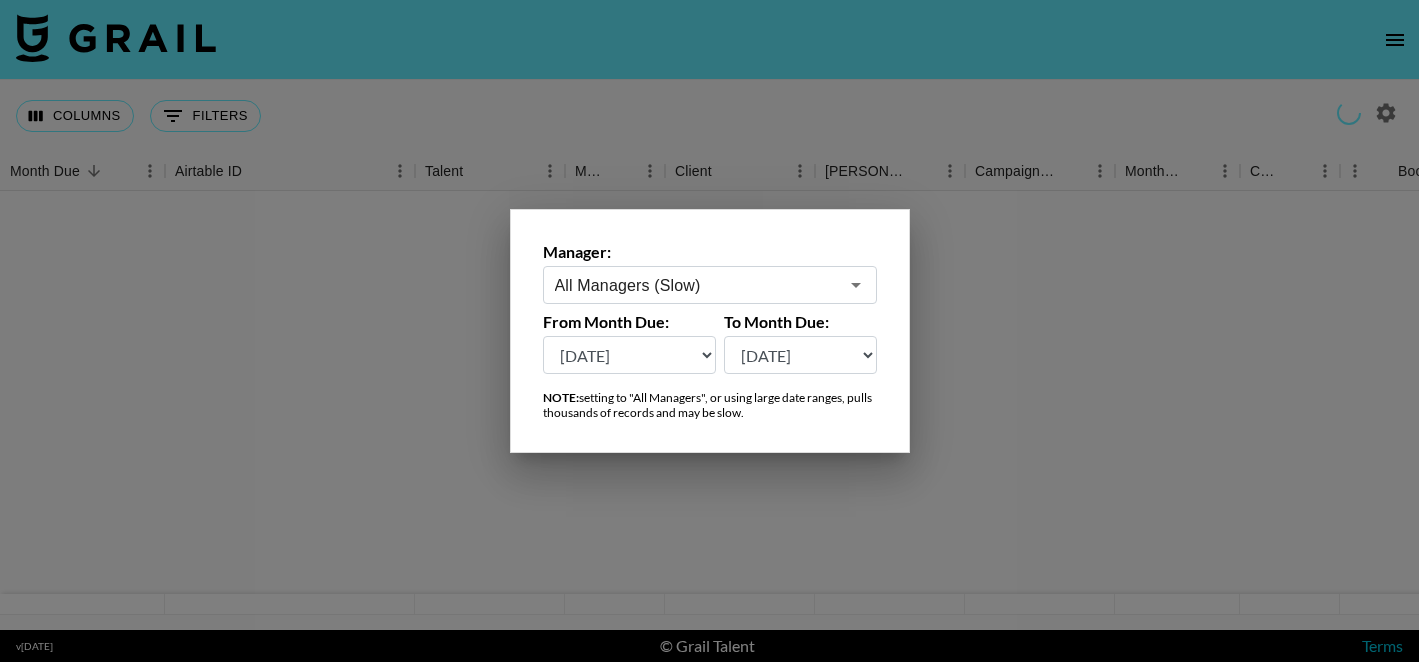 click at bounding box center [709, 331] 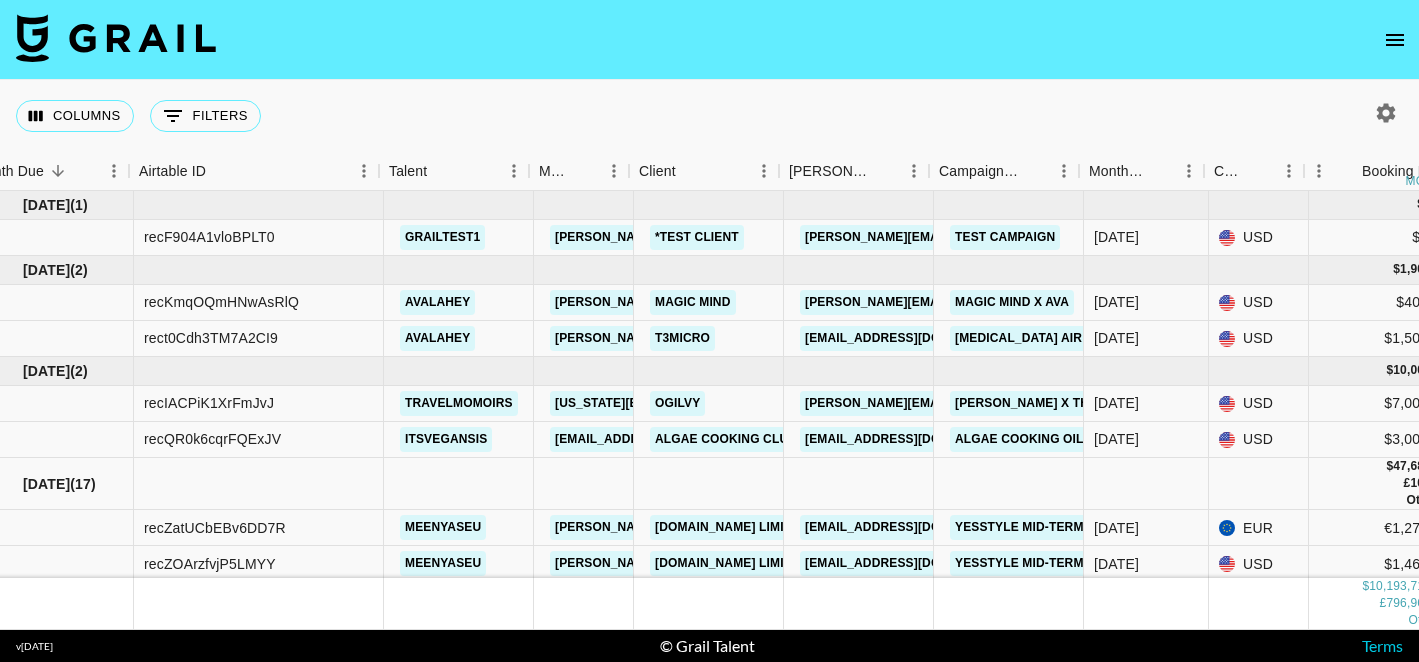 scroll, scrollTop: 0, scrollLeft: 51, axis: horizontal 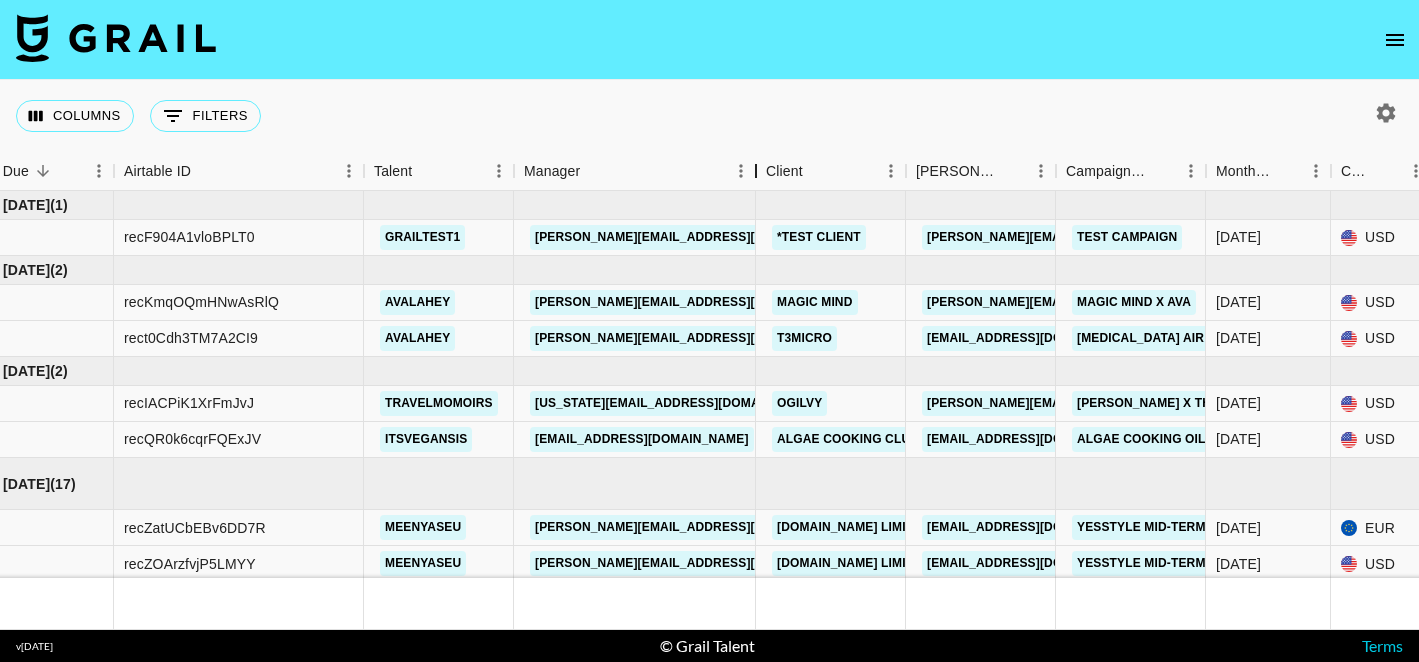 drag, startPoint x: 617, startPoint y: 189, endPoint x: 761, endPoint y: 187, distance: 144.01389 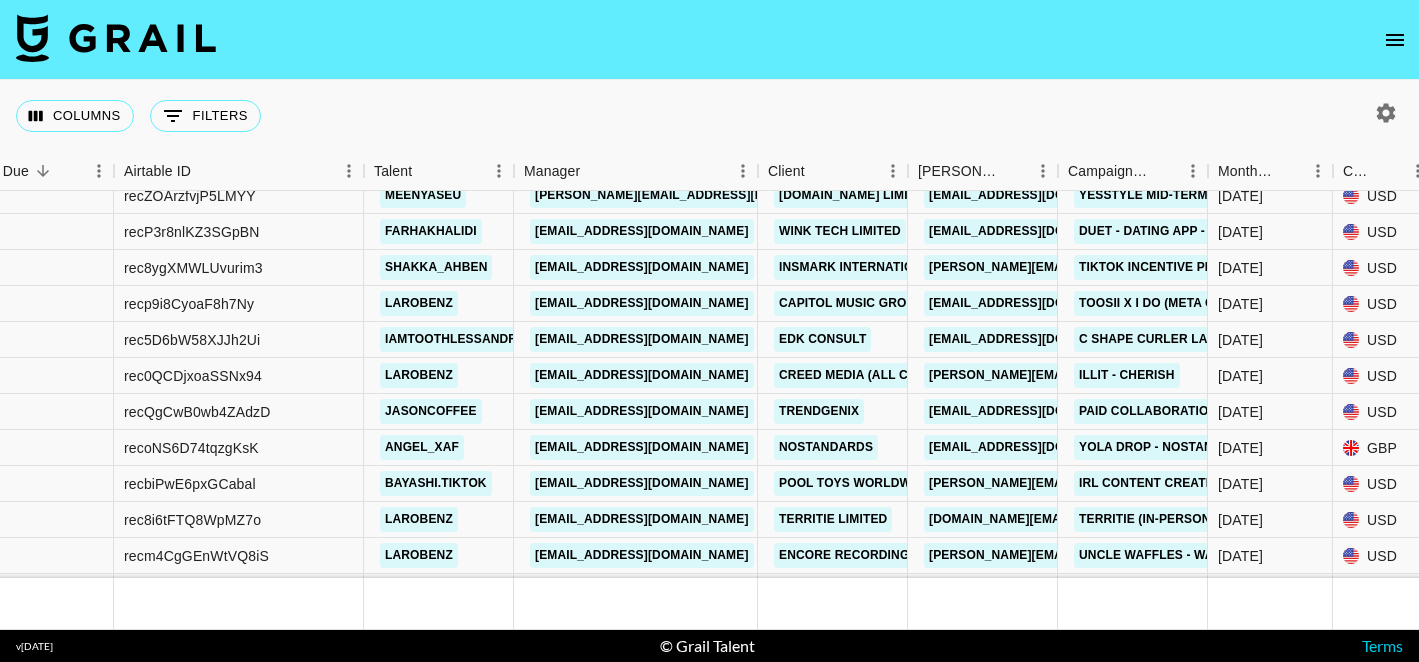 scroll, scrollTop: 390, scrollLeft: 51, axis: both 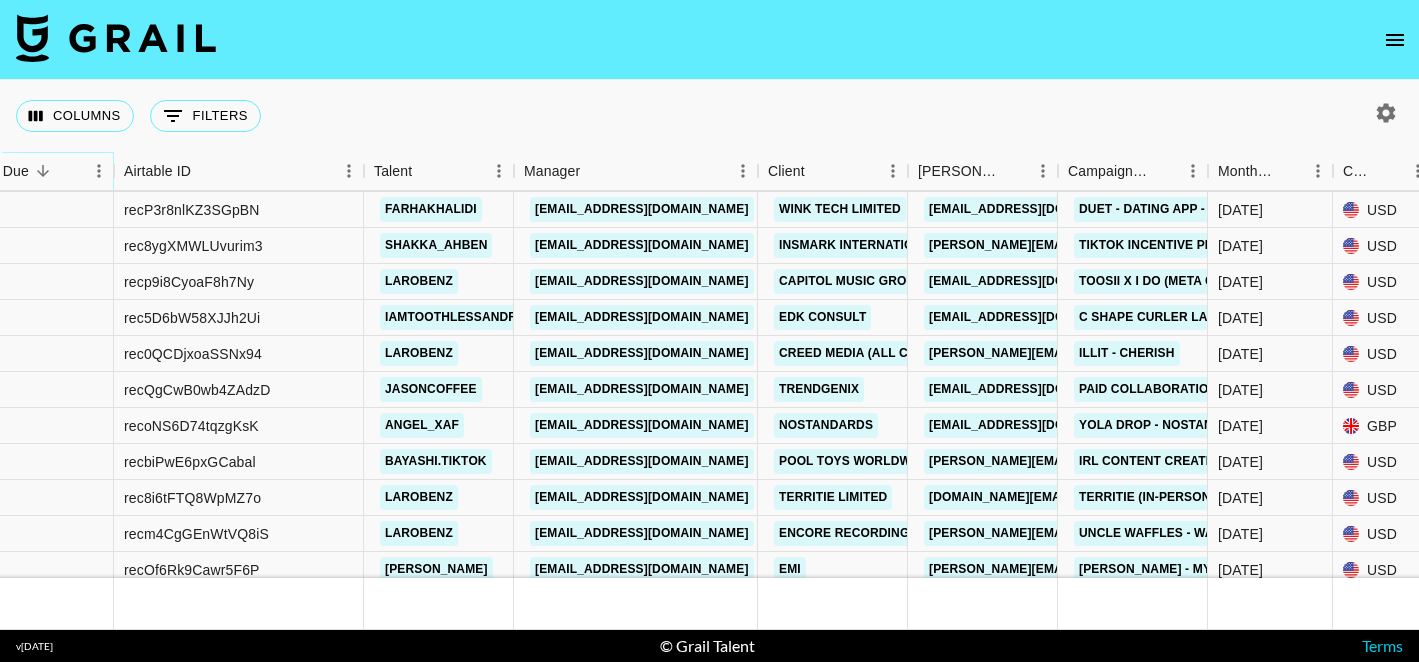 click at bounding box center [43, 171] 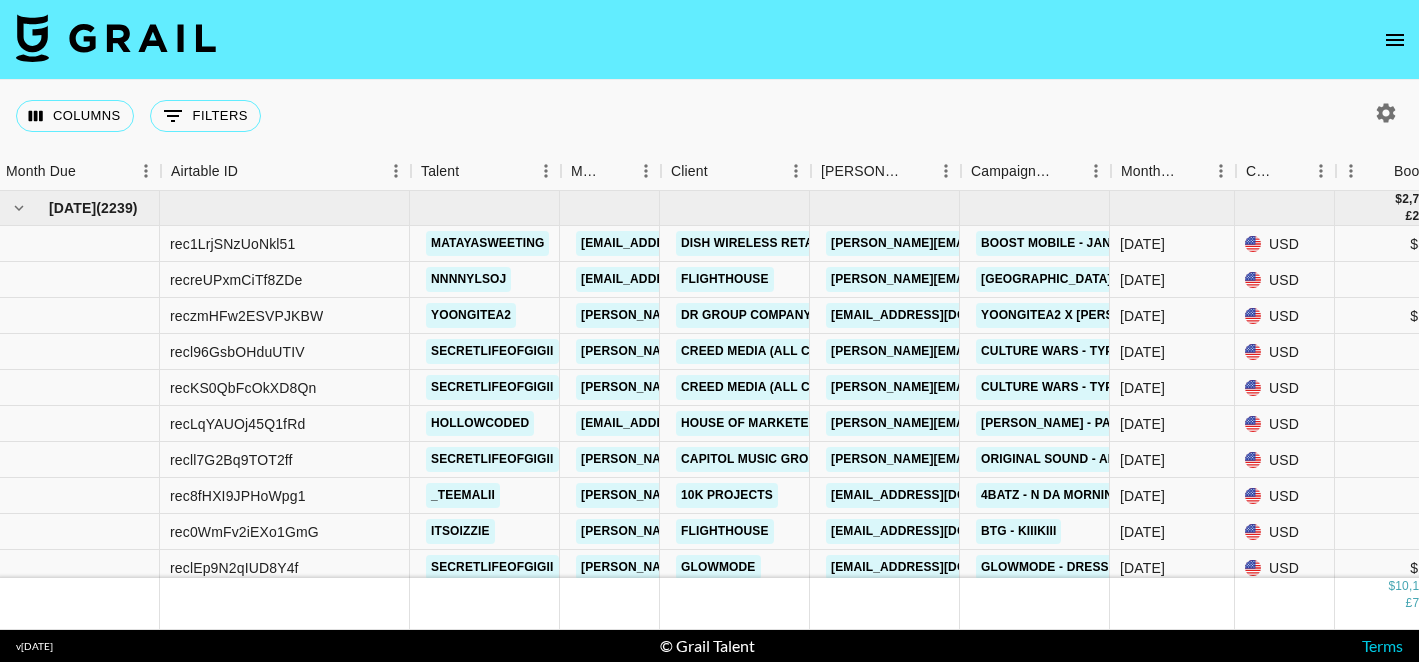 scroll, scrollTop: 0, scrollLeft: 0, axis: both 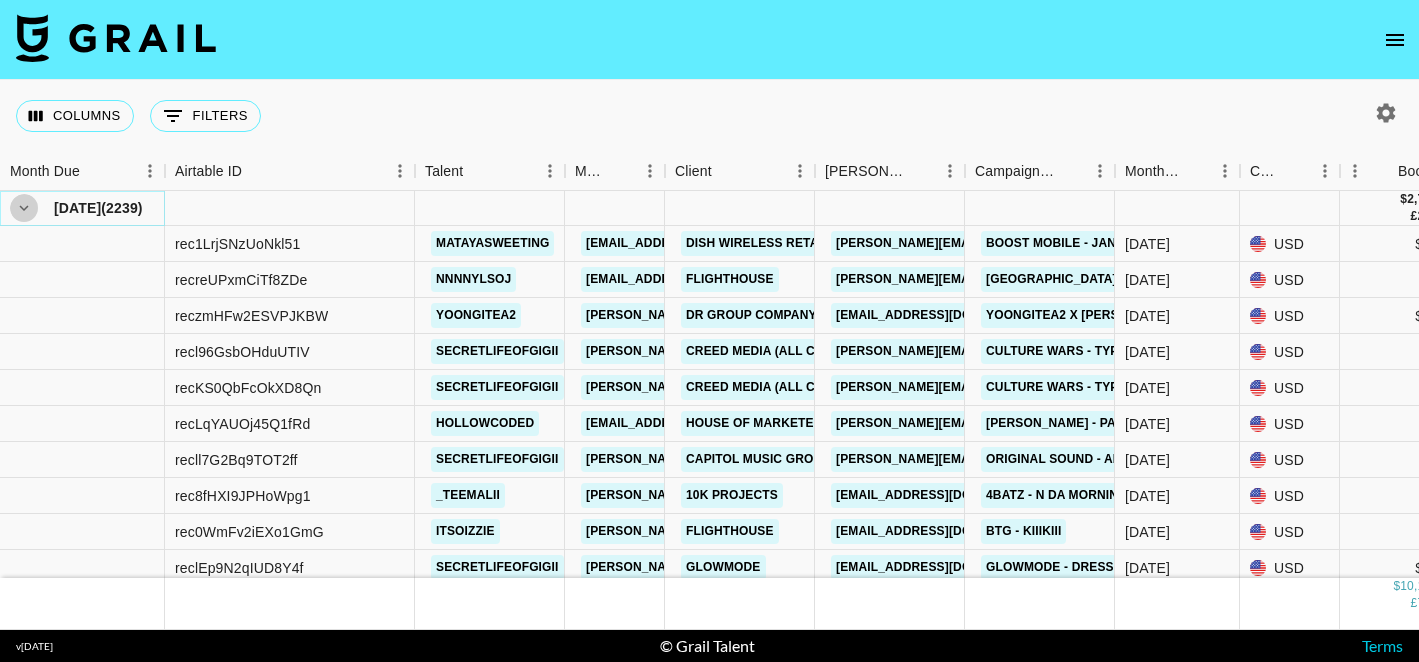 click 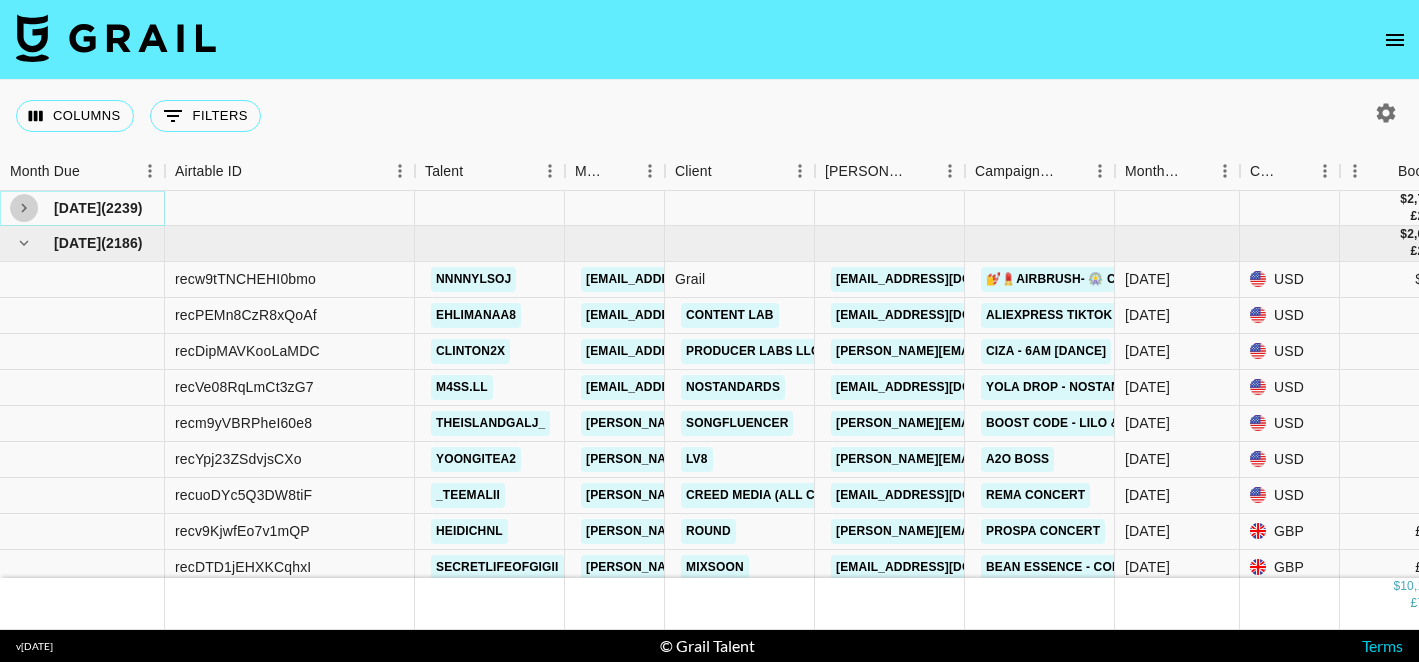 click 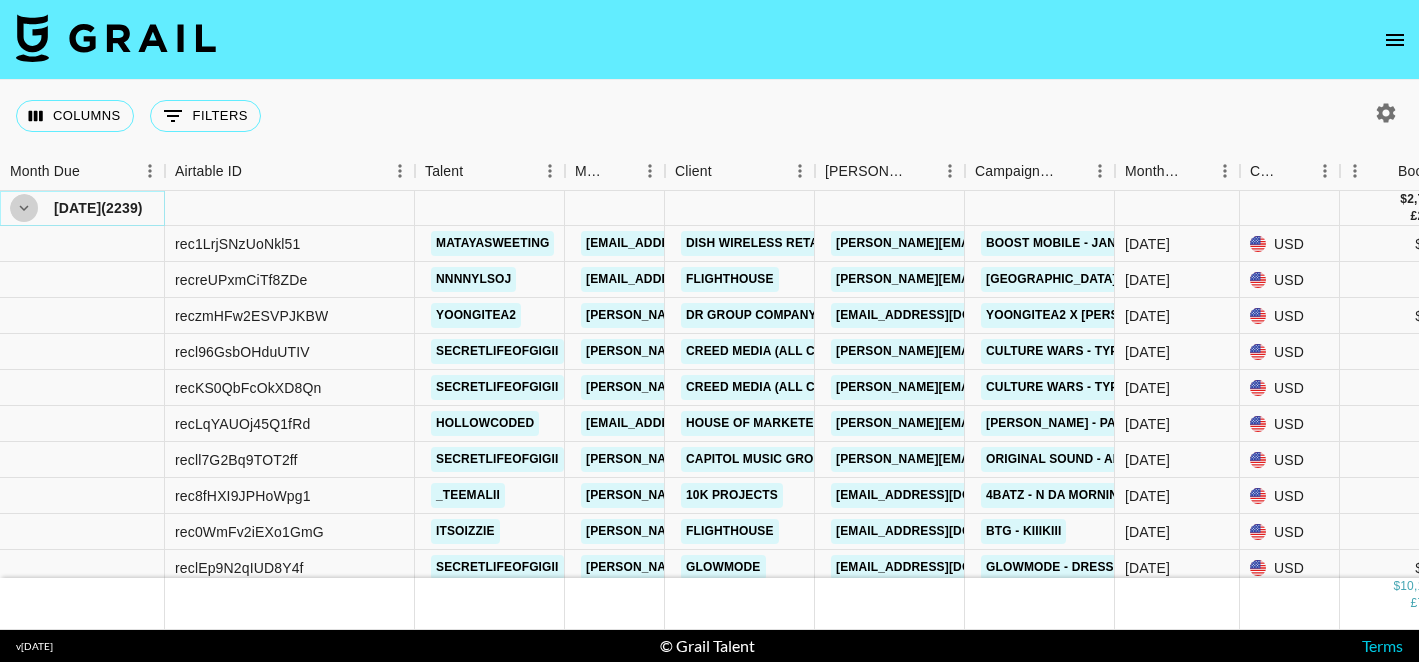click 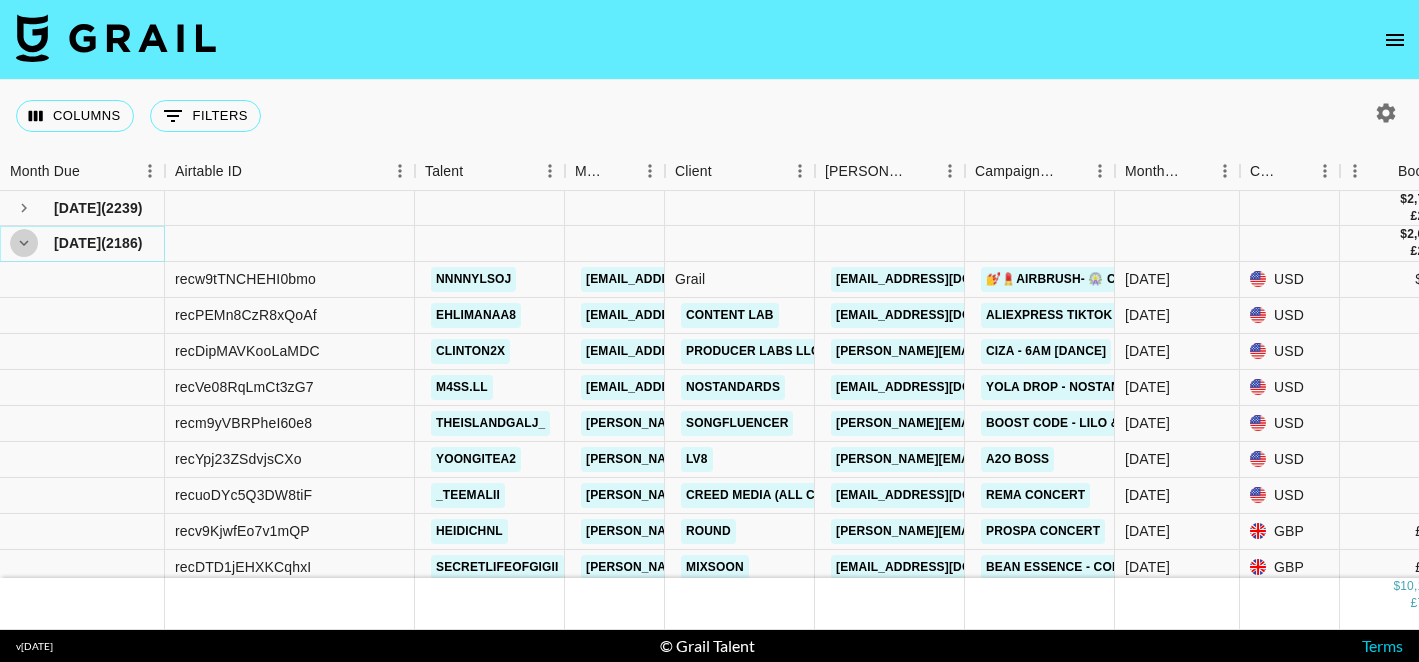 click 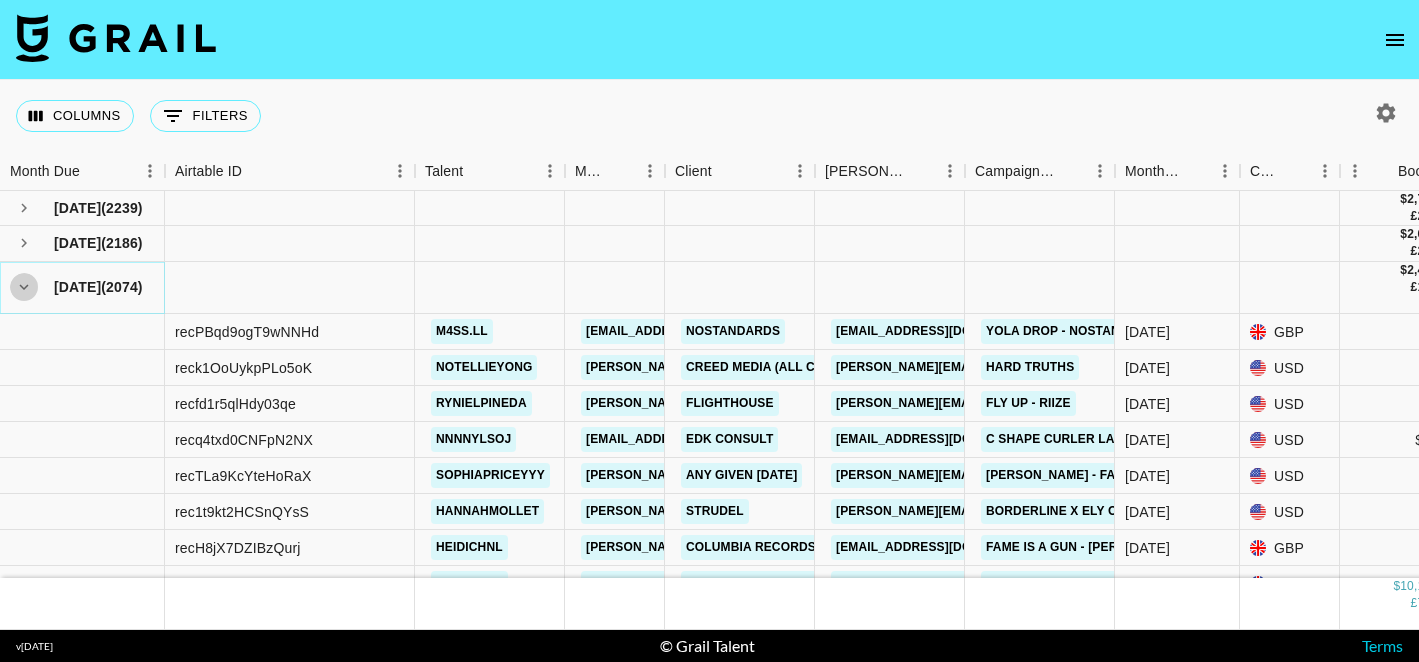 click 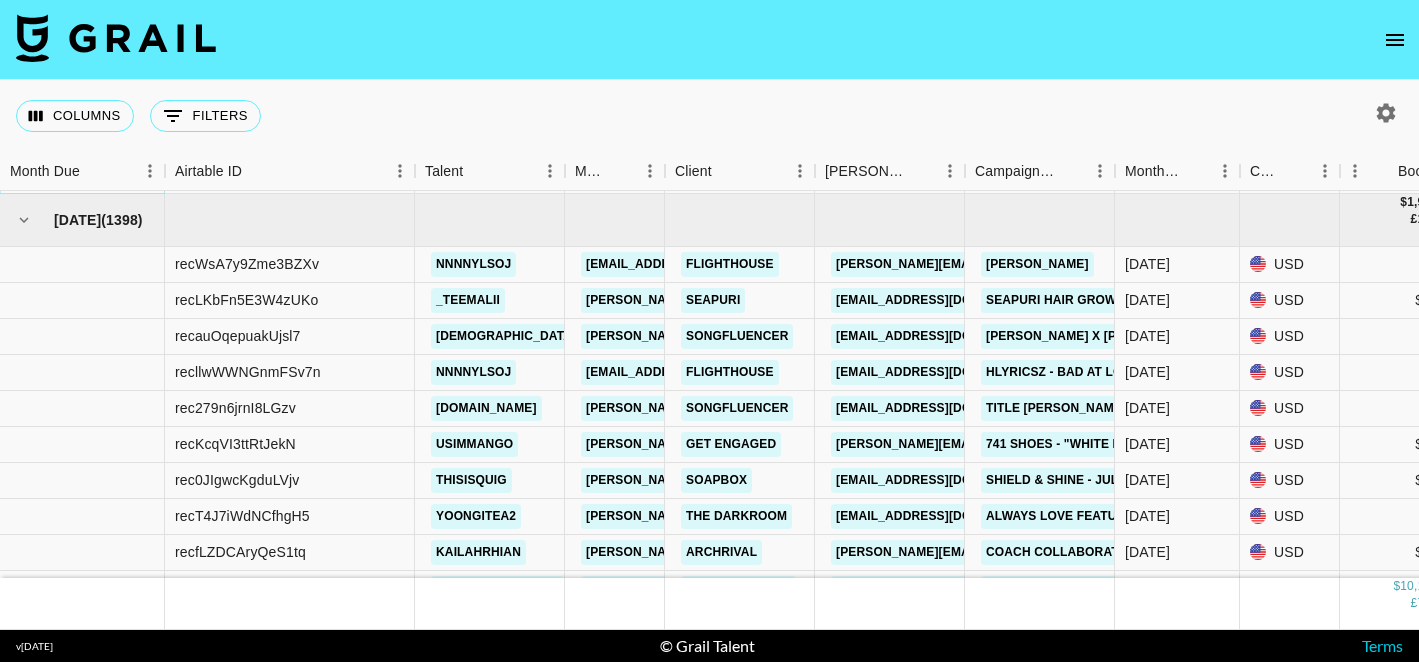 scroll, scrollTop: 143, scrollLeft: 0, axis: vertical 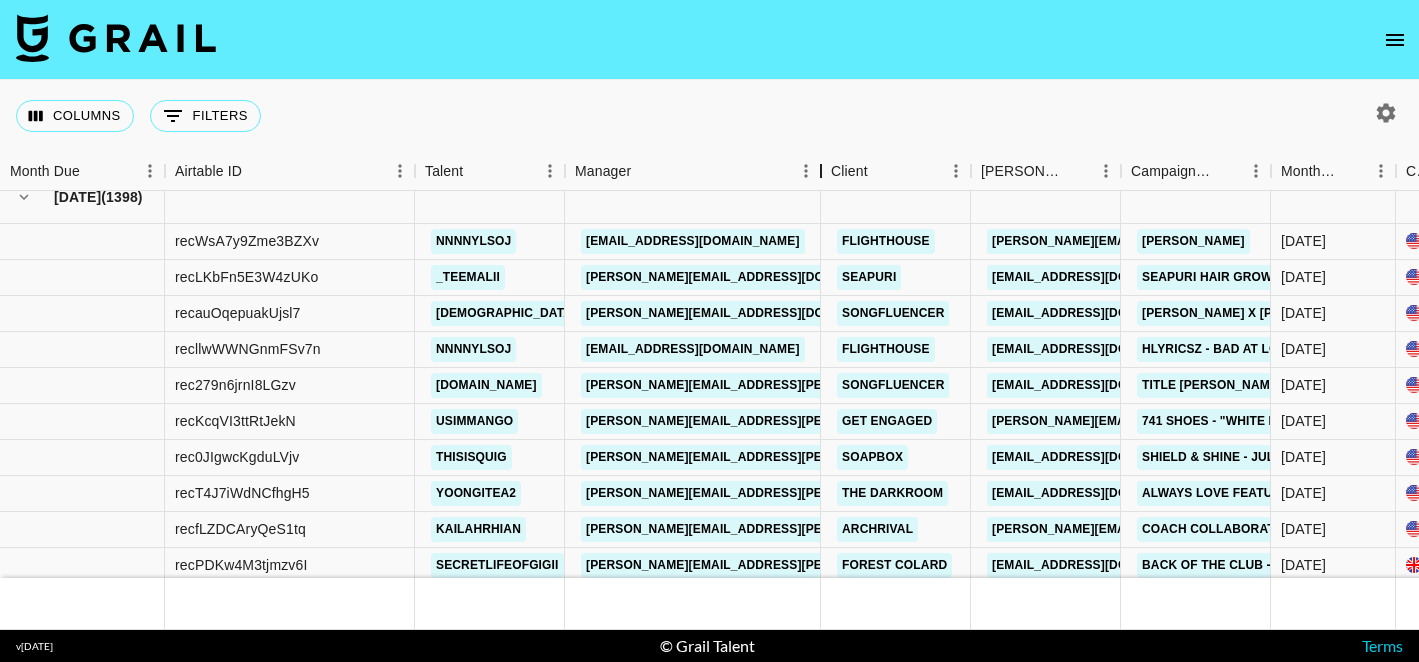drag, startPoint x: 666, startPoint y: 183, endPoint x: 822, endPoint y: 191, distance: 156.20499 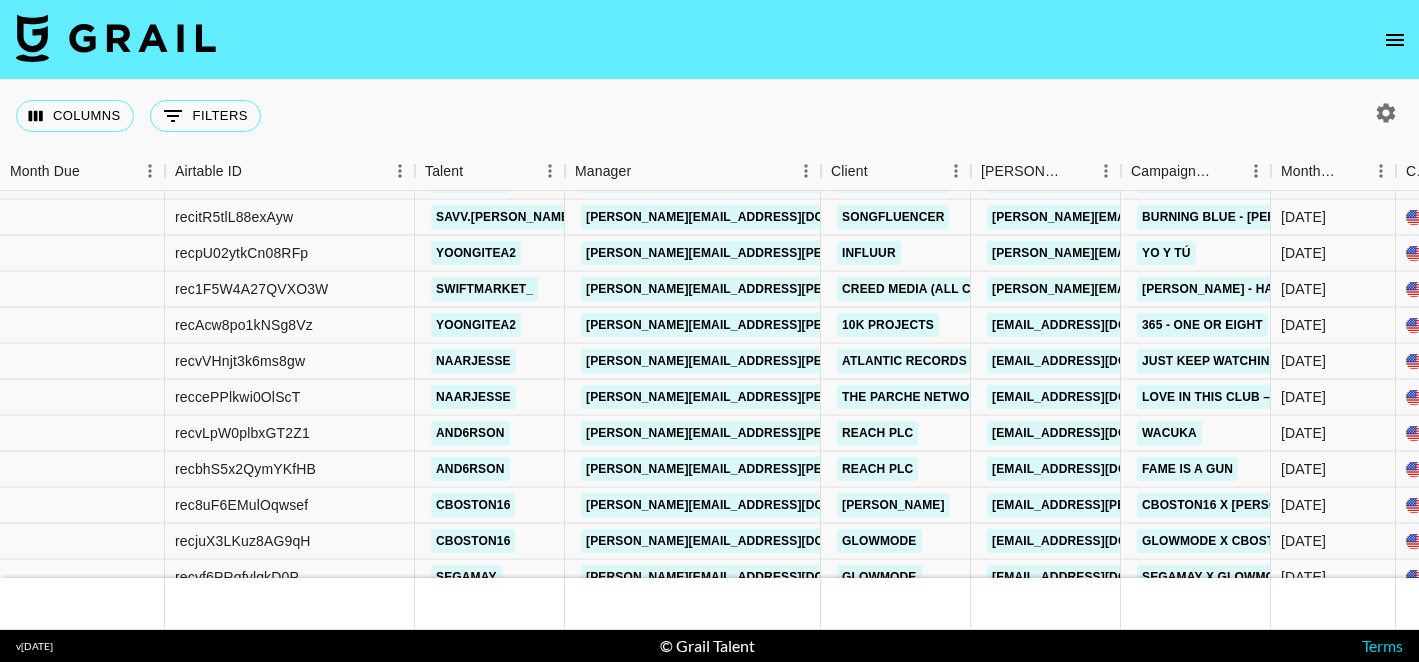 scroll, scrollTop: 718, scrollLeft: 0, axis: vertical 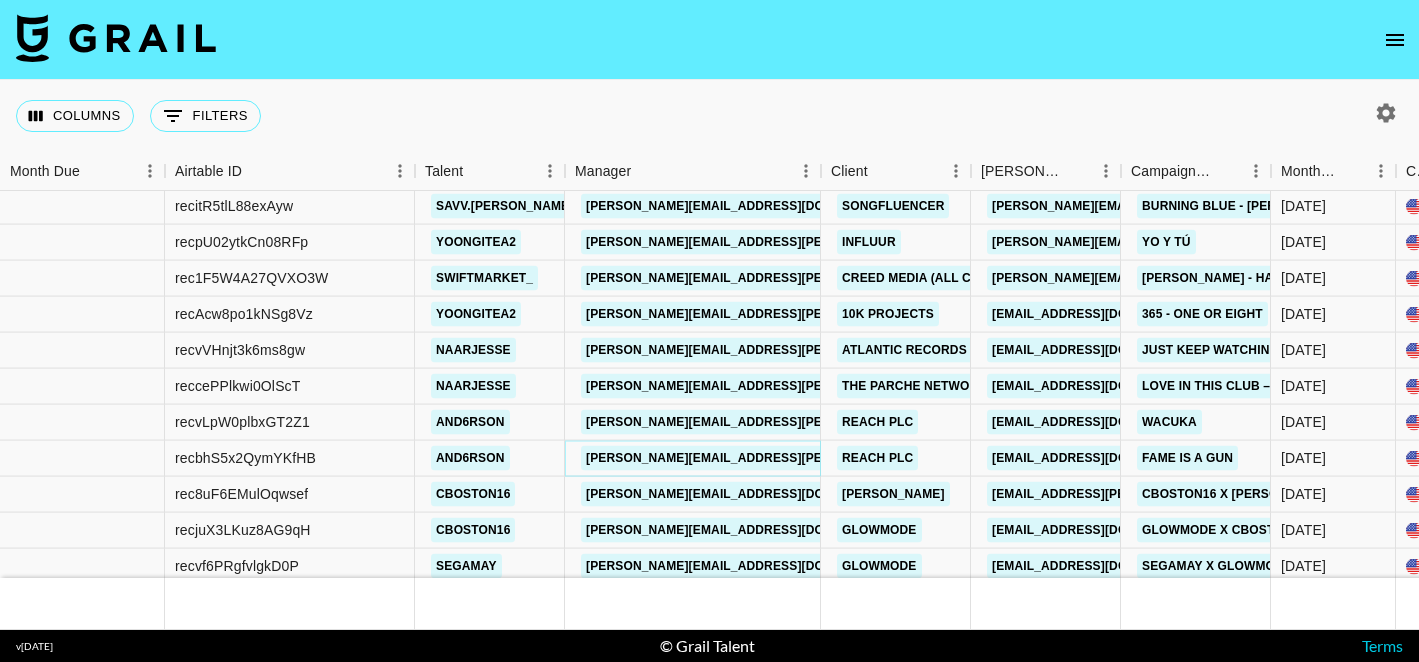 click on "phuong.linh.nhu@grail-talent.com" at bounding box center (846, 458) 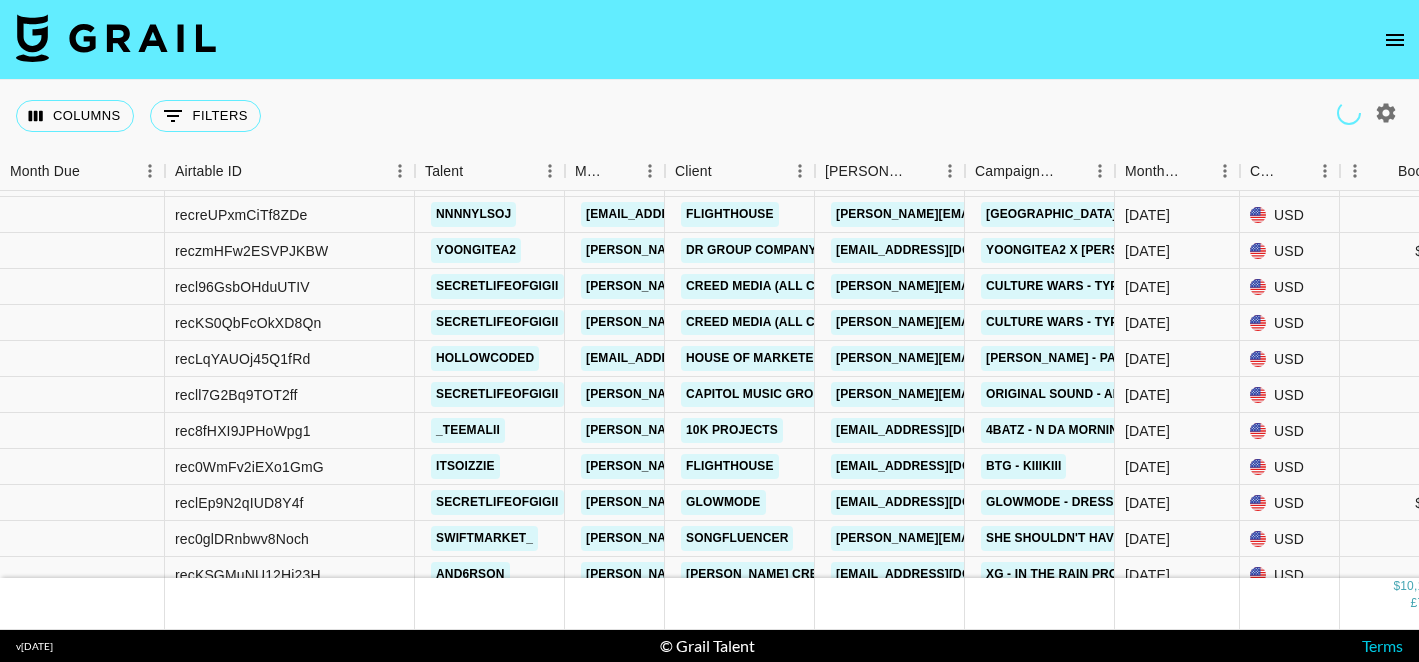 scroll, scrollTop: 63, scrollLeft: 0, axis: vertical 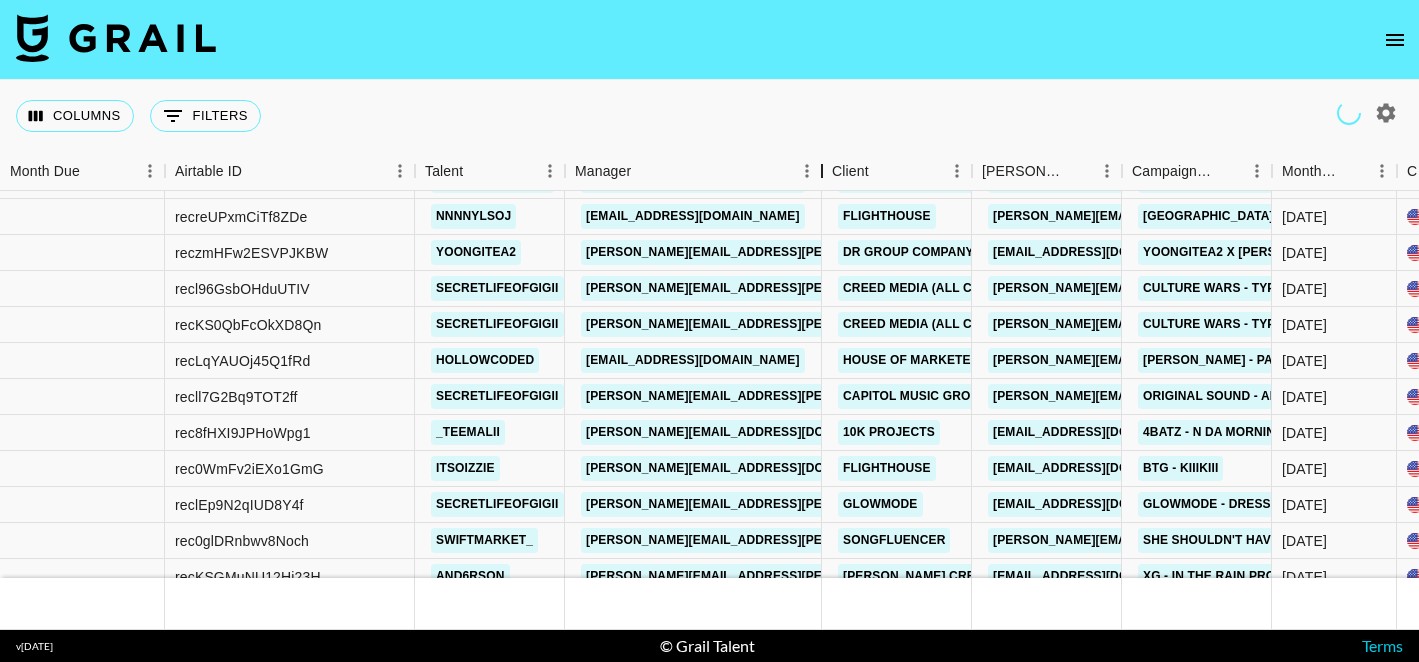 drag, startPoint x: 659, startPoint y: 184, endPoint x: 866, endPoint y: 177, distance: 207.11832 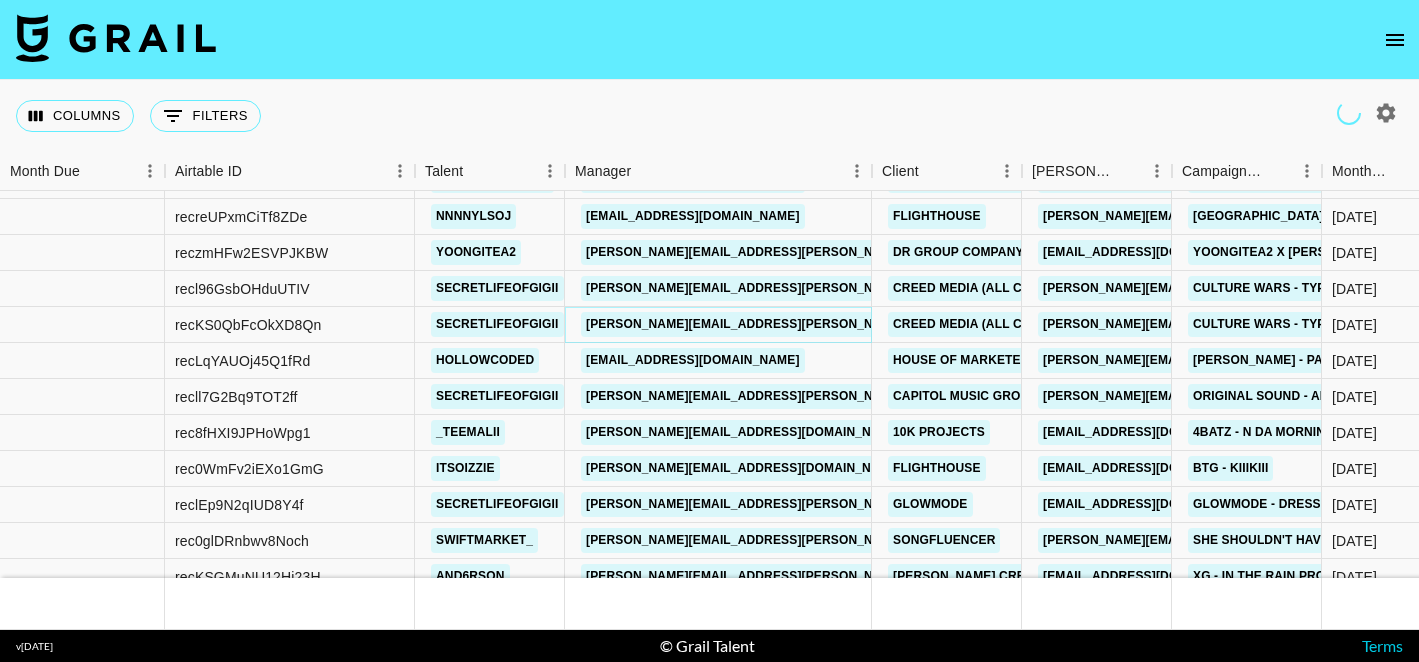click on "phuong.linh.nhu@grail-talent.com" at bounding box center (846, 324) 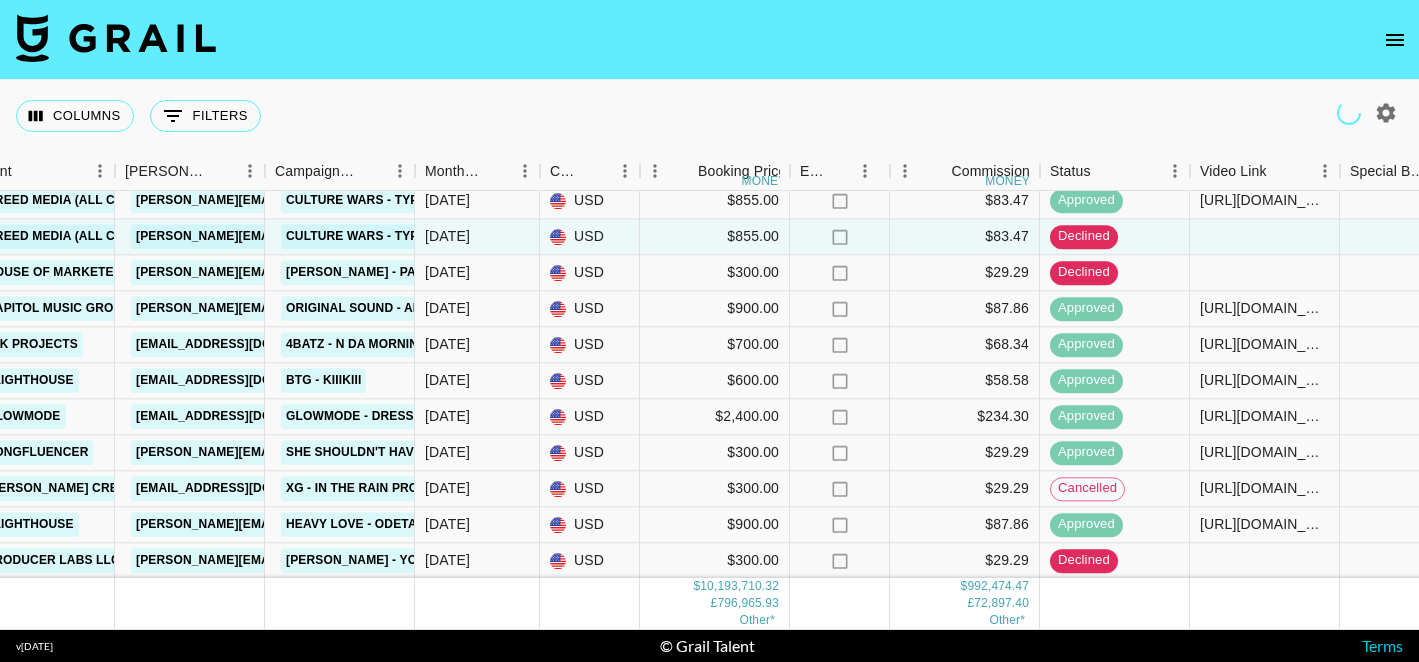 scroll, scrollTop: 118, scrollLeft: 700, axis: both 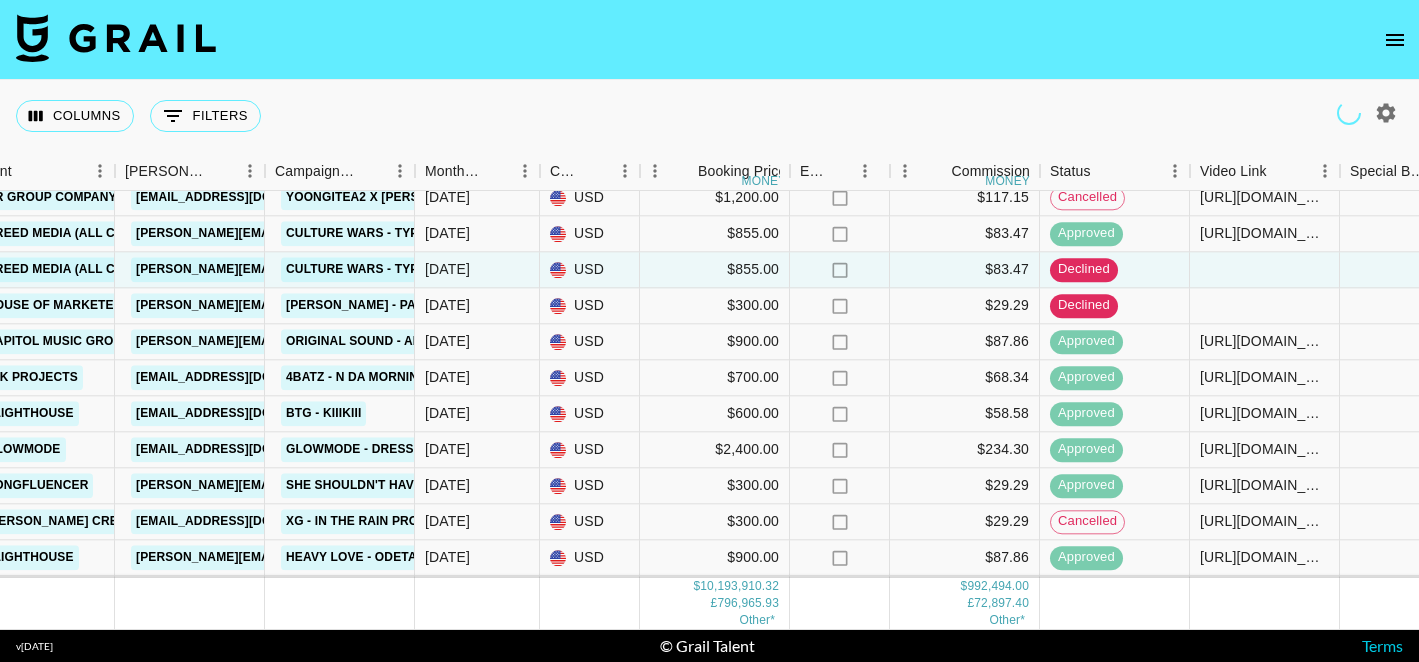 click 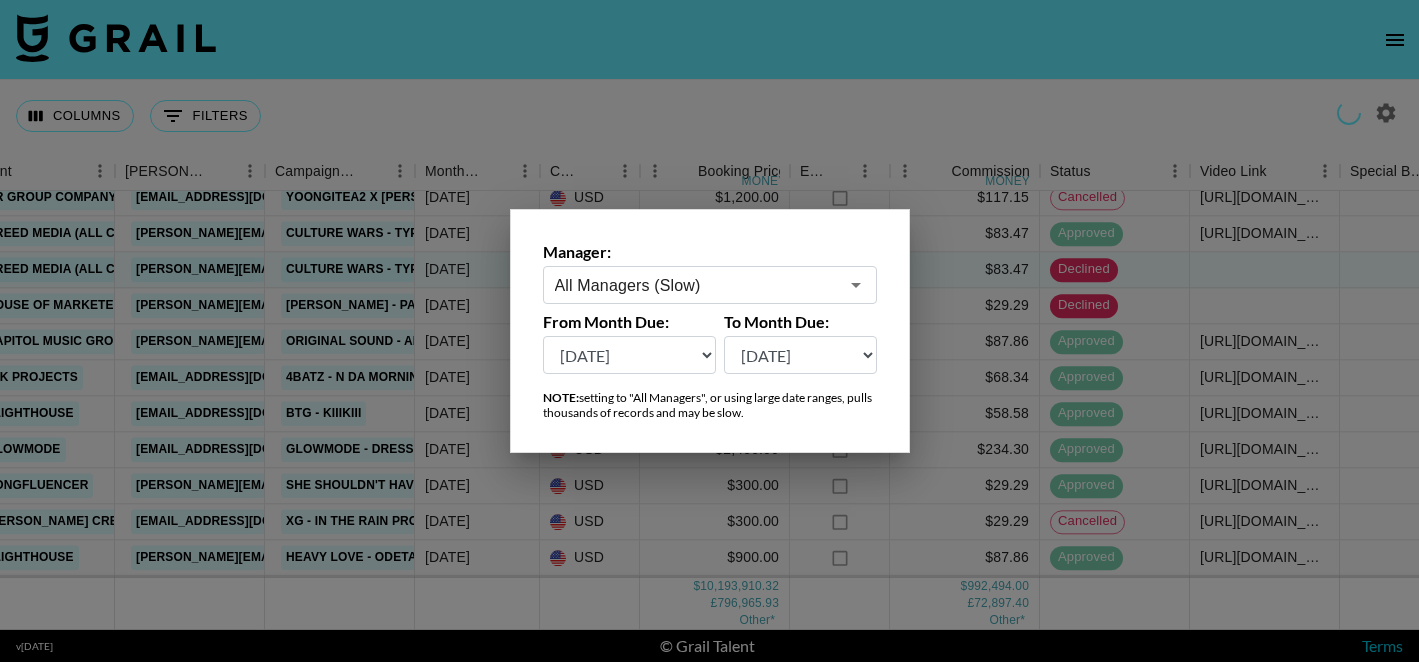 click at bounding box center (709, 331) 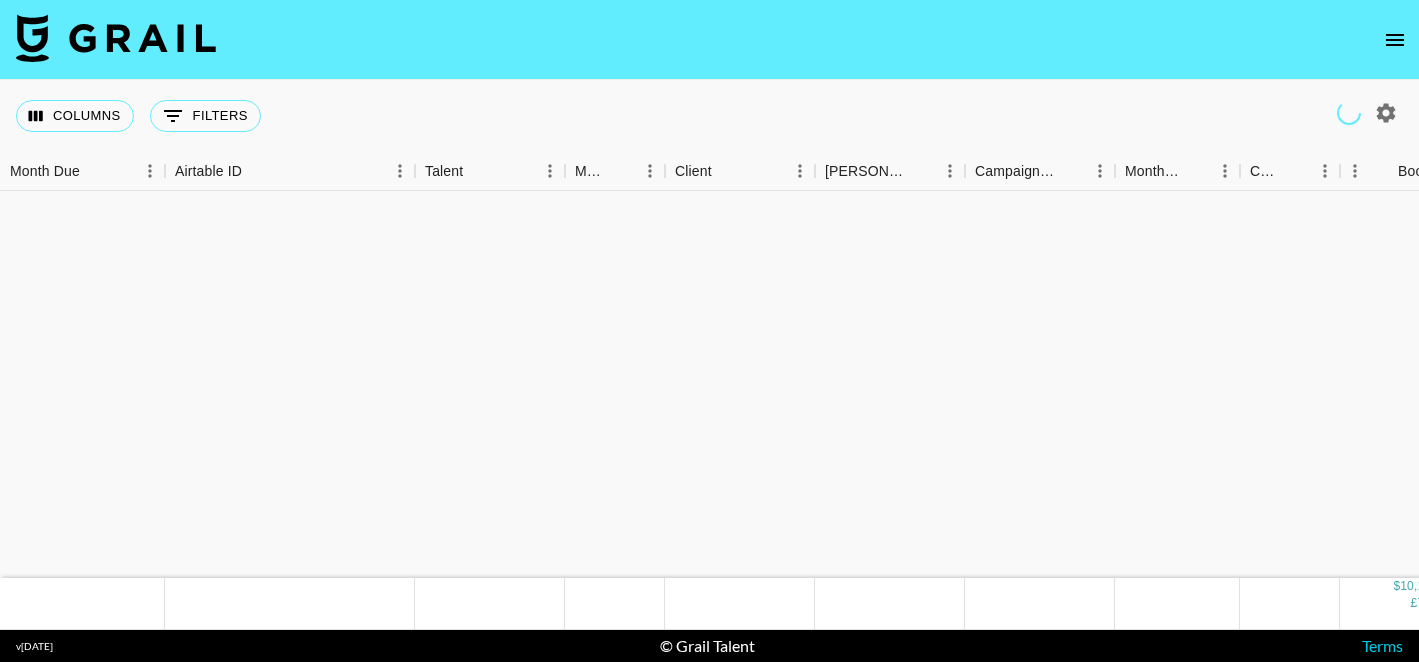 scroll, scrollTop: 0, scrollLeft: 0, axis: both 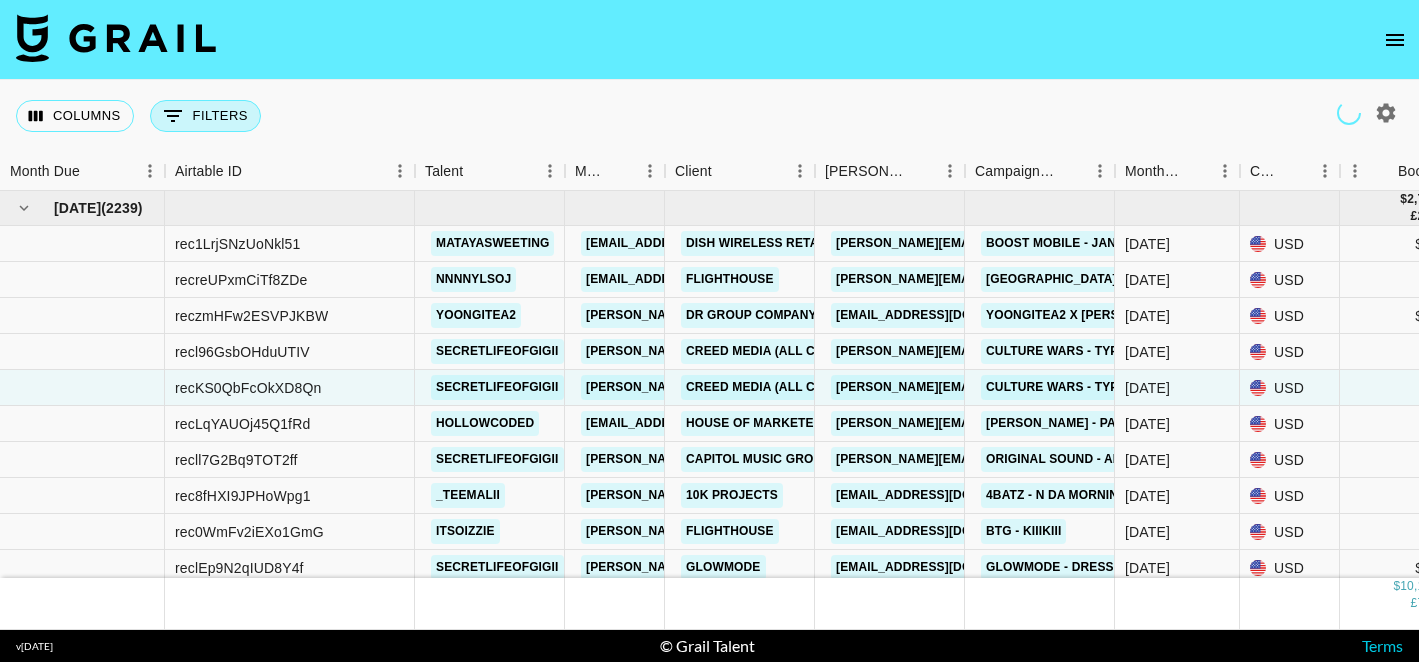 click on "0 Filters" at bounding box center [205, 116] 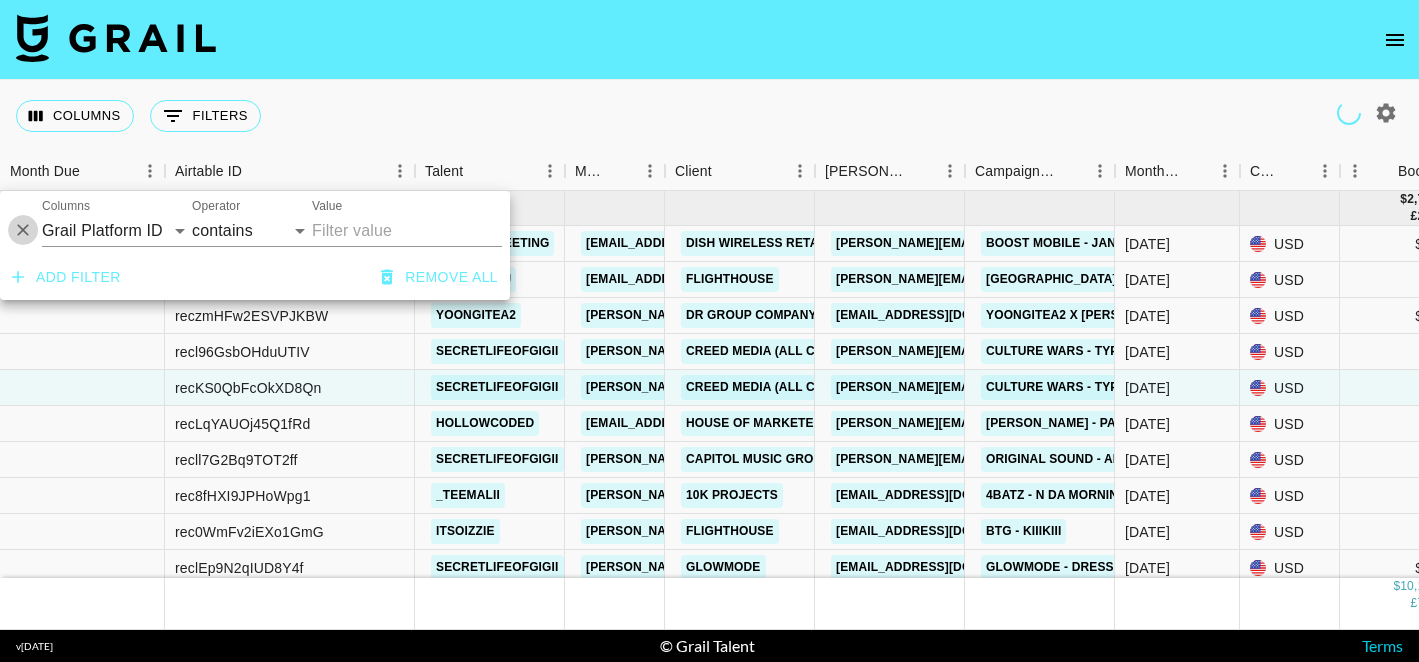 click 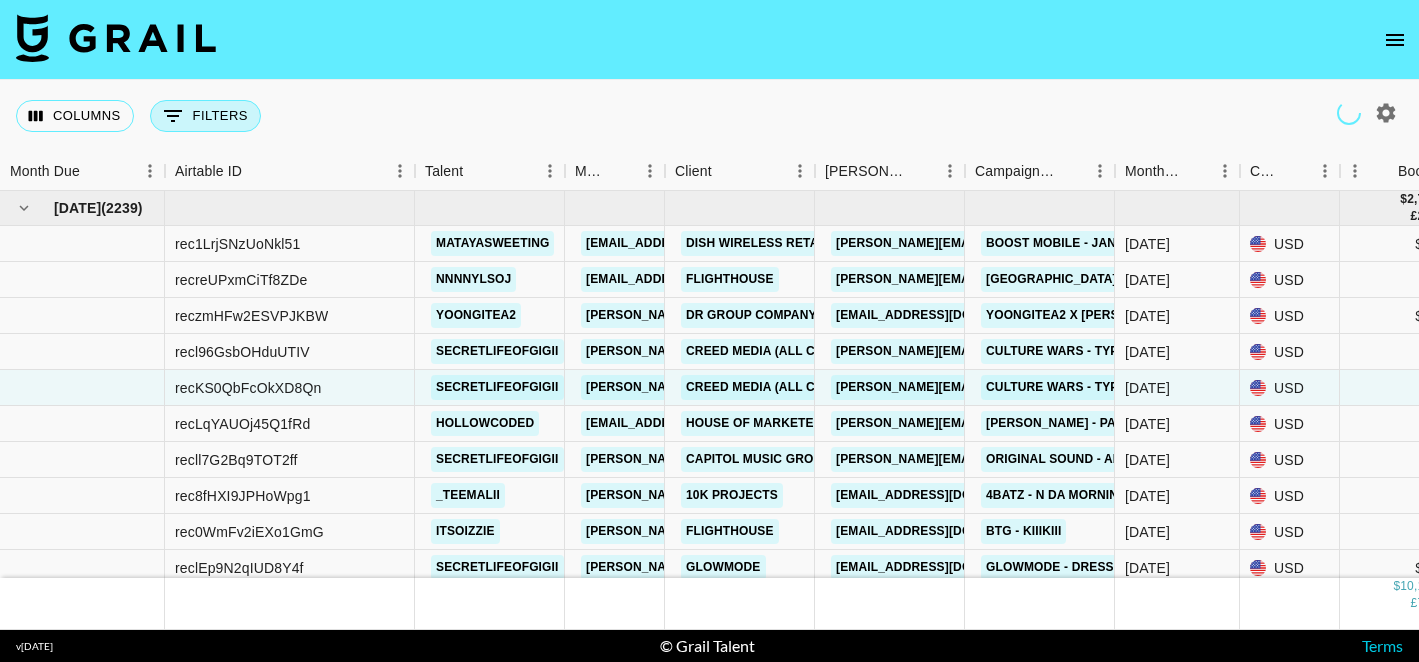 click on "0 Filters" at bounding box center [205, 116] 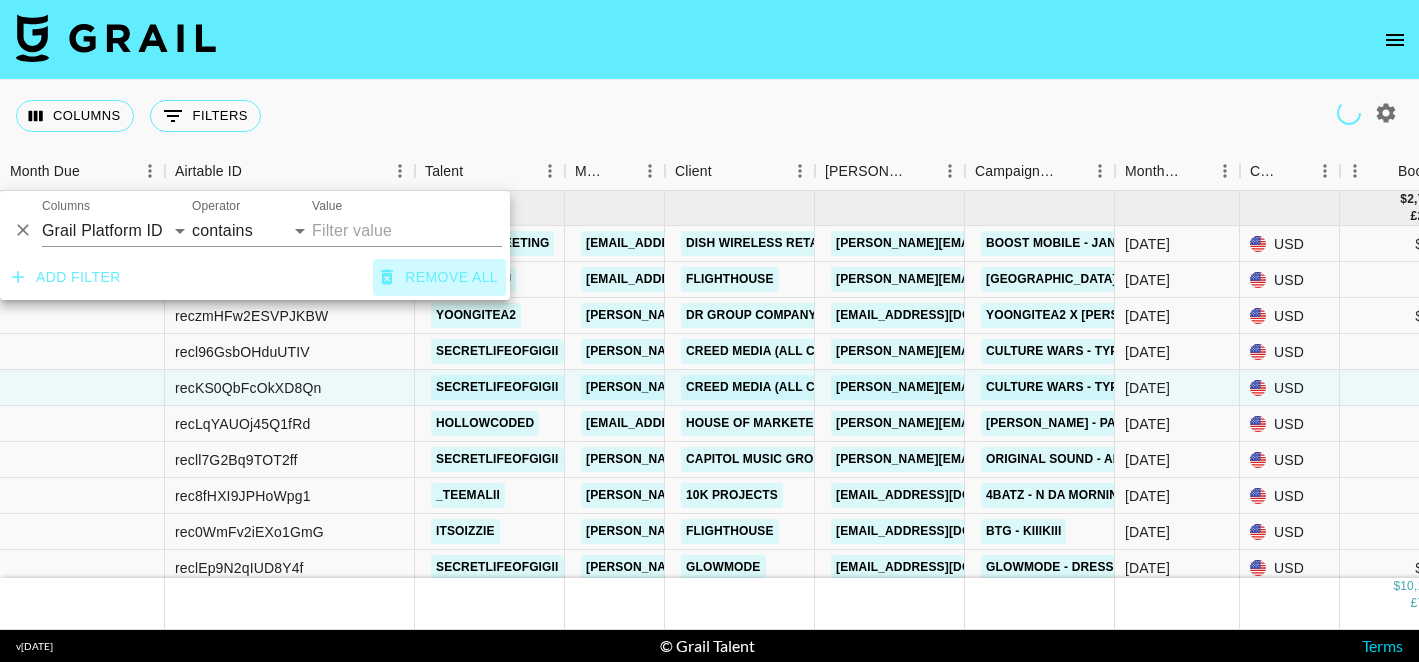click 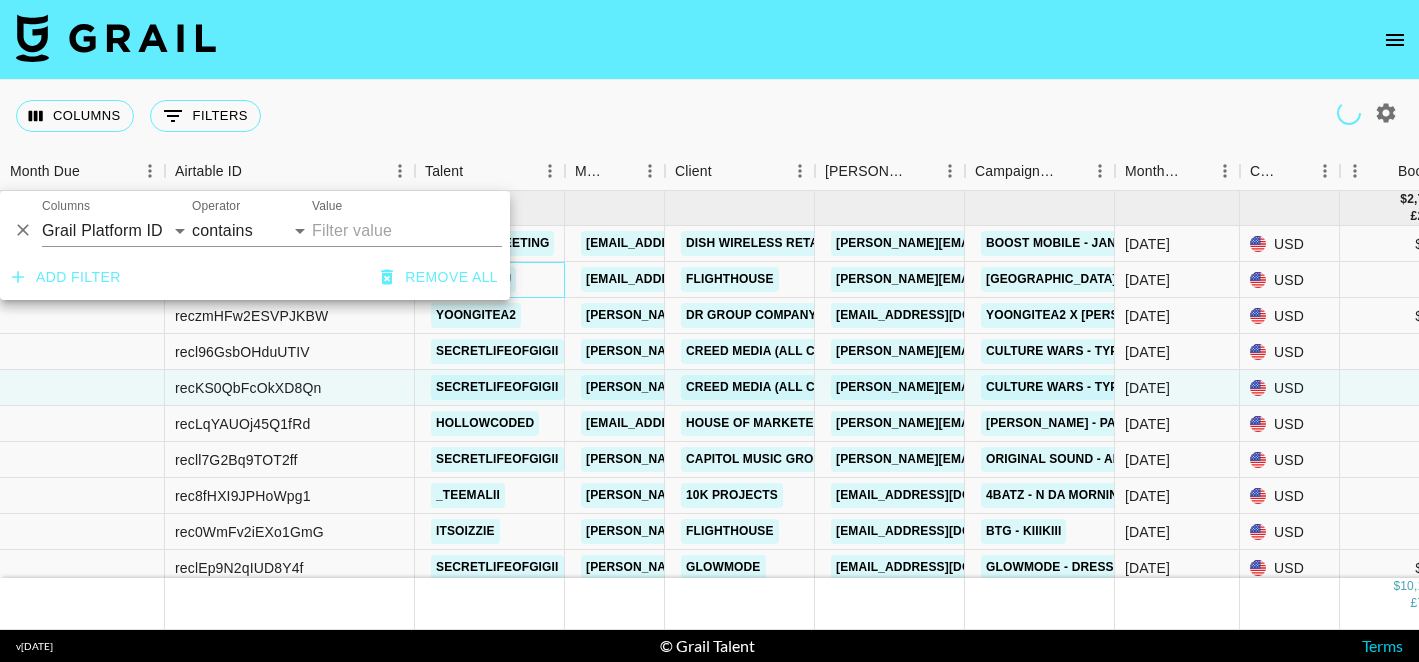 click on "nnnnylsoj" at bounding box center [490, 280] 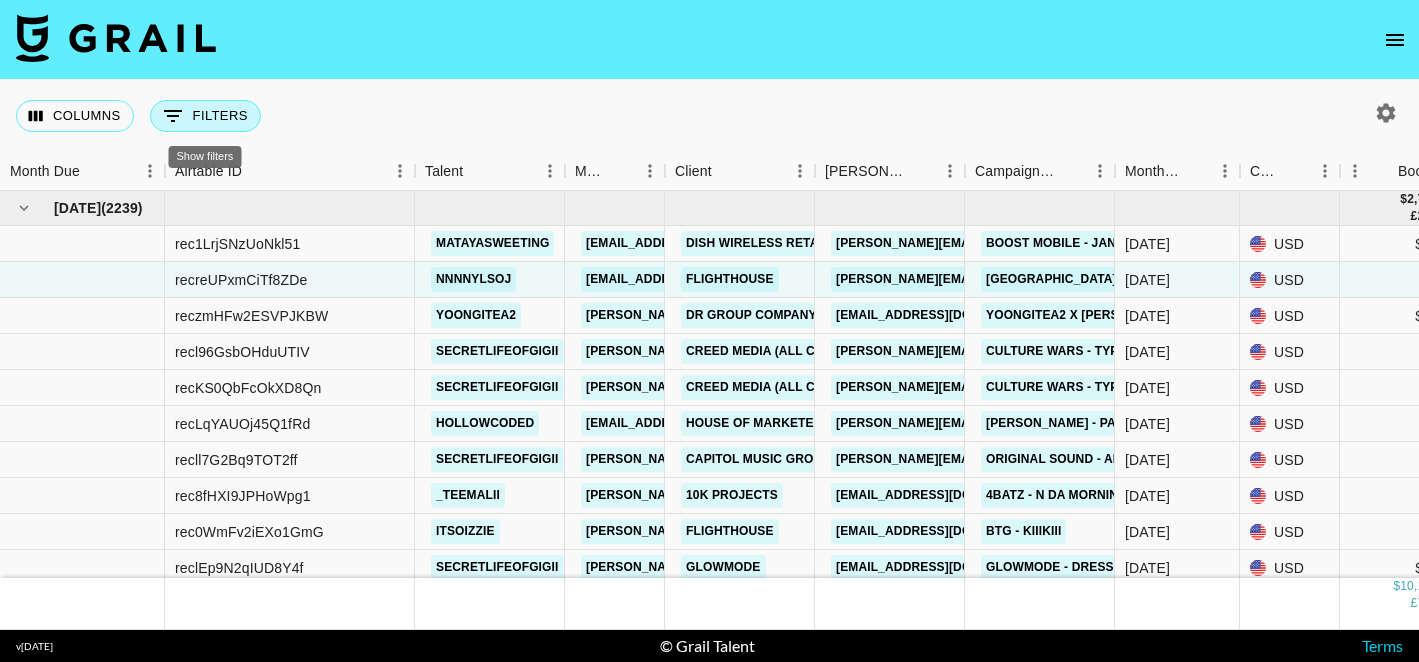 click on "0 Filters" at bounding box center (205, 116) 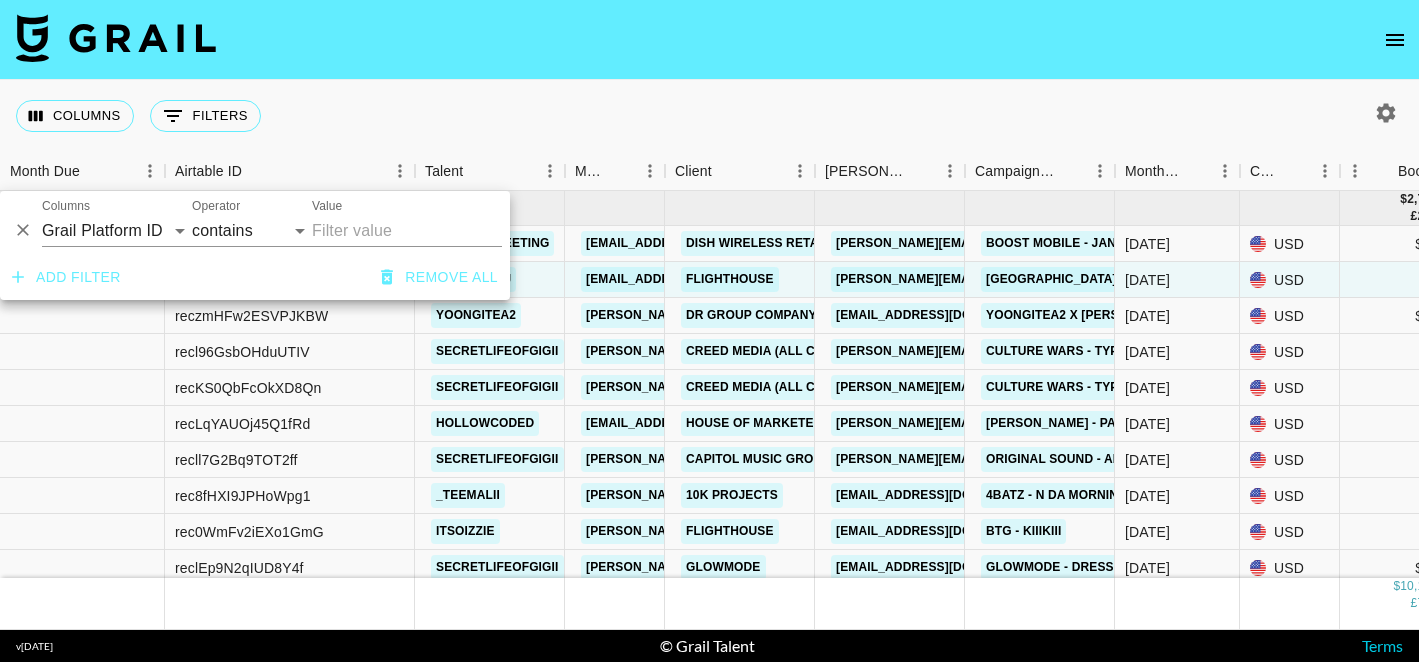 click 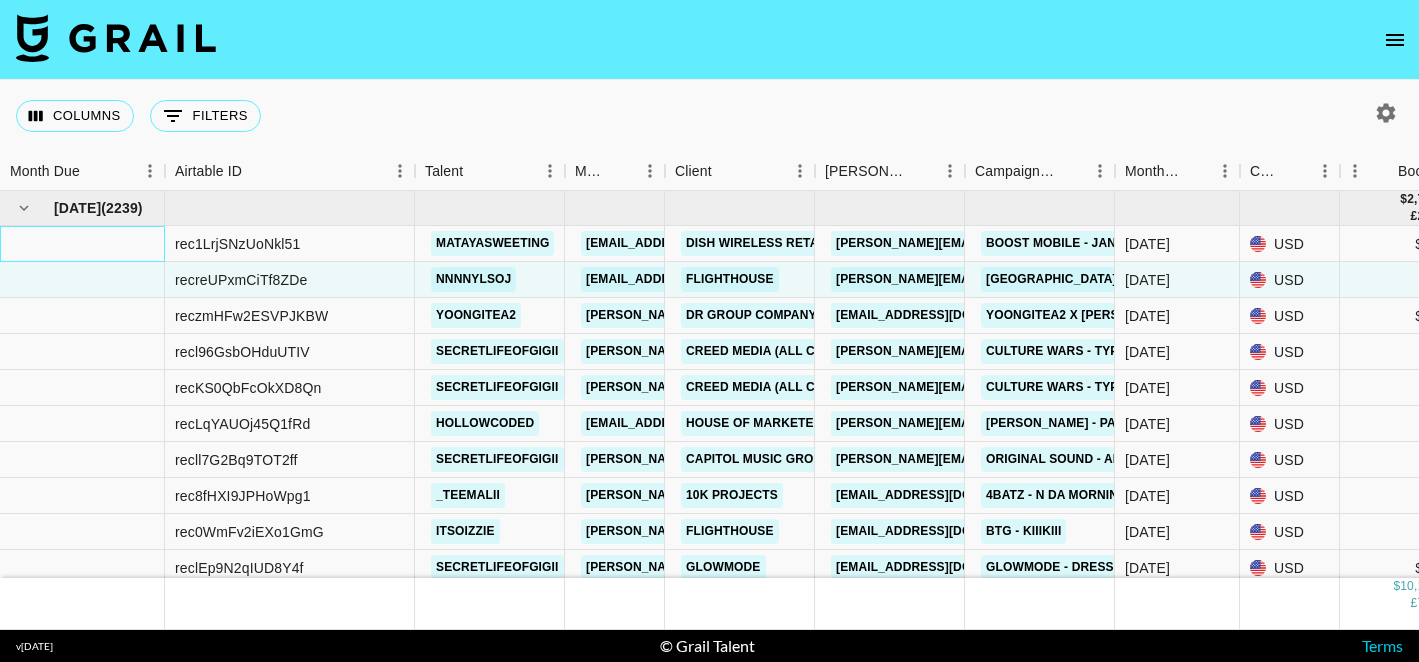 click at bounding box center (82, 244) 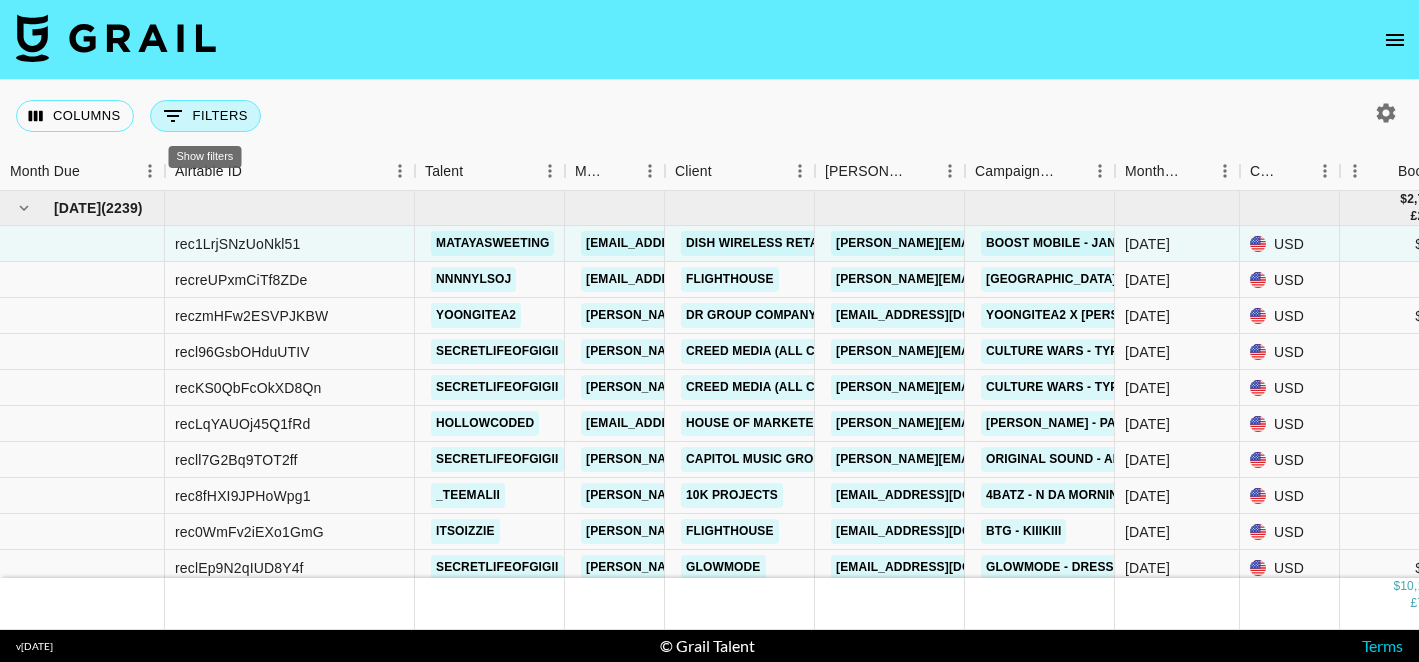 click on "0 Filters" at bounding box center [205, 116] 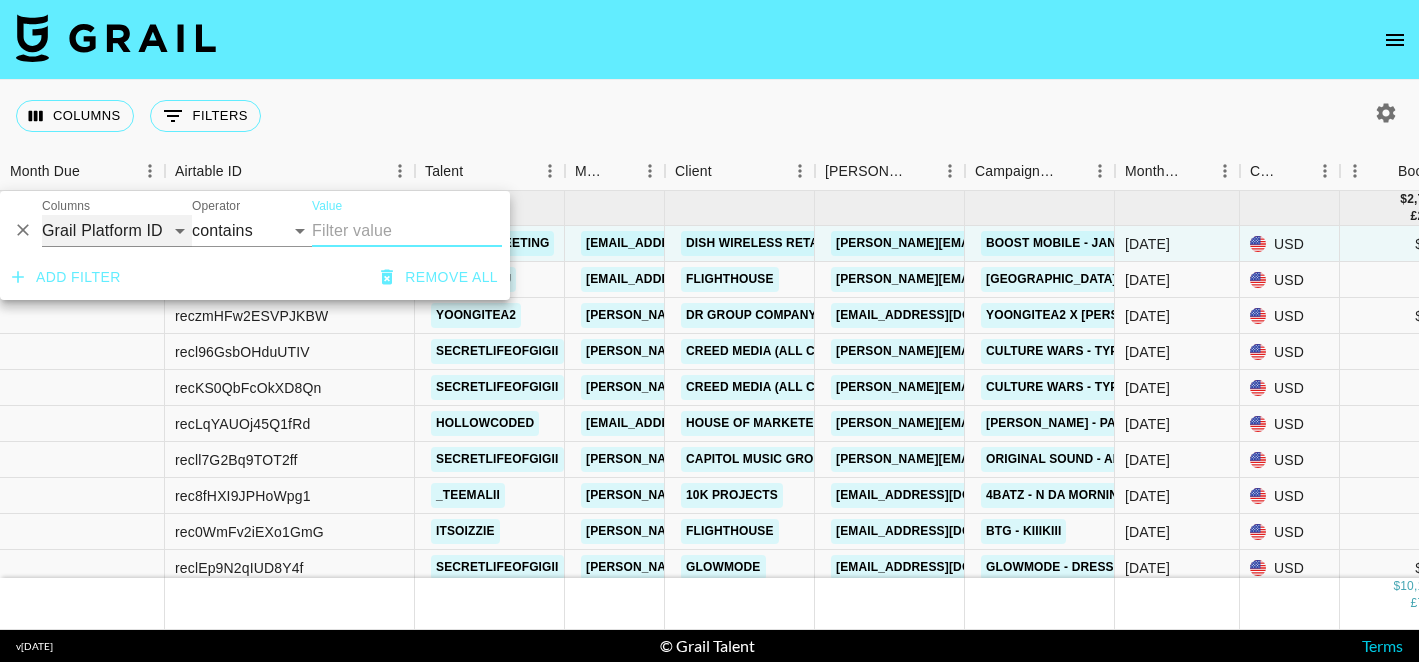 click on "Grail Platform ID Airtable ID Talent Manager Client Booker Campaign (Type) Date Created Created by Grail Team Month Due Currency Booking Price Creator Commmission Override External Commission Expenses: Remove Commission? Commission Status Video Link Boost Code Special Booking Type PO Number Invoice Notes Uniport Contact Email Contract File Payment Sent Payment Sent Date Invoice Link" at bounding box center (117, 231) 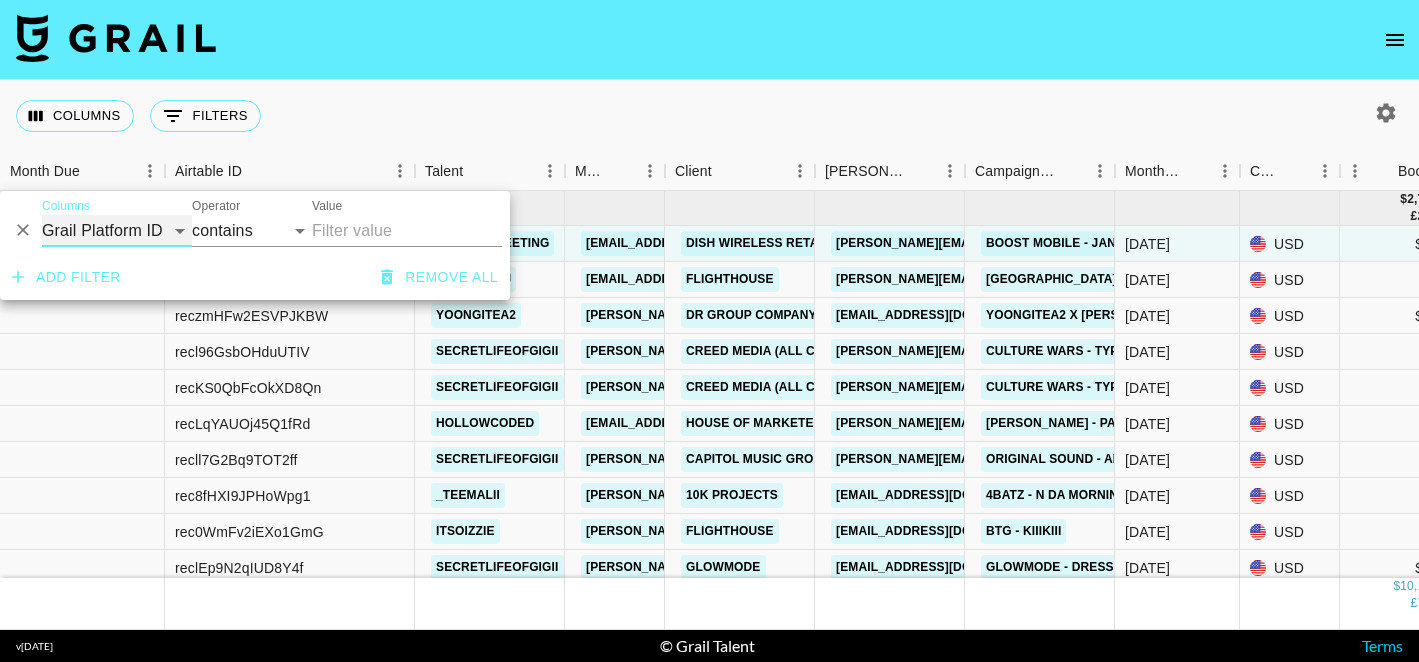 select on "managerIds" 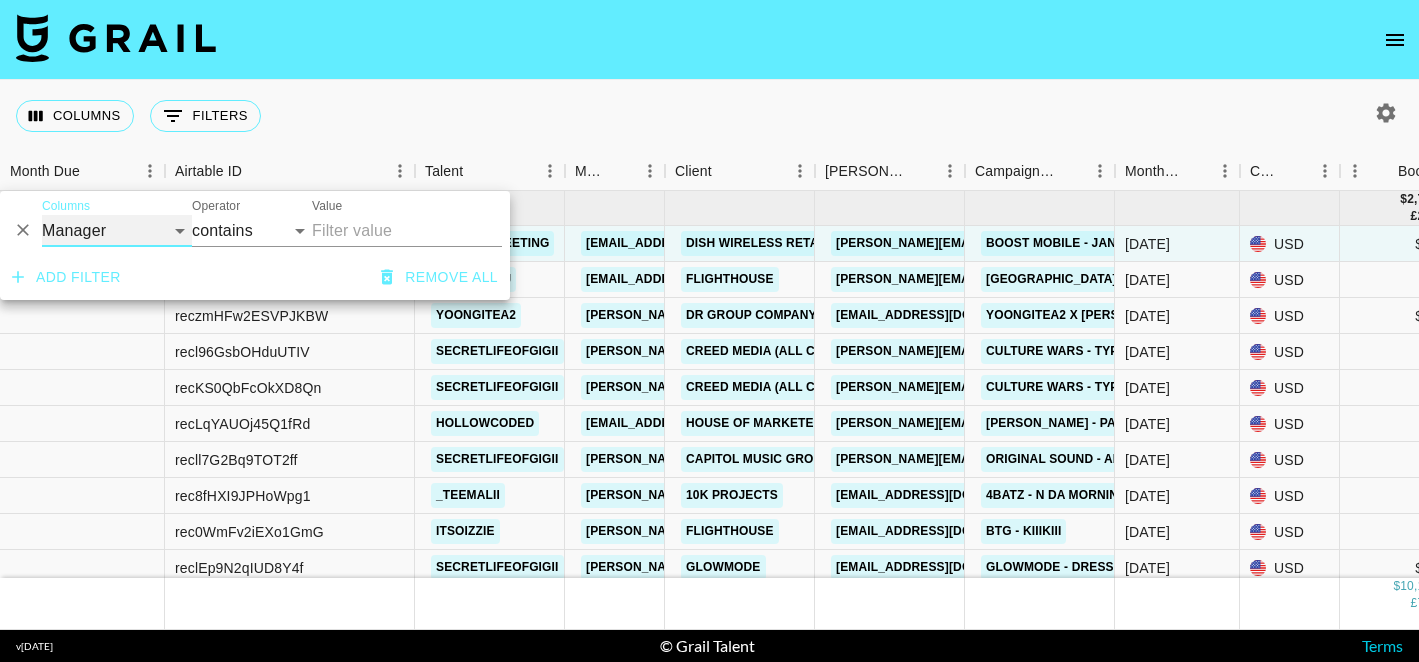 select on "is" 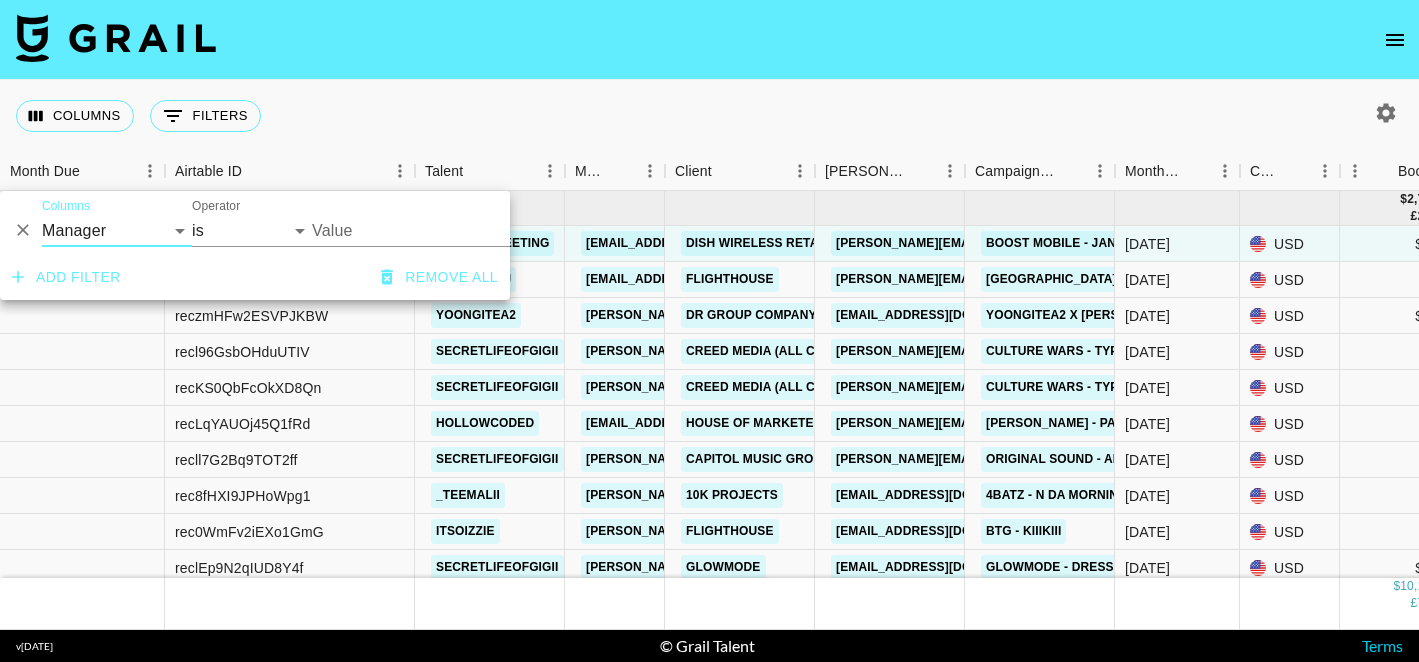 click on "Value" at bounding box center (447, 230) 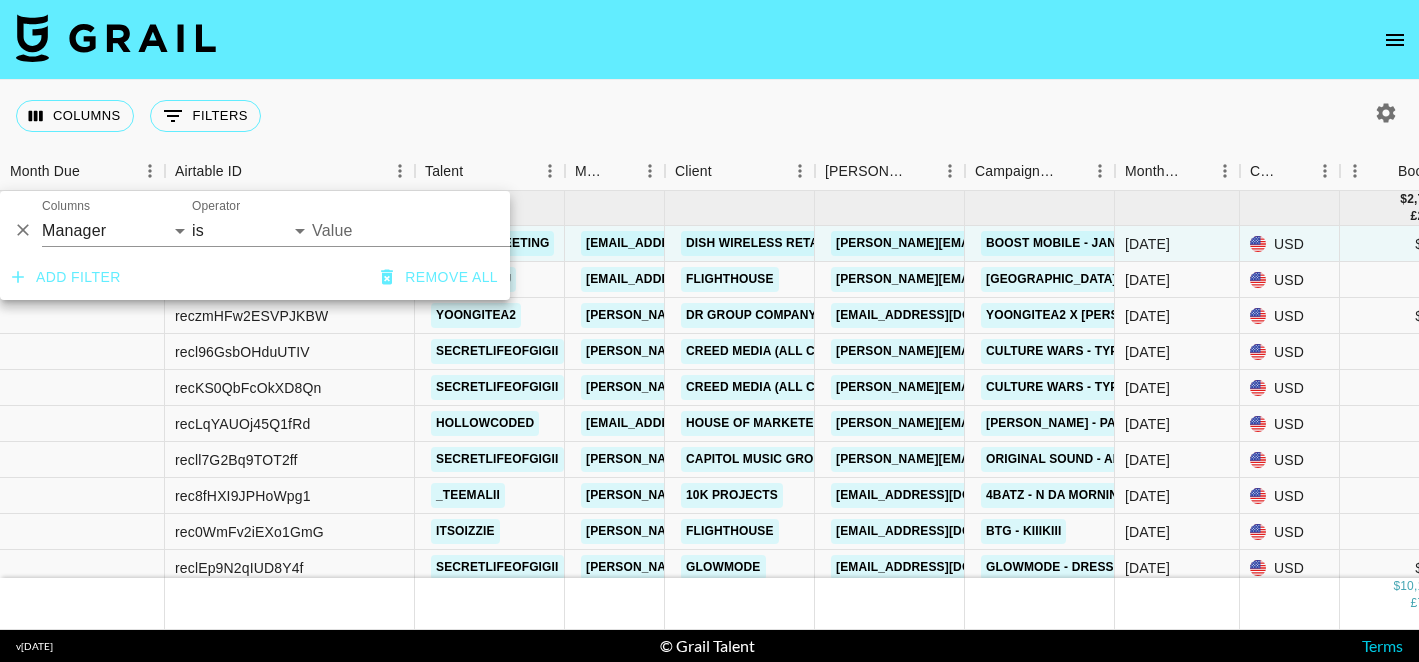 click on "Value" at bounding box center (447, 230) 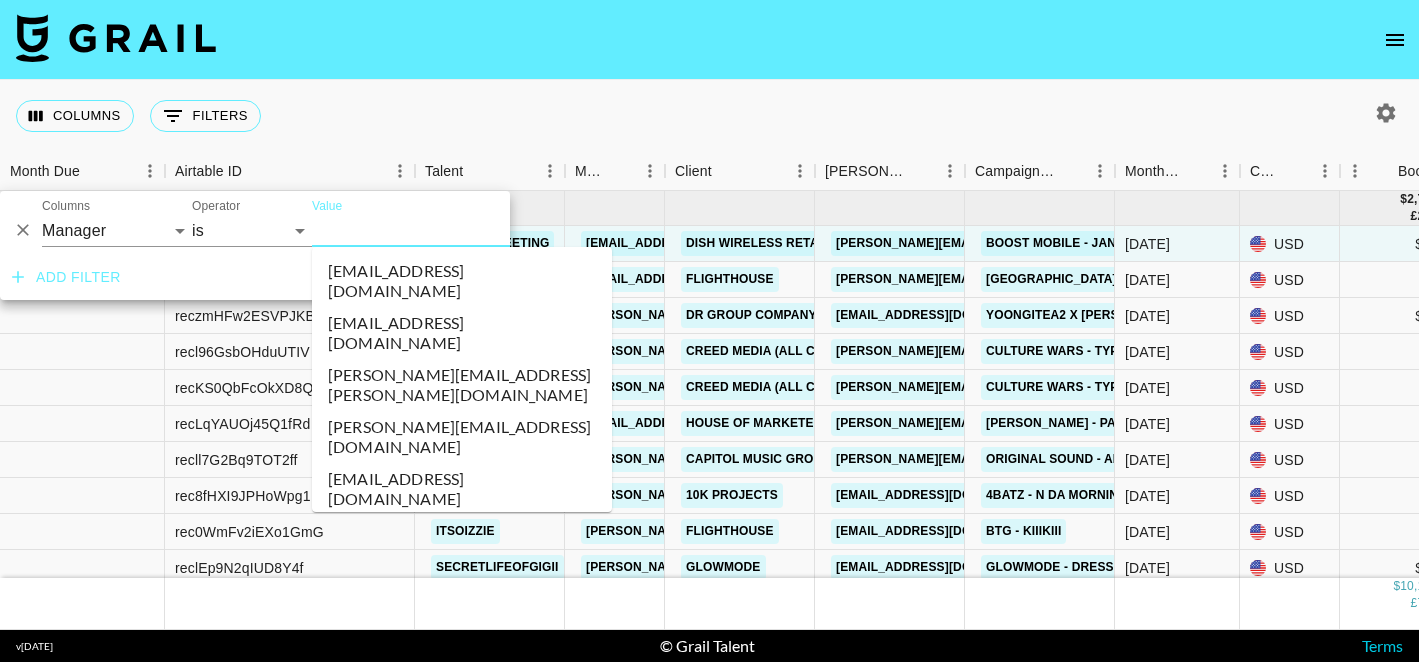 click on "Value" at bounding box center [447, 230] 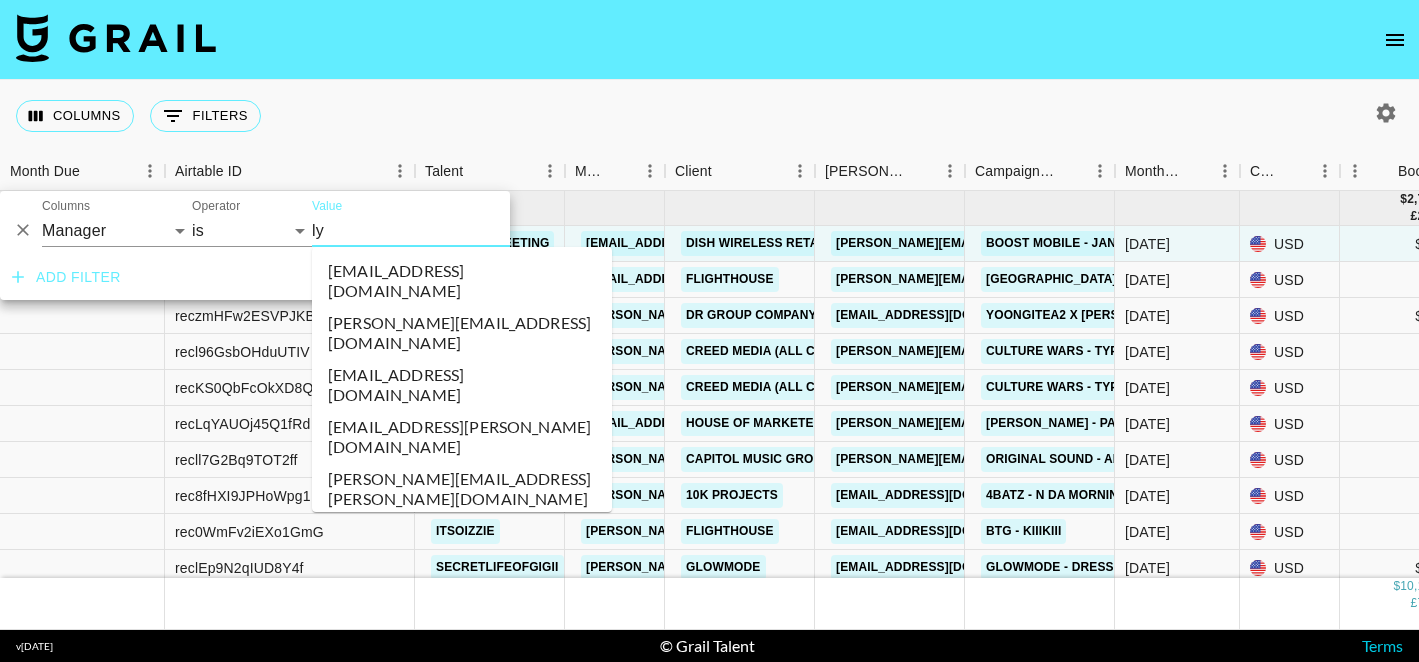 type on "lyo" 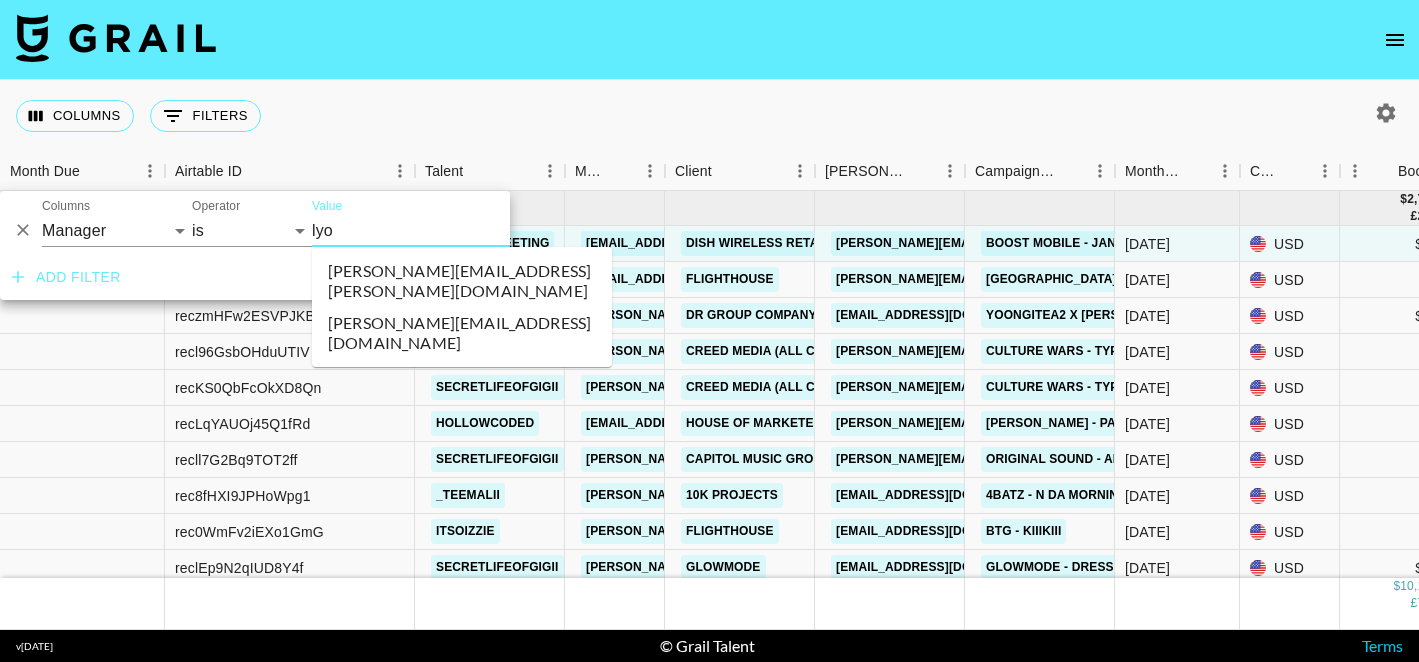click on "lyonel@grail-talent.com" at bounding box center [462, 333] 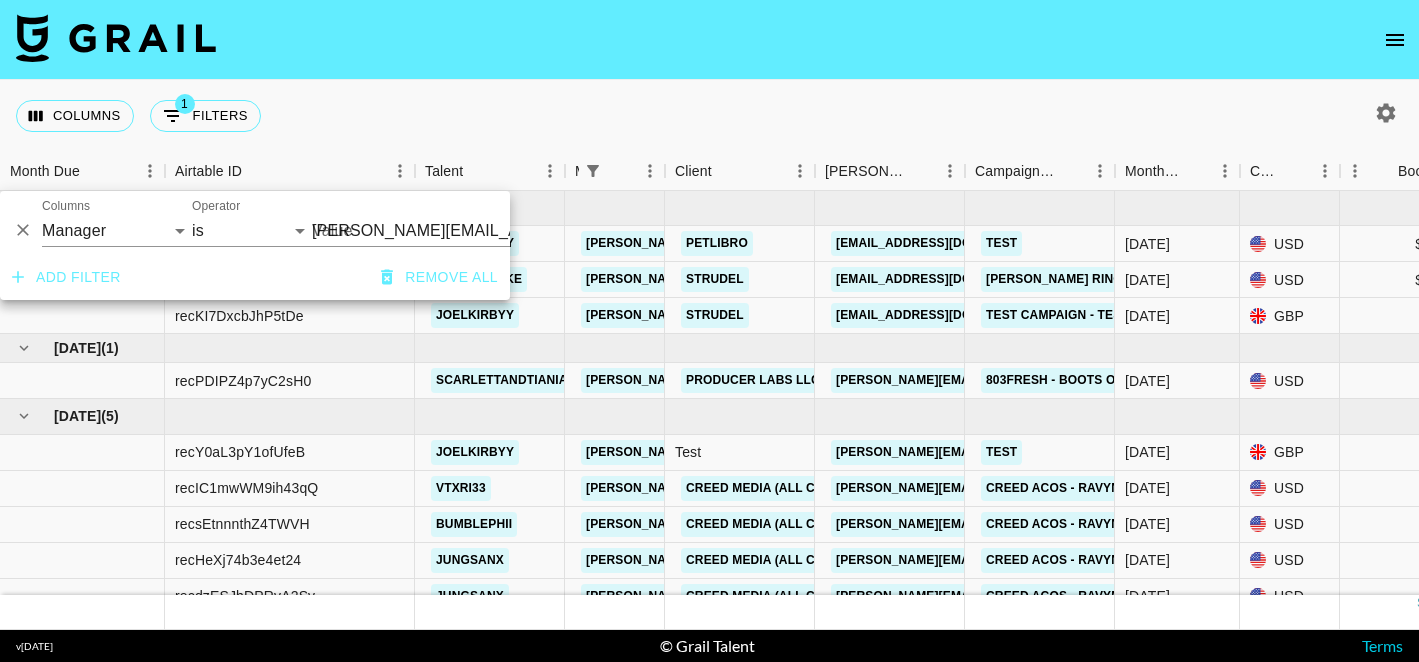 click on "Columns 1 Filters + Booking" at bounding box center (709, 116) 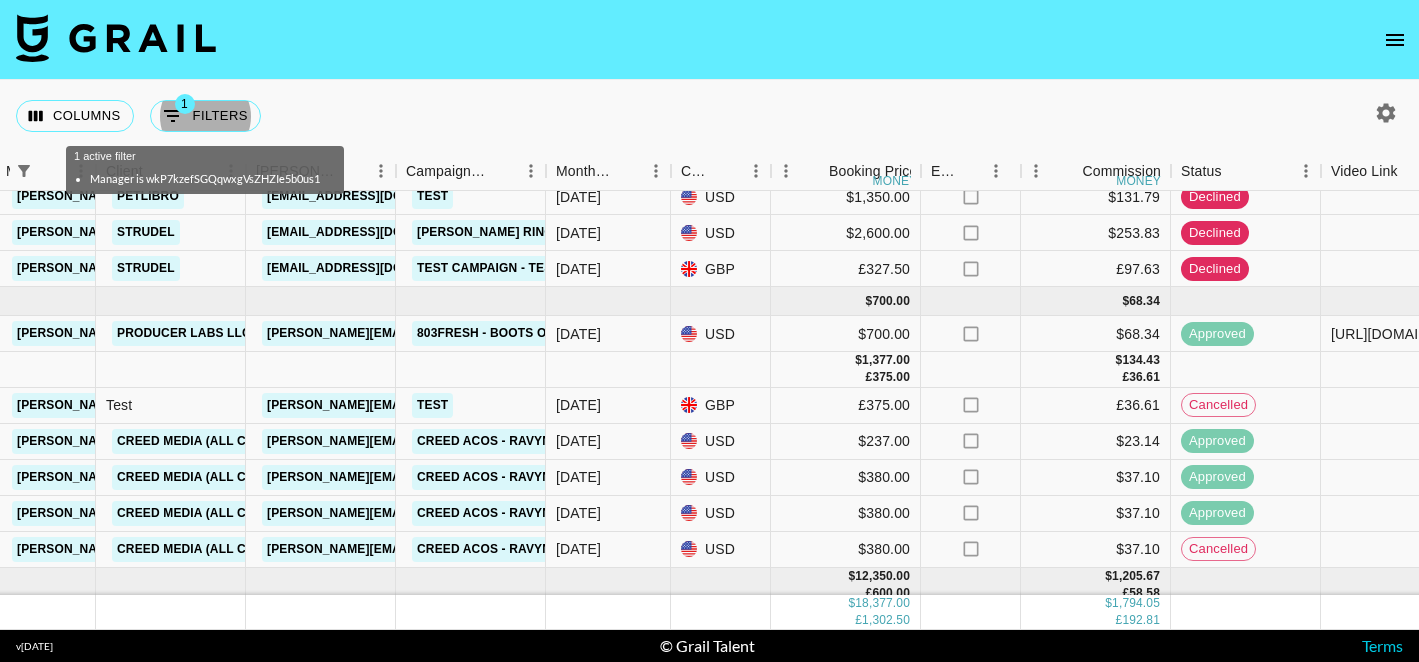 scroll, scrollTop: 0, scrollLeft: 569, axis: horizontal 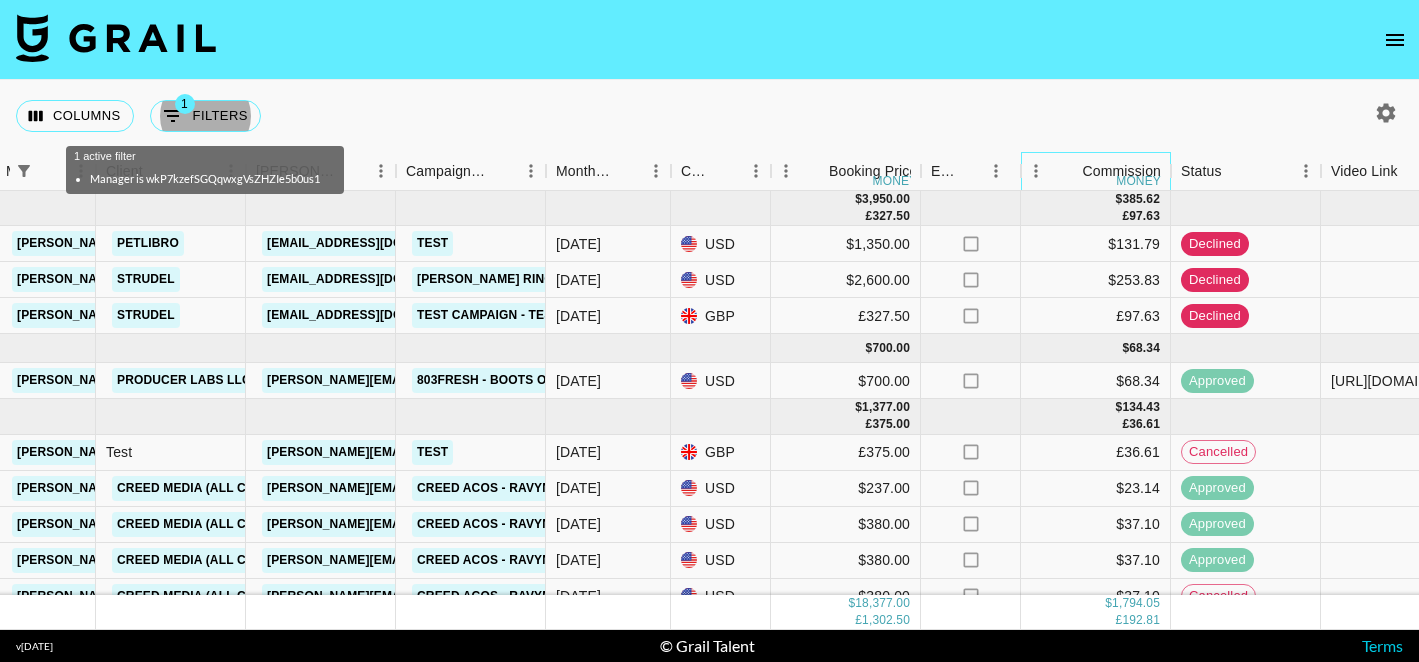 click on "Commission" at bounding box center (1121, 171) 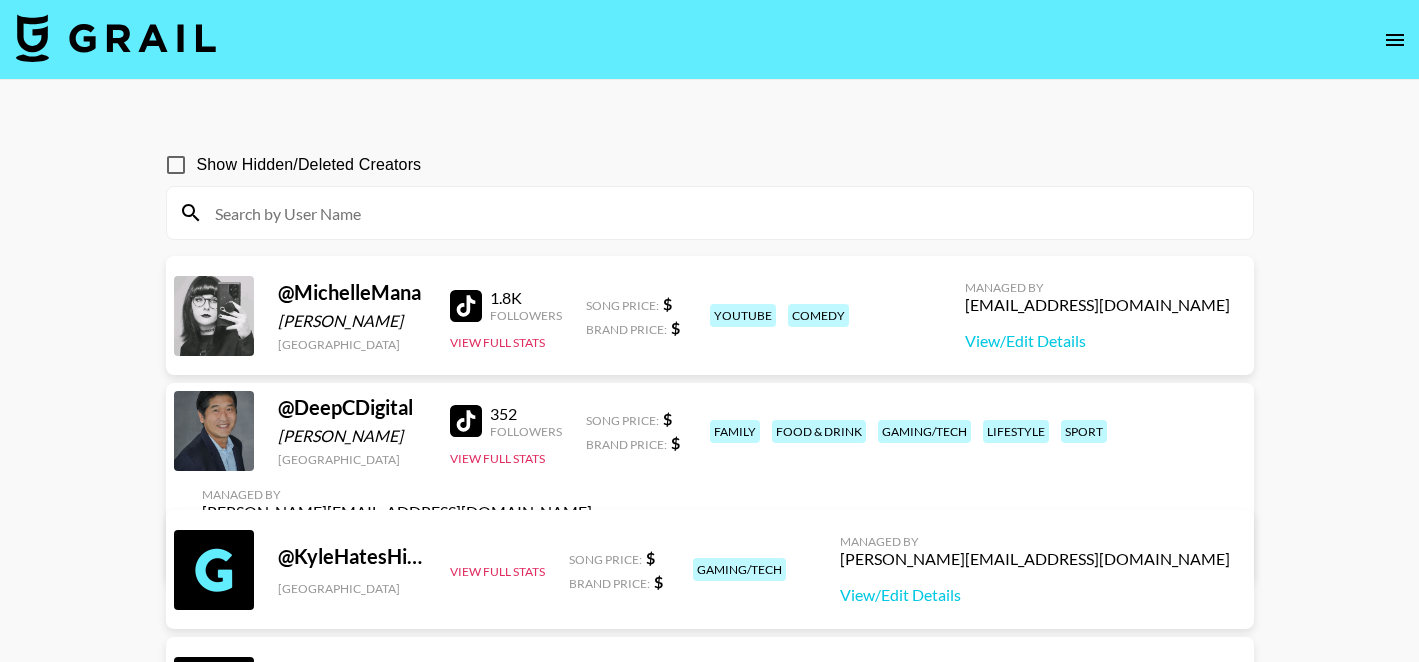 click at bounding box center [116, 38] 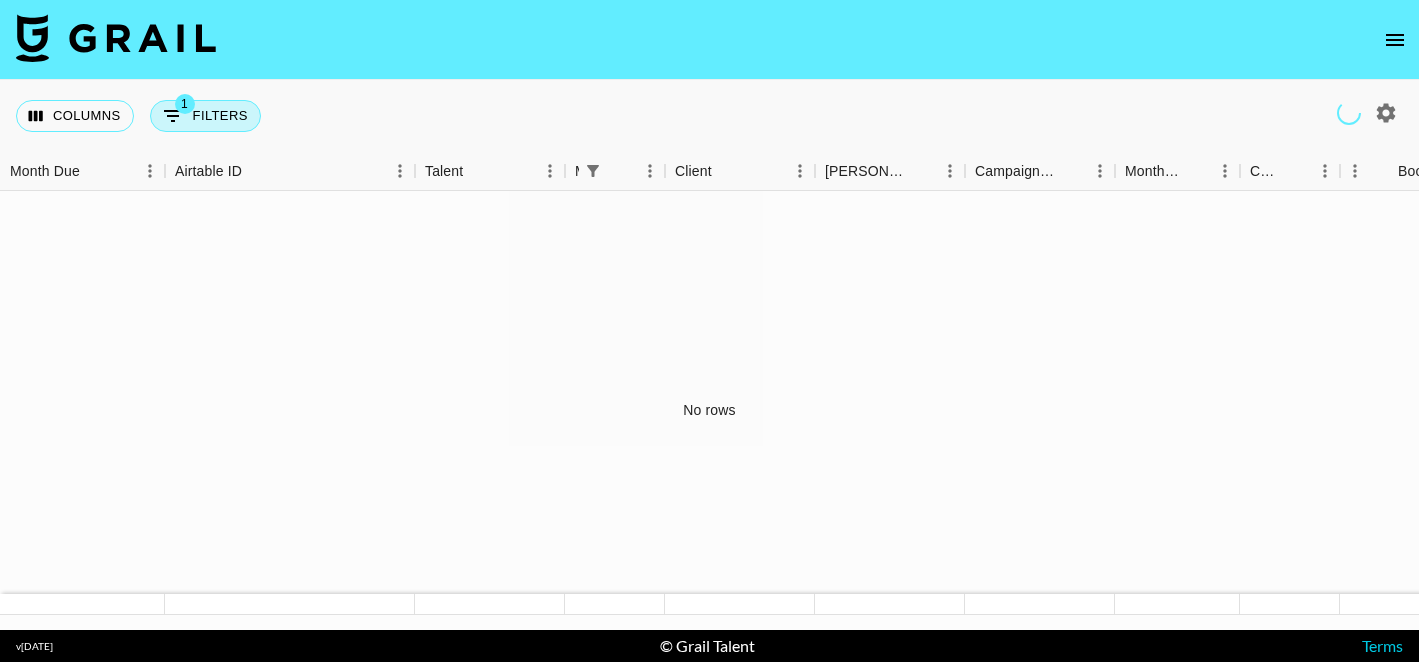 click on "1 Filters" at bounding box center (205, 116) 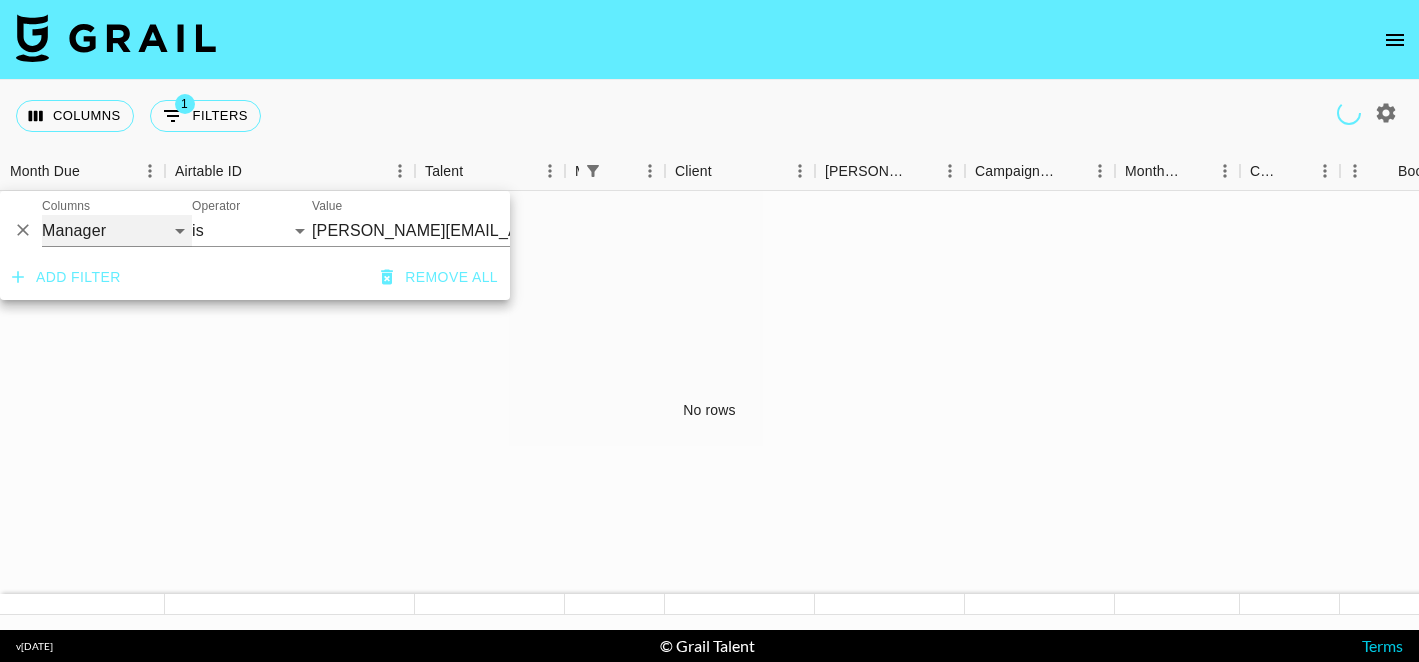 click on "Grail Platform ID Airtable ID Talent Manager Client Booker Campaign (Type) Date Created Created by Grail Team Month Due Currency Booking Price Creator Commmission Override External Commission Expenses: Remove Commission? Commission Status Video Link Boost Code Special Booking Type PO Number Invoice Notes Uniport Contact Email Contract File Payment Sent Payment Sent Date Invoice Link" at bounding box center [117, 231] 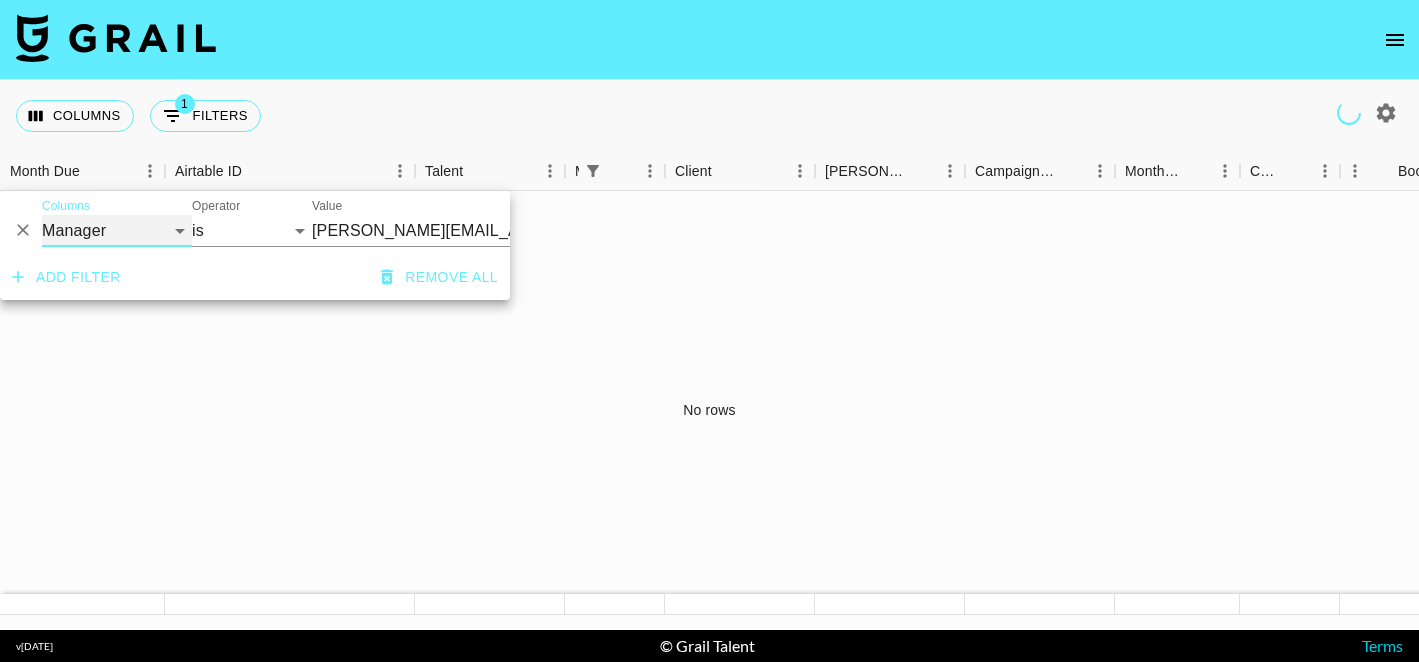 select on "clientId" 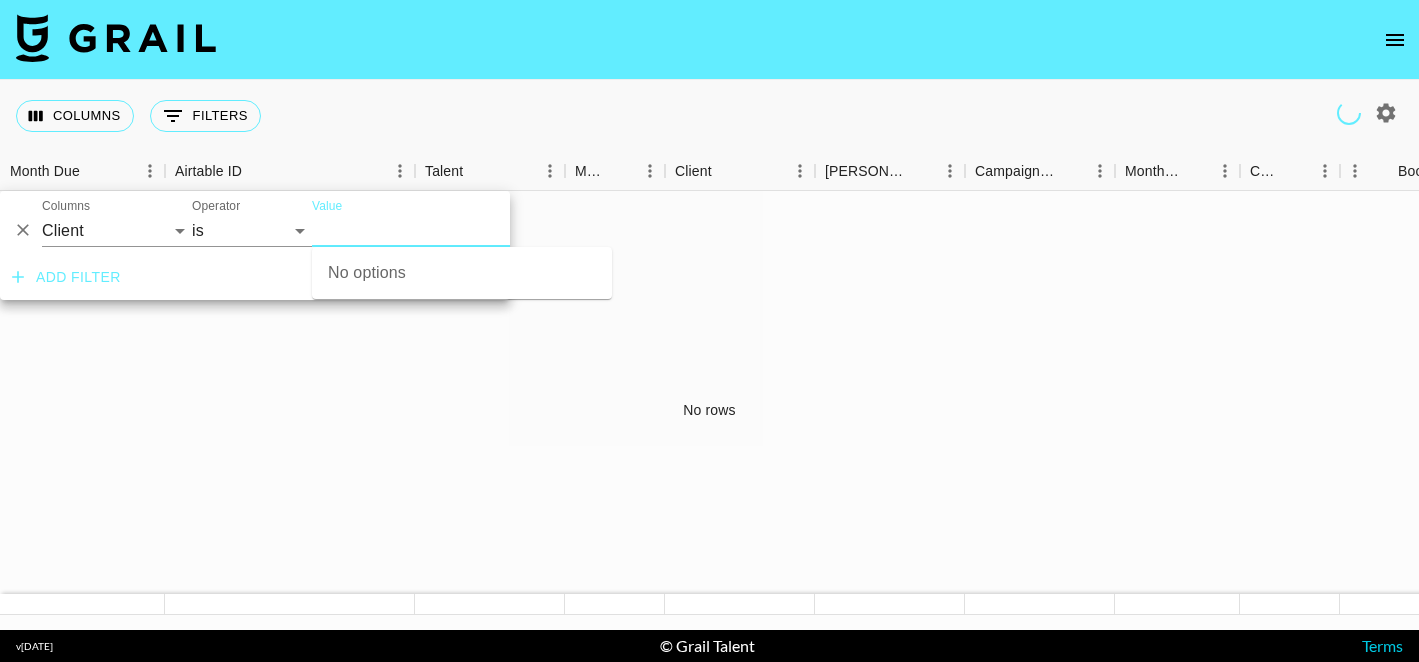 click on "Value" at bounding box center [447, 230] 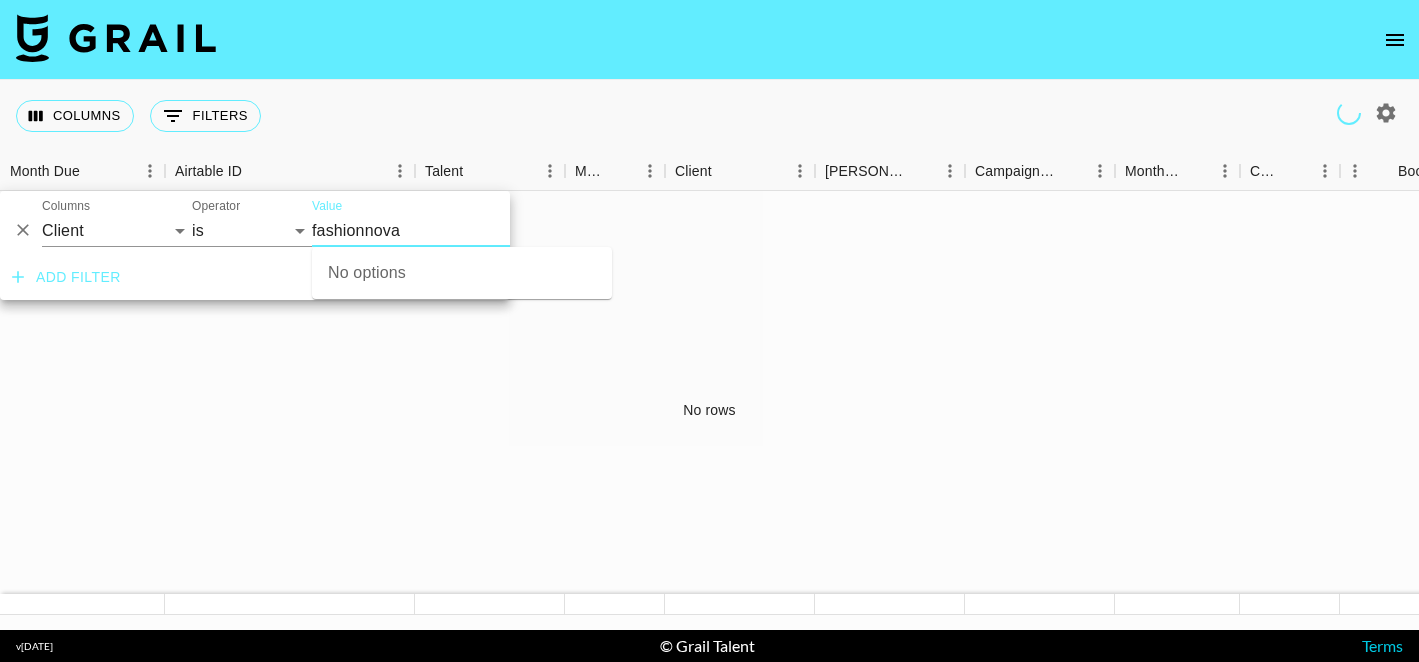 type on "fashionnova" 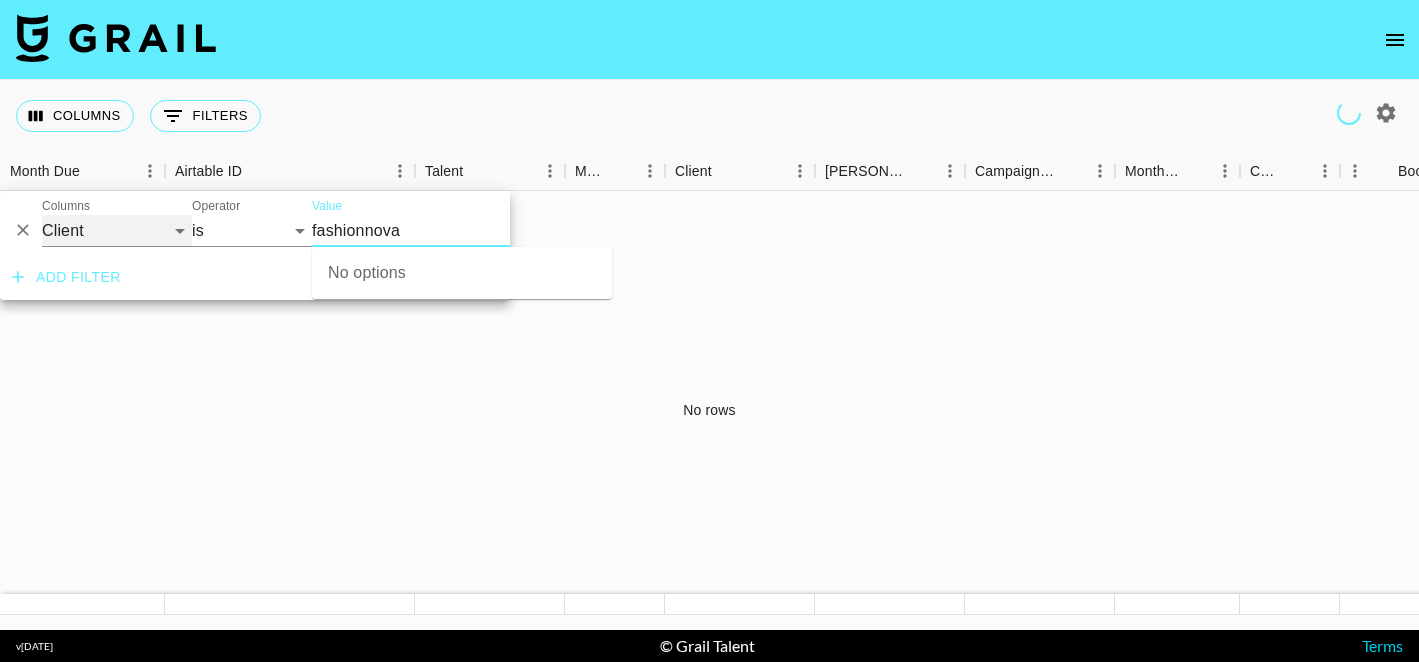 type 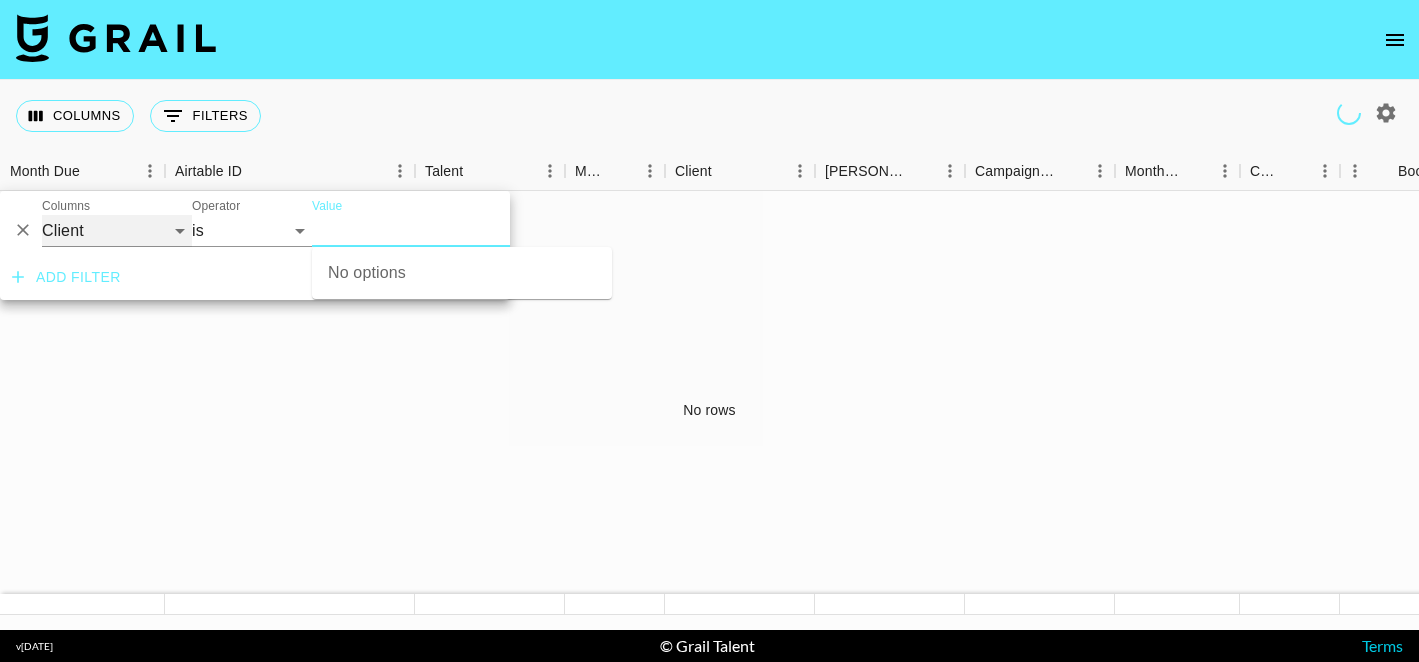 click on "Grail Platform ID Airtable ID Talent Manager Client Booker Campaign (Type) Date Created Created by Grail Team Month Due Currency Booking Price Creator Commmission Override External Commission Expenses: Remove Commission? Commission Status Video Link Boost Code Special Booking Type PO Number Invoice Notes Uniport Contact Email Contract File Payment Sent Payment Sent Date Invoice Link" at bounding box center [117, 231] 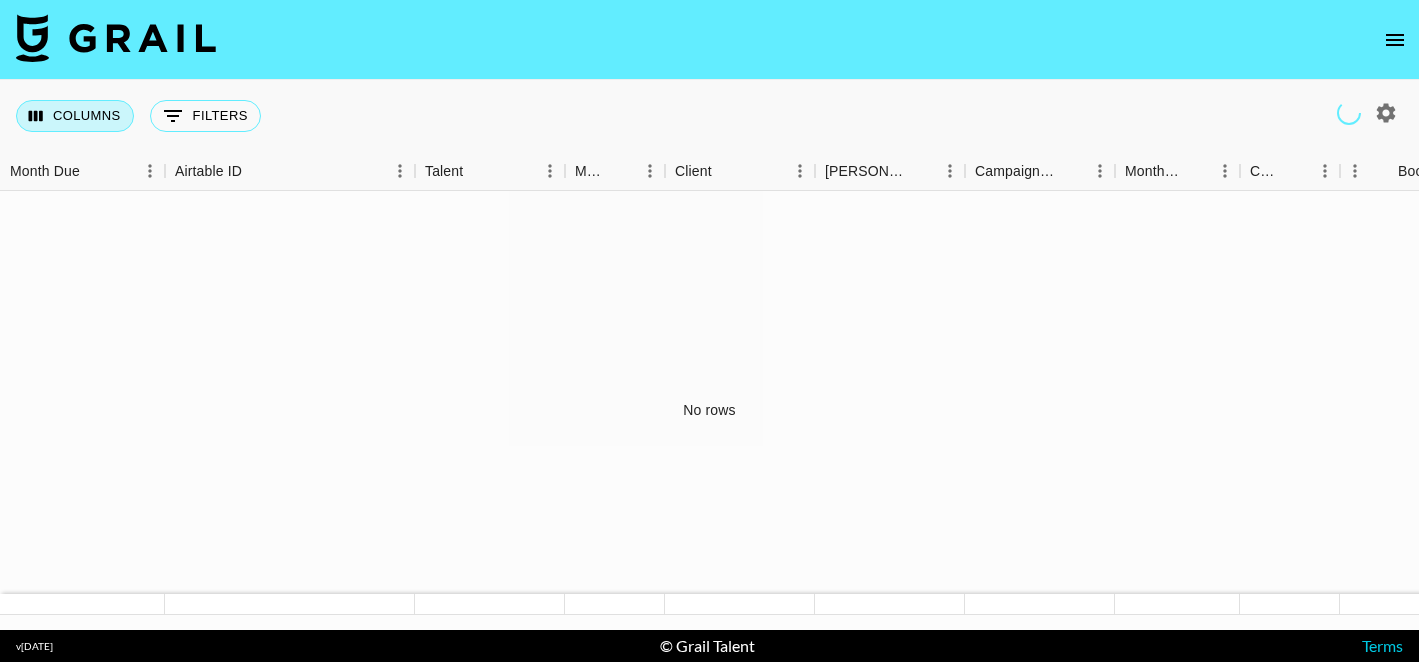 click on "Columns" at bounding box center [75, 116] 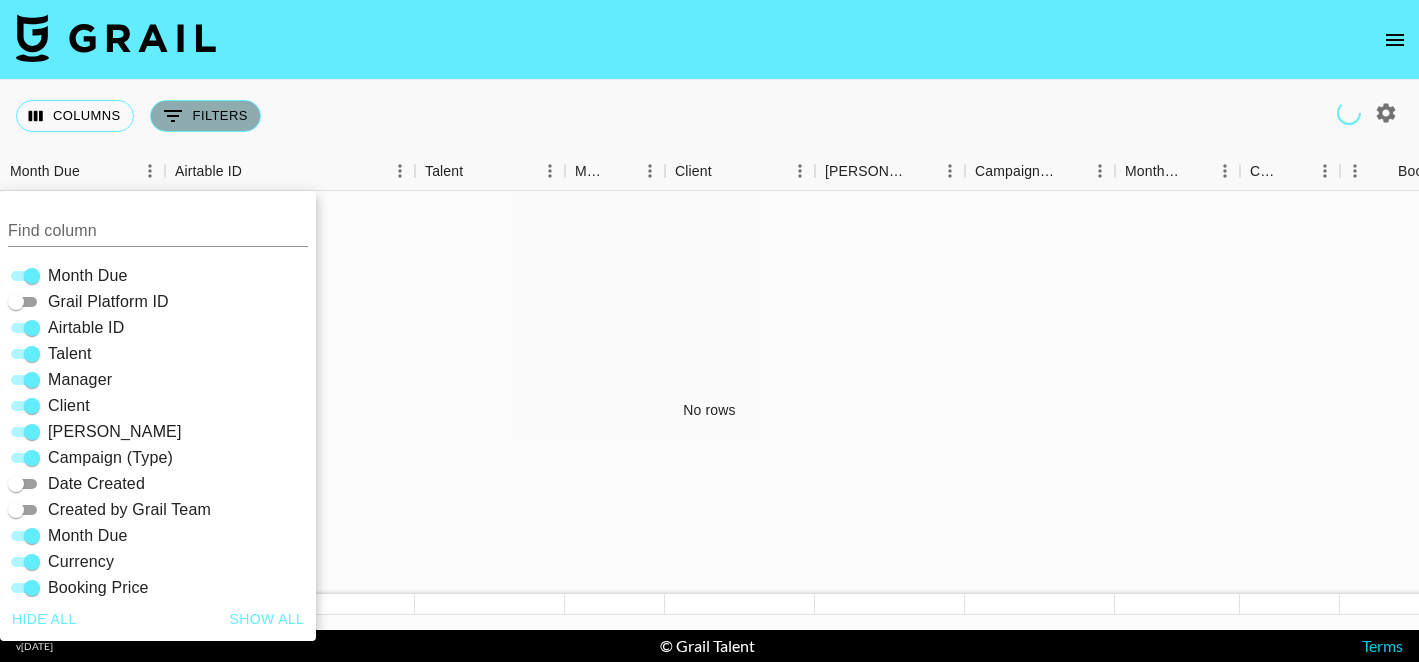 click on "0 Filters" at bounding box center [205, 116] 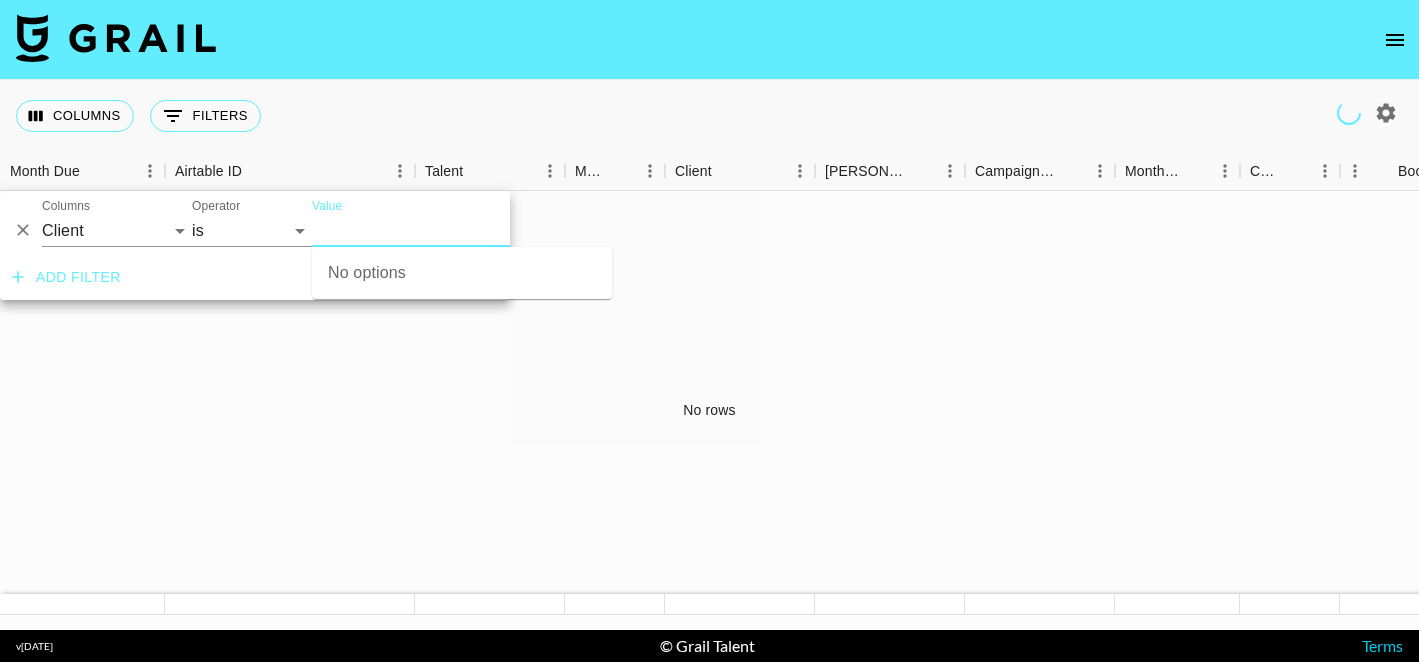 click on "Value" at bounding box center [447, 230] 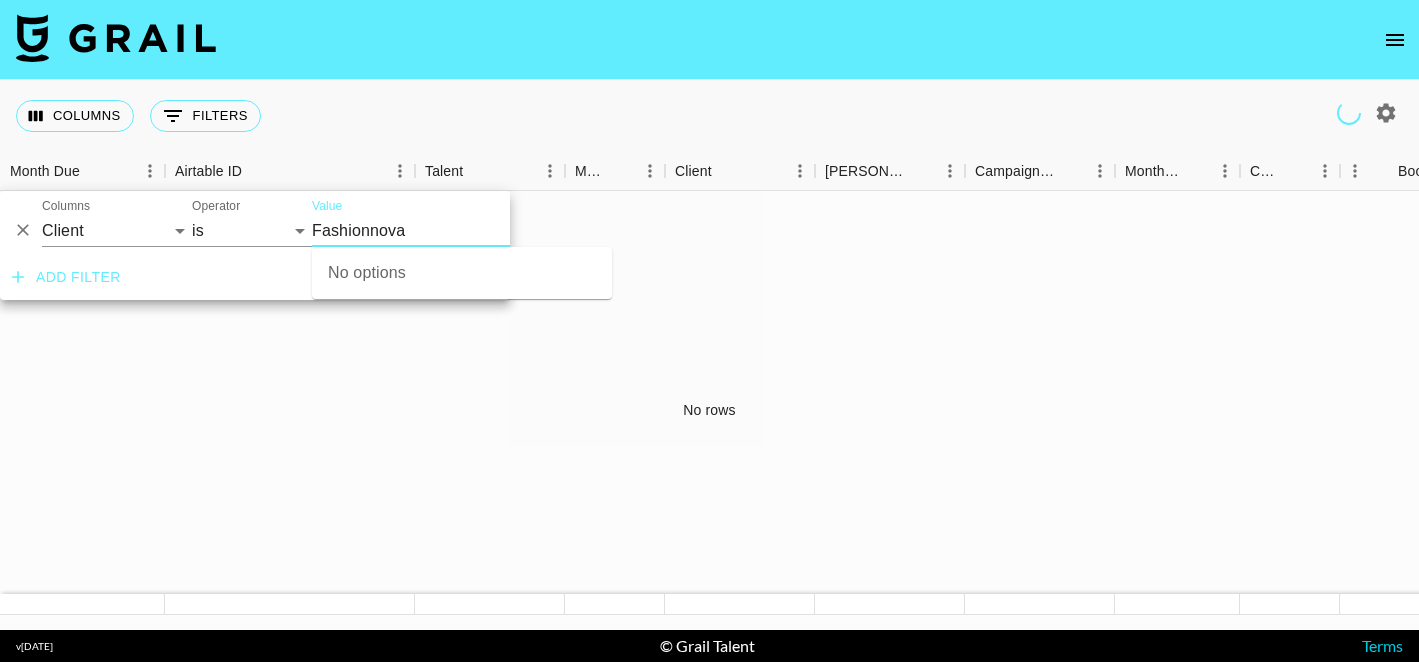 type on "Fashionnova" 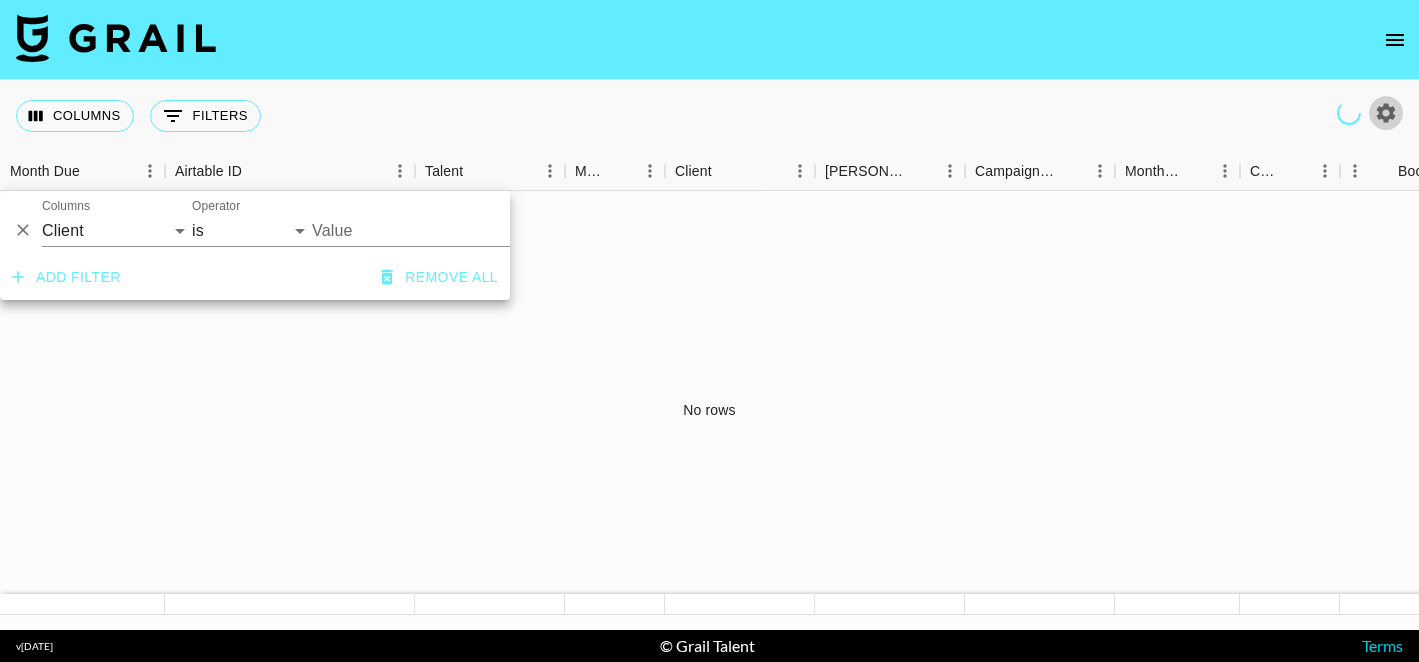 click 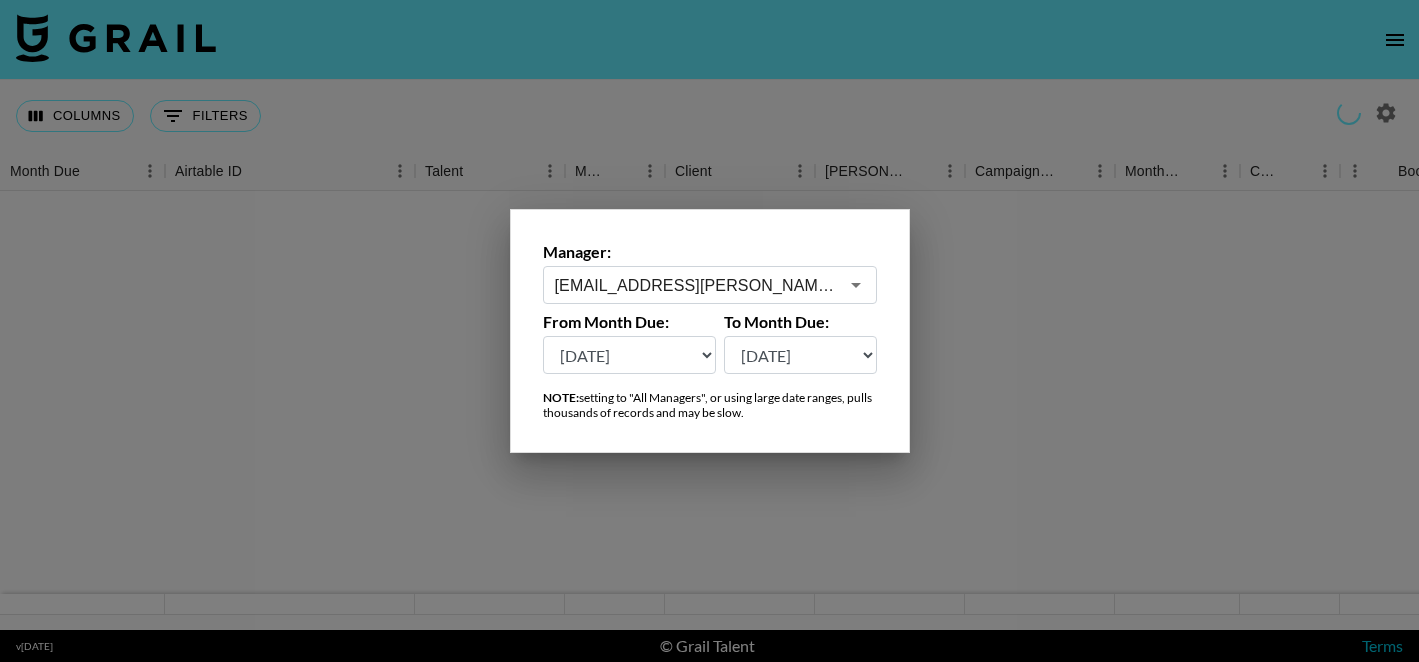 click on "alyx.wilson@grail-talent.com" at bounding box center (696, 285) 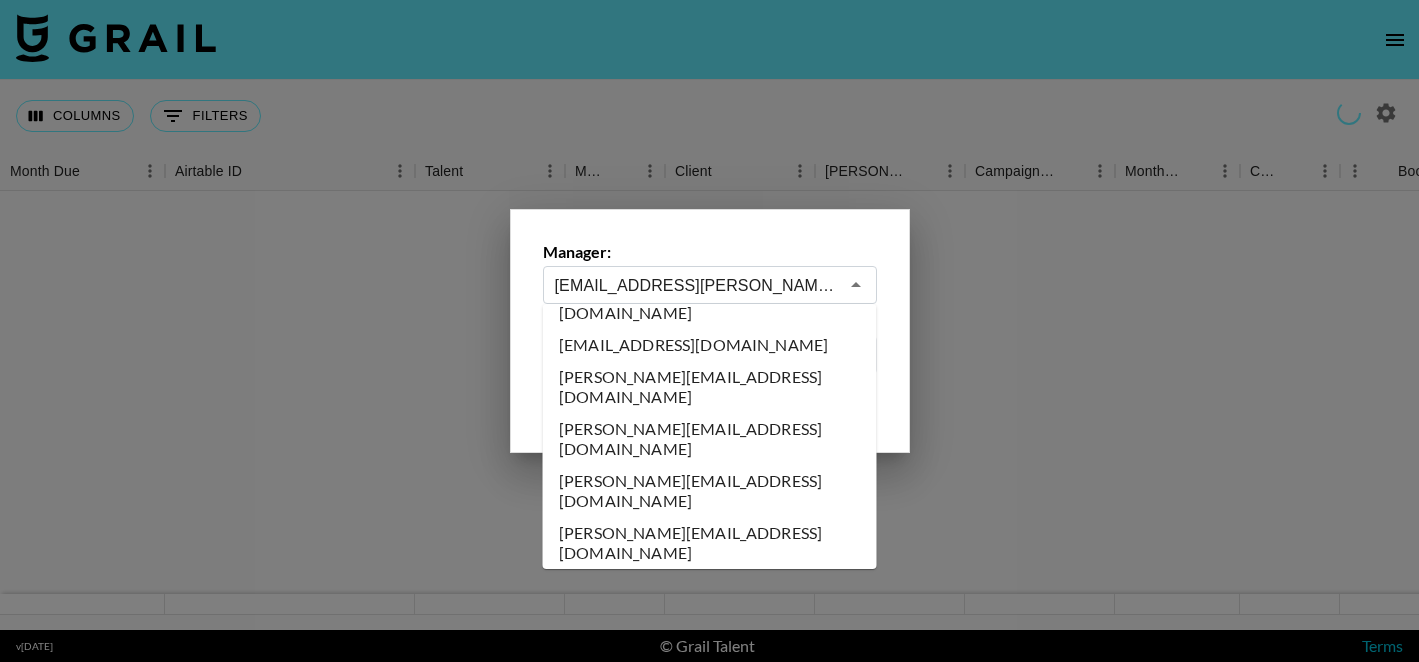 scroll, scrollTop: 0, scrollLeft: 0, axis: both 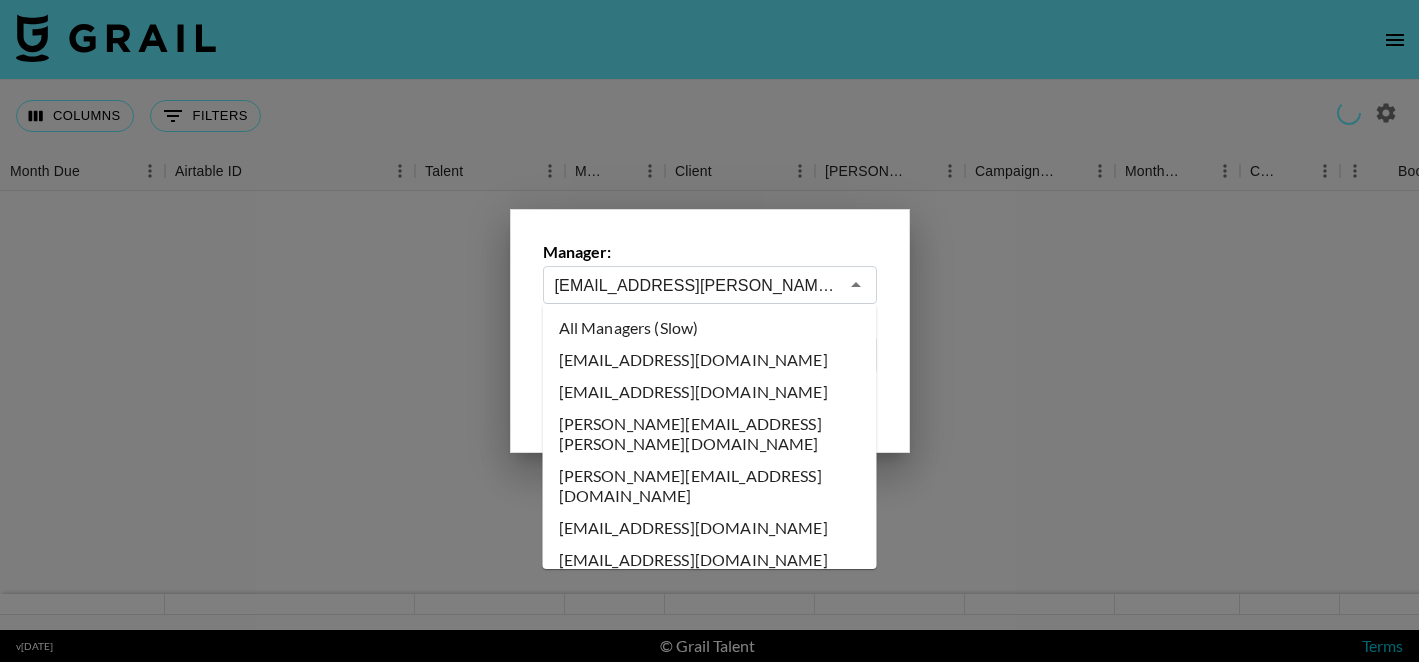 click on "All Managers (Slow)" at bounding box center [710, 328] 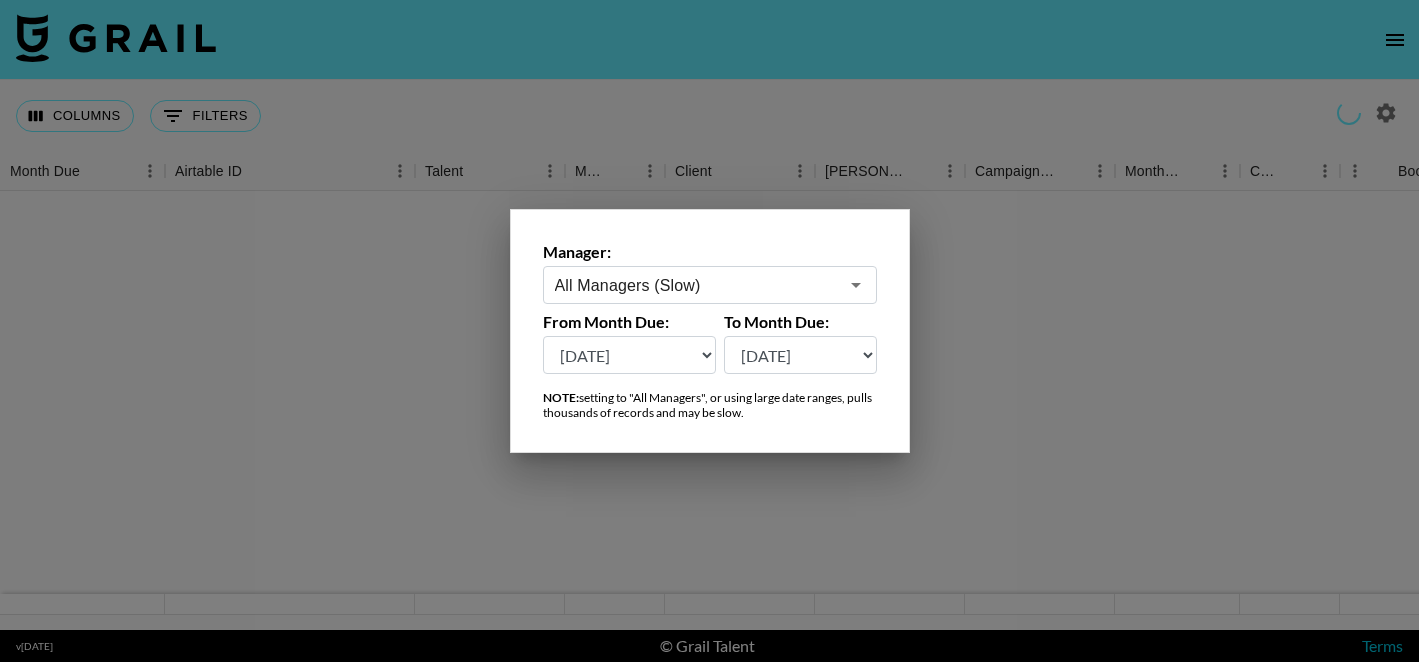 type on "All Managers (Slow)" 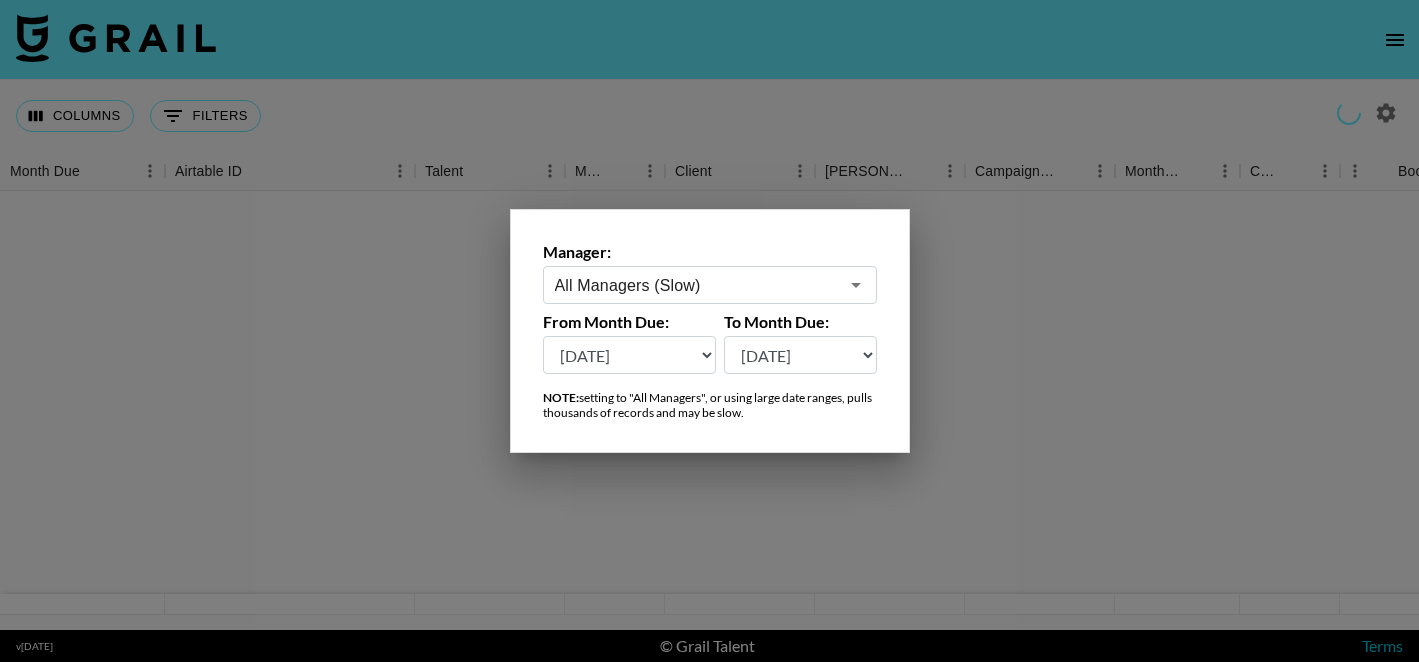 click at bounding box center [709, 331] 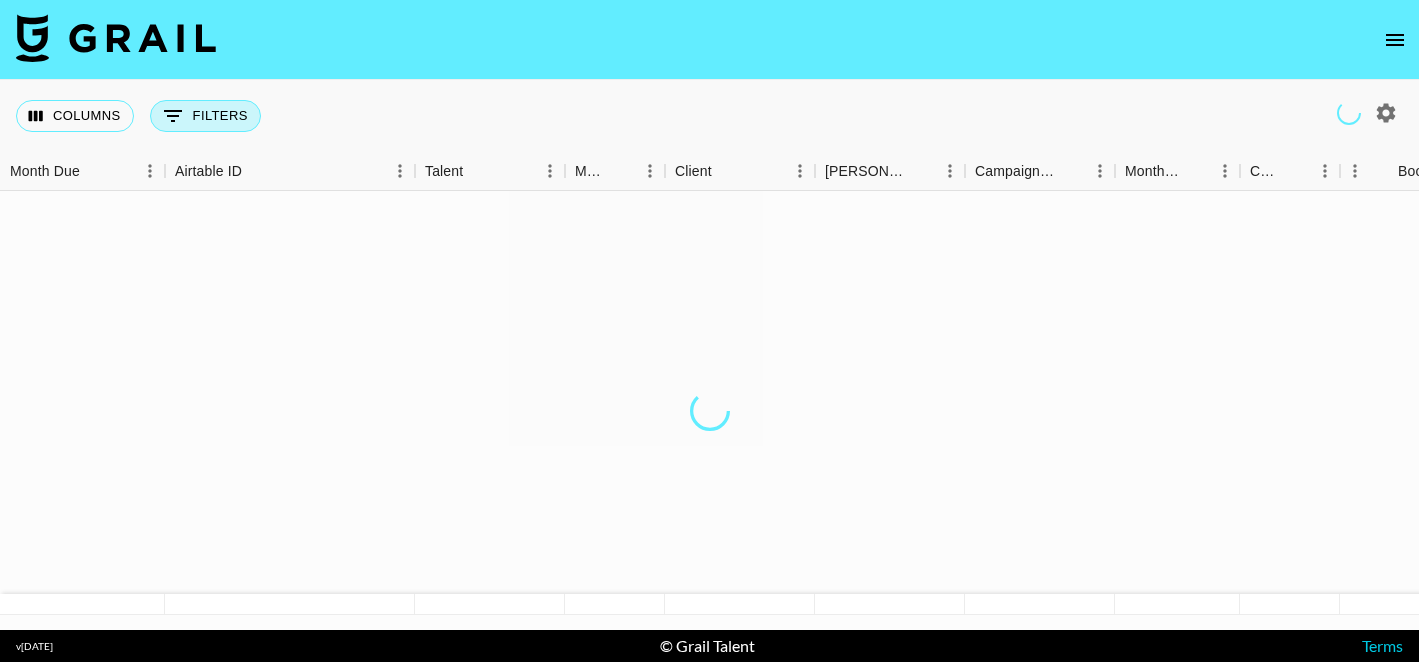 click on "0 Filters" at bounding box center (205, 116) 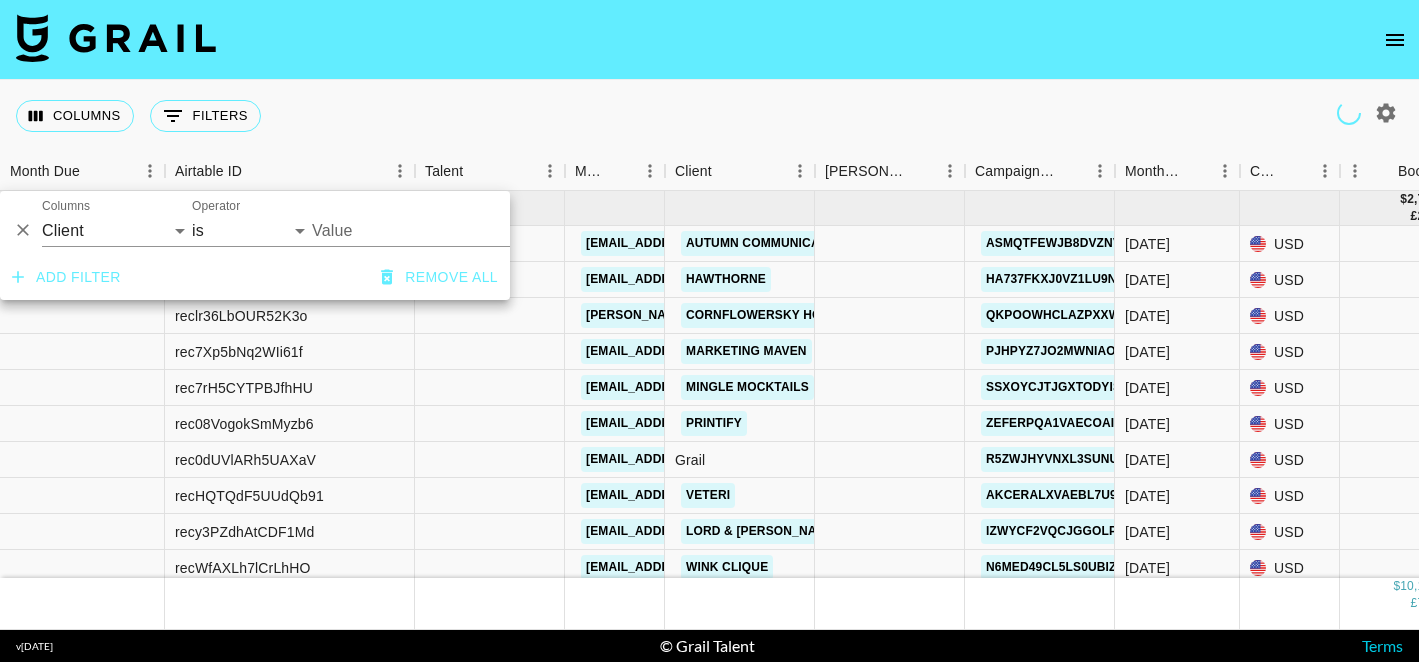 click on "Value" at bounding box center [447, 230] 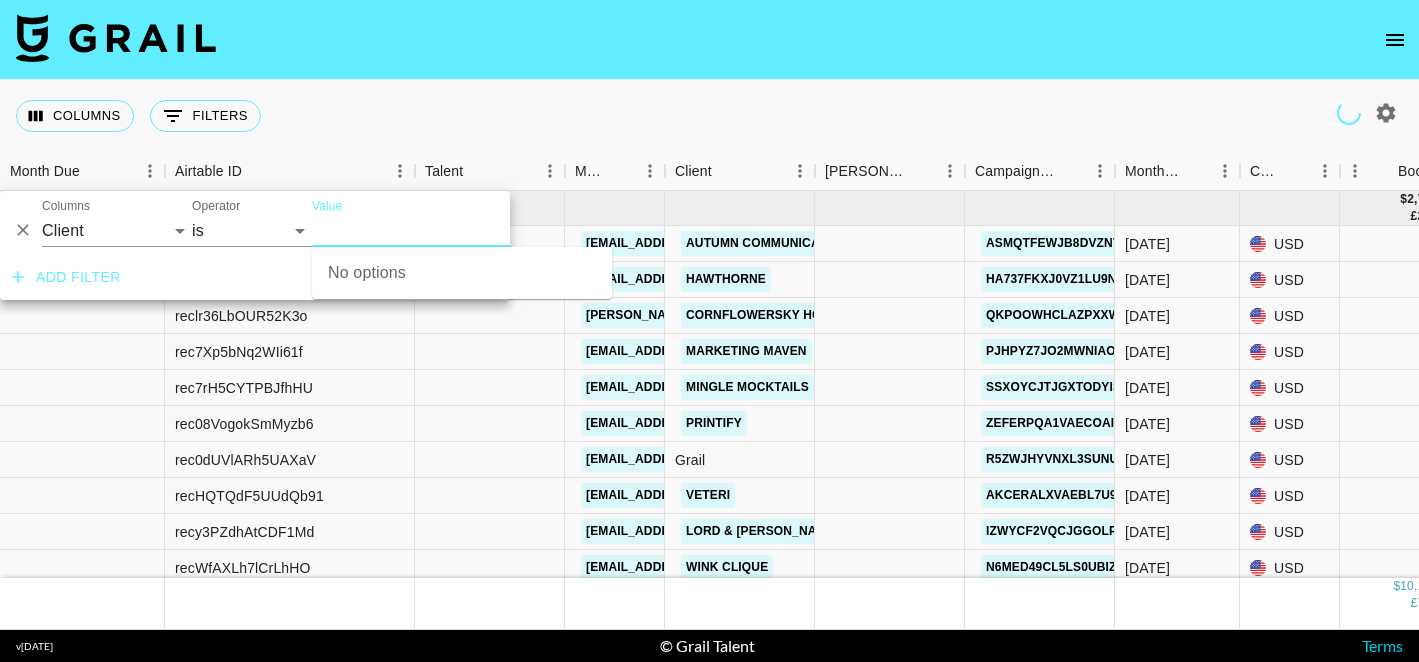click on "Value" at bounding box center (447, 230) 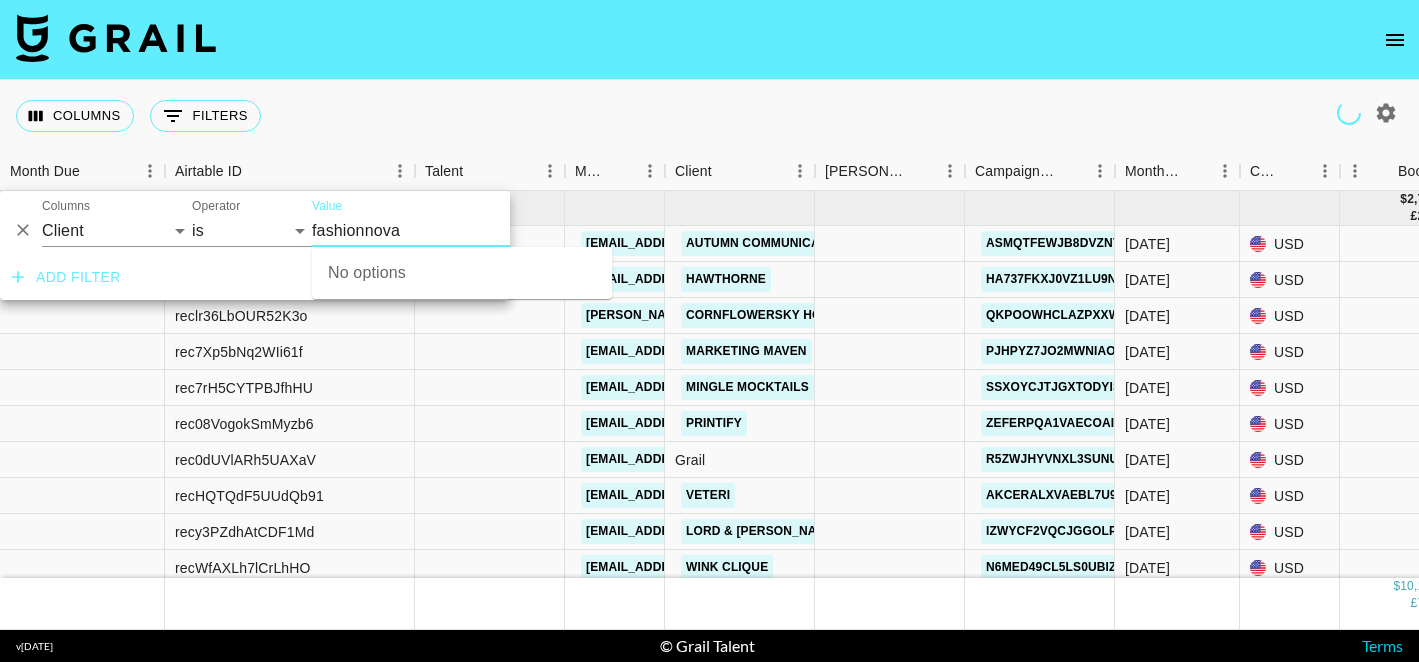 type on "fashionnova" 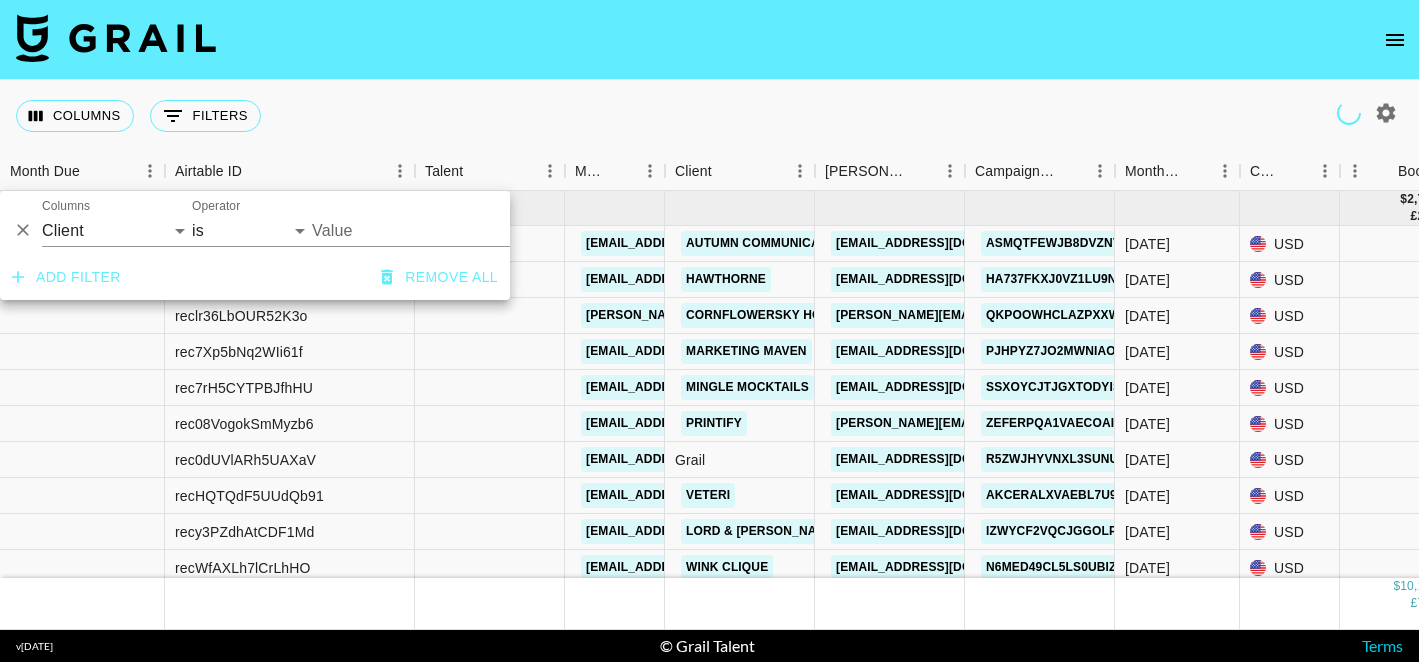 click on "Value" at bounding box center (447, 230) 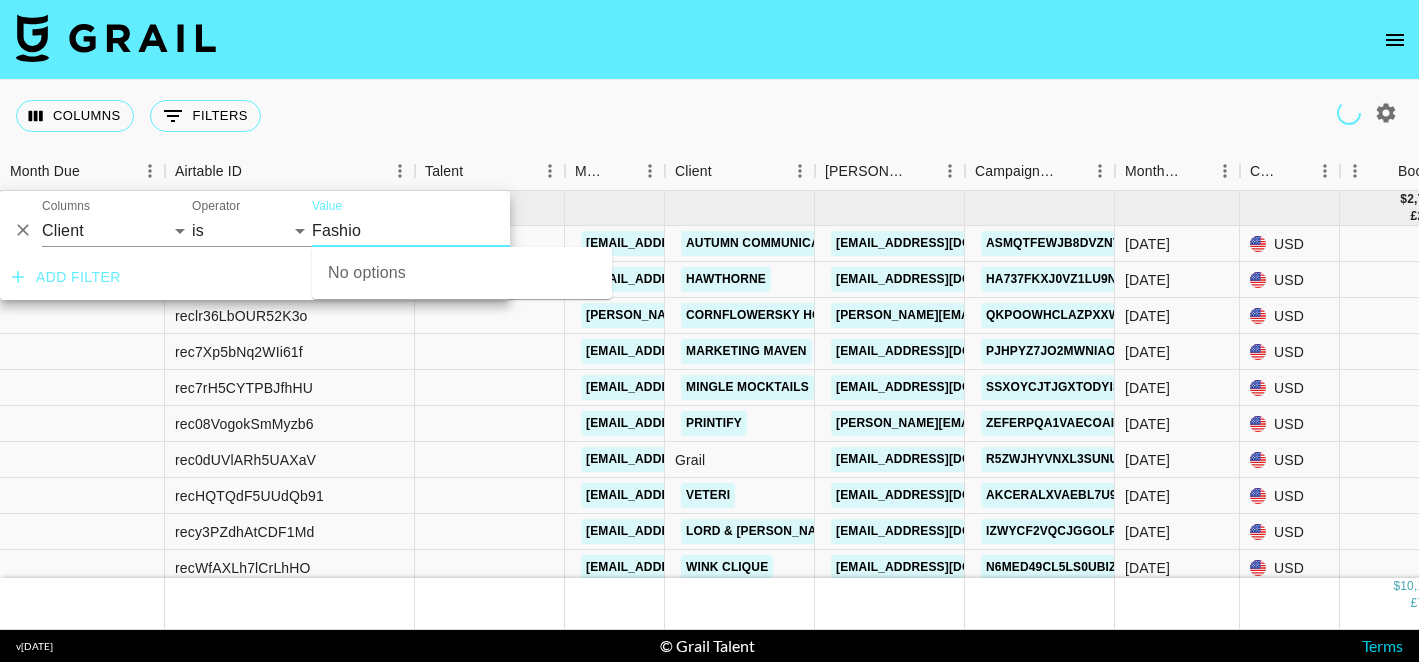 type on "Fashion" 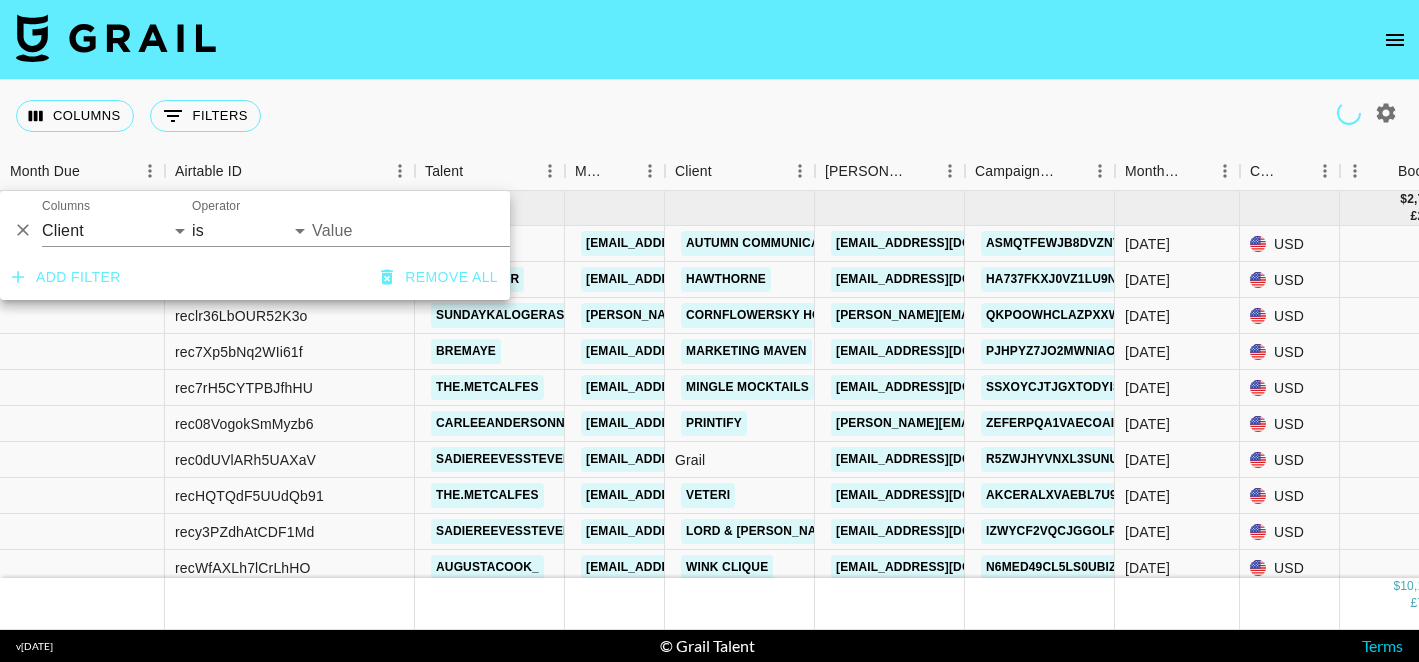 click on "Value" at bounding box center (447, 230) 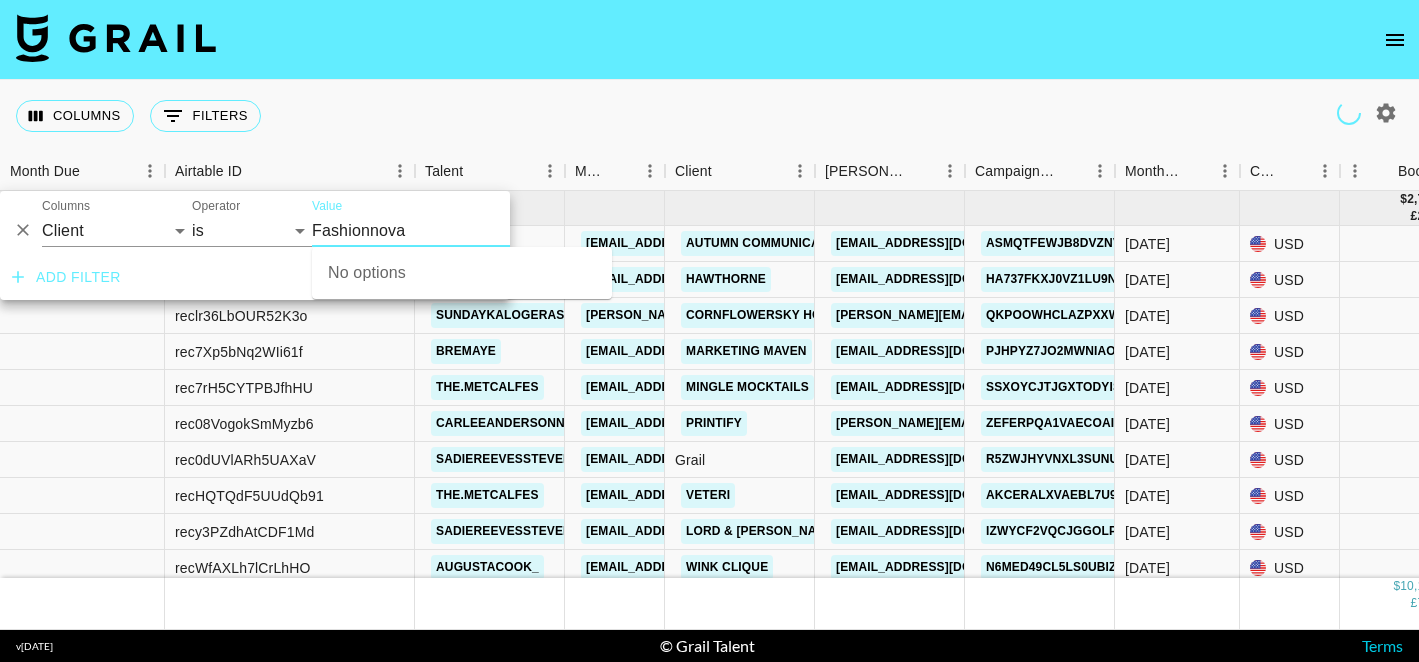 type on "Fashionnova" 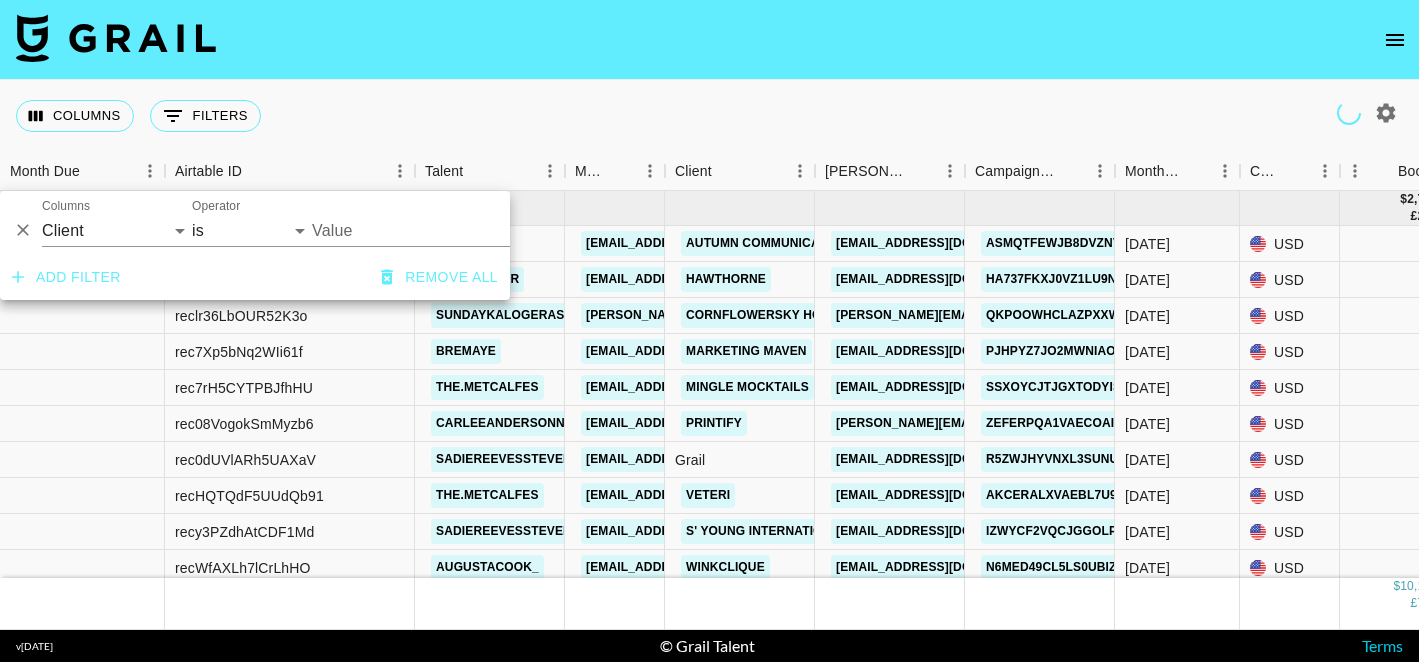 click on "Value" at bounding box center (447, 230) 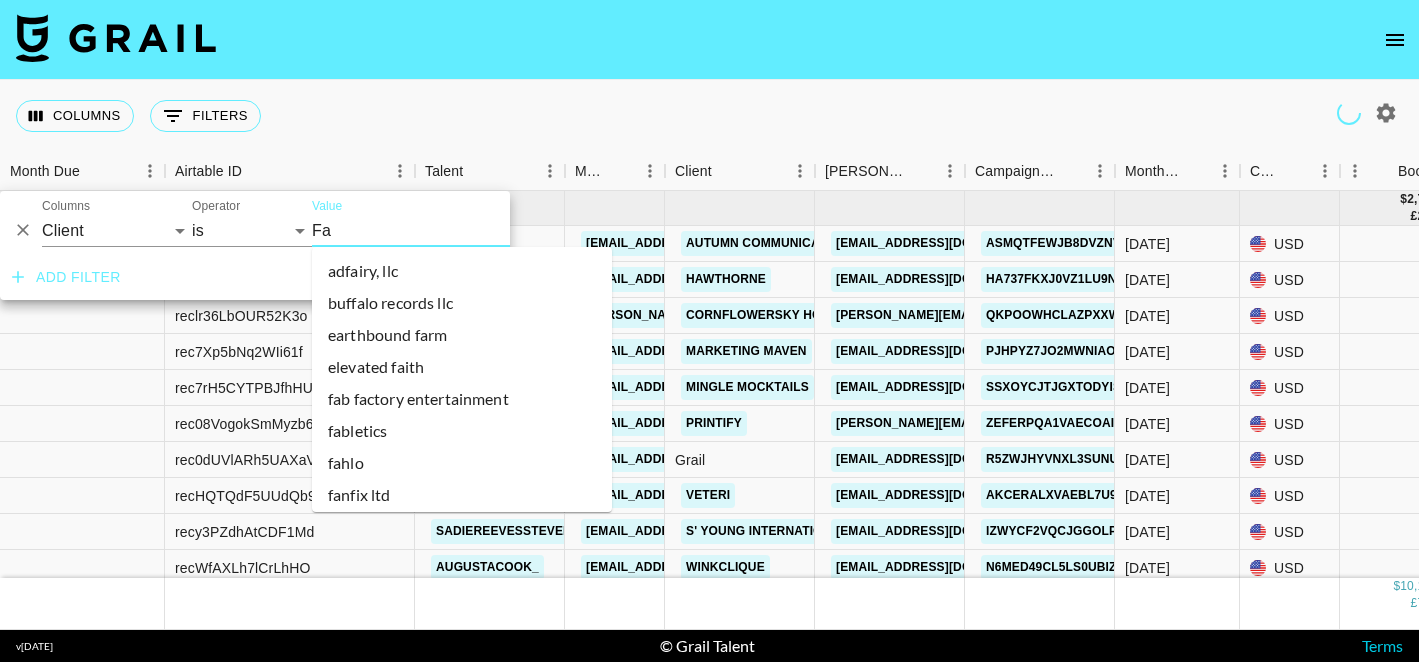 type on "Fas" 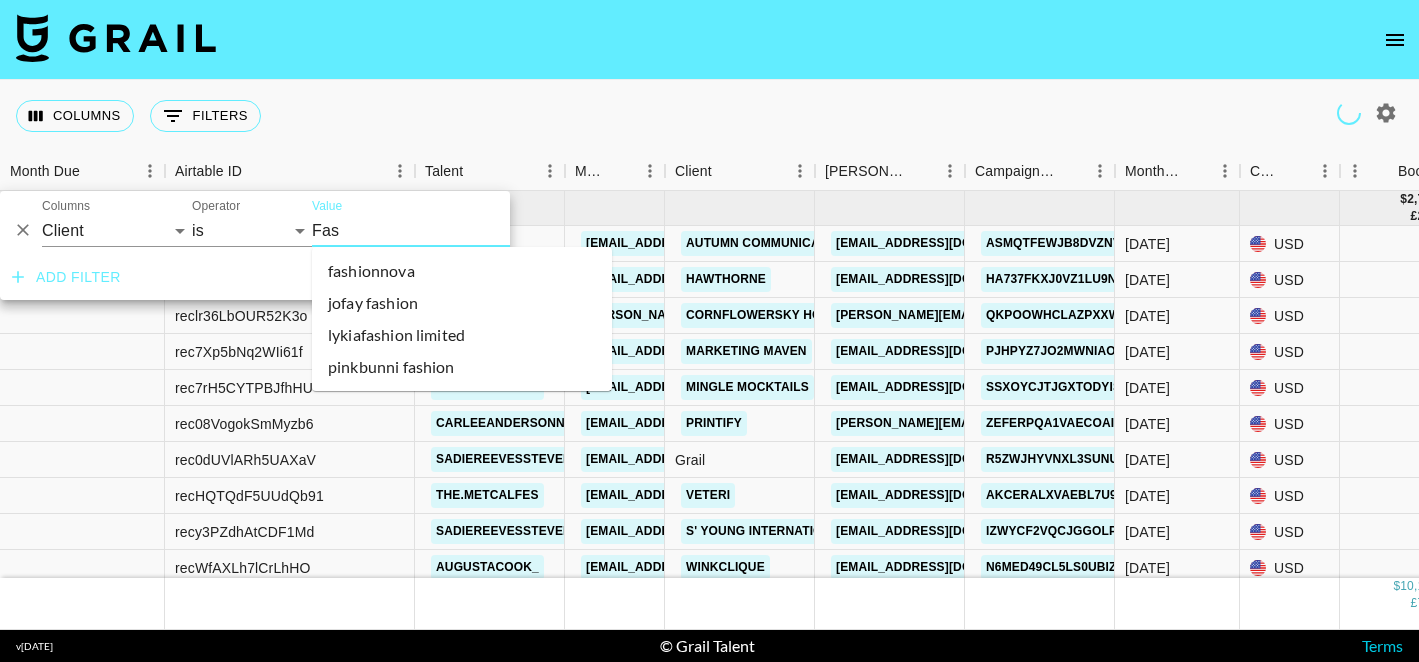 click on "fashionnova" at bounding box center [462, 271] 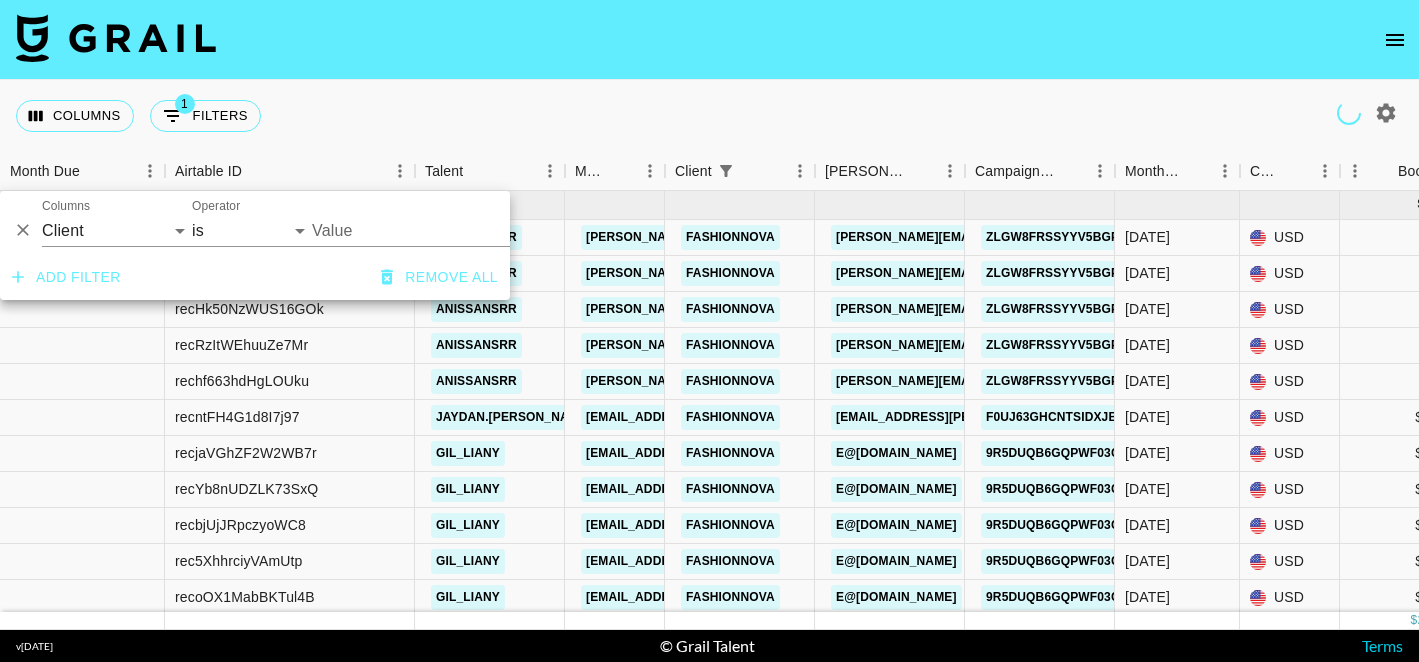 type on "Fashionnova" 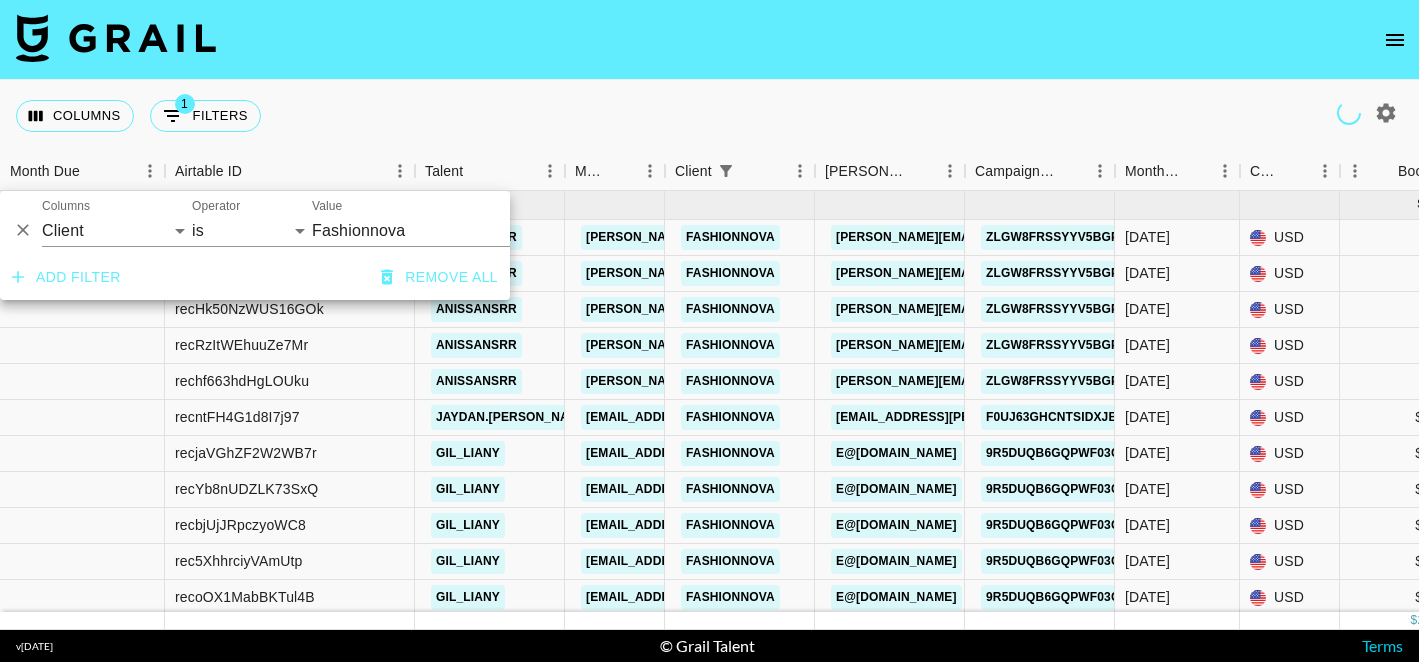 click on "Columns 1 Filters + Booking" at bounding box center [709, 116] 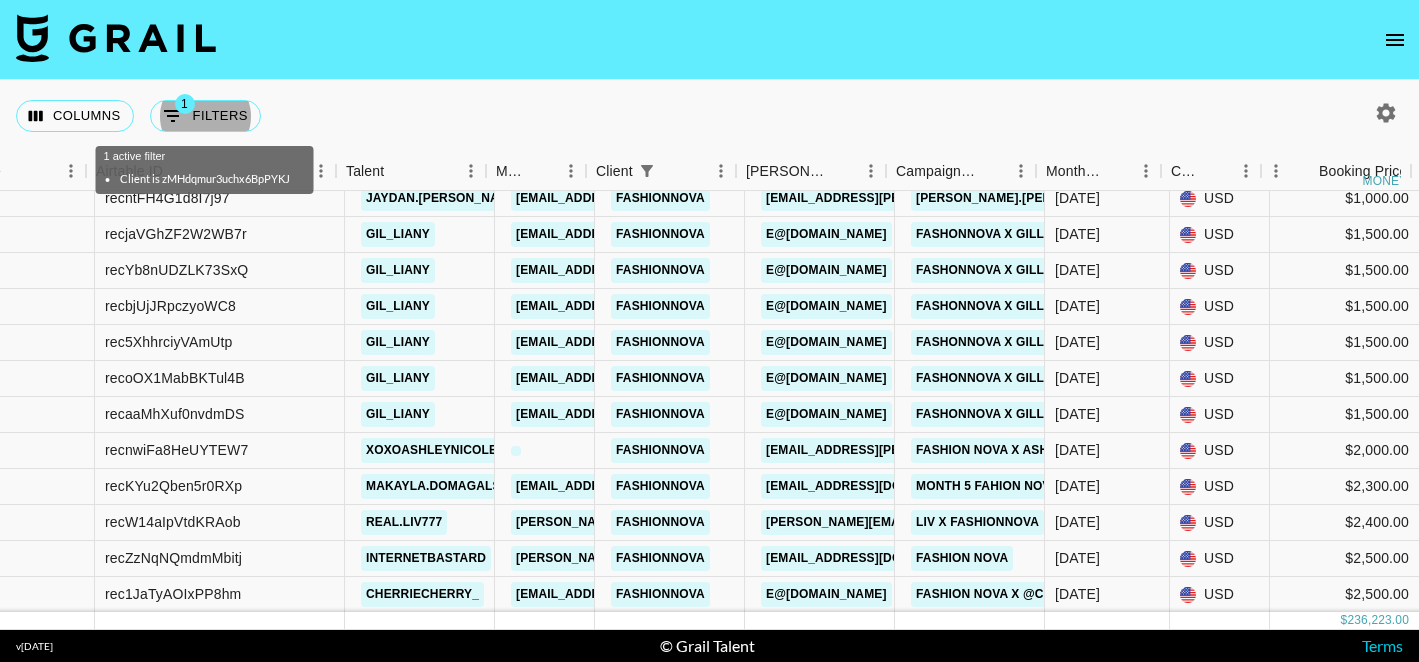 scroll, scrollTop: 219, scrollLeft: 80, axis: both 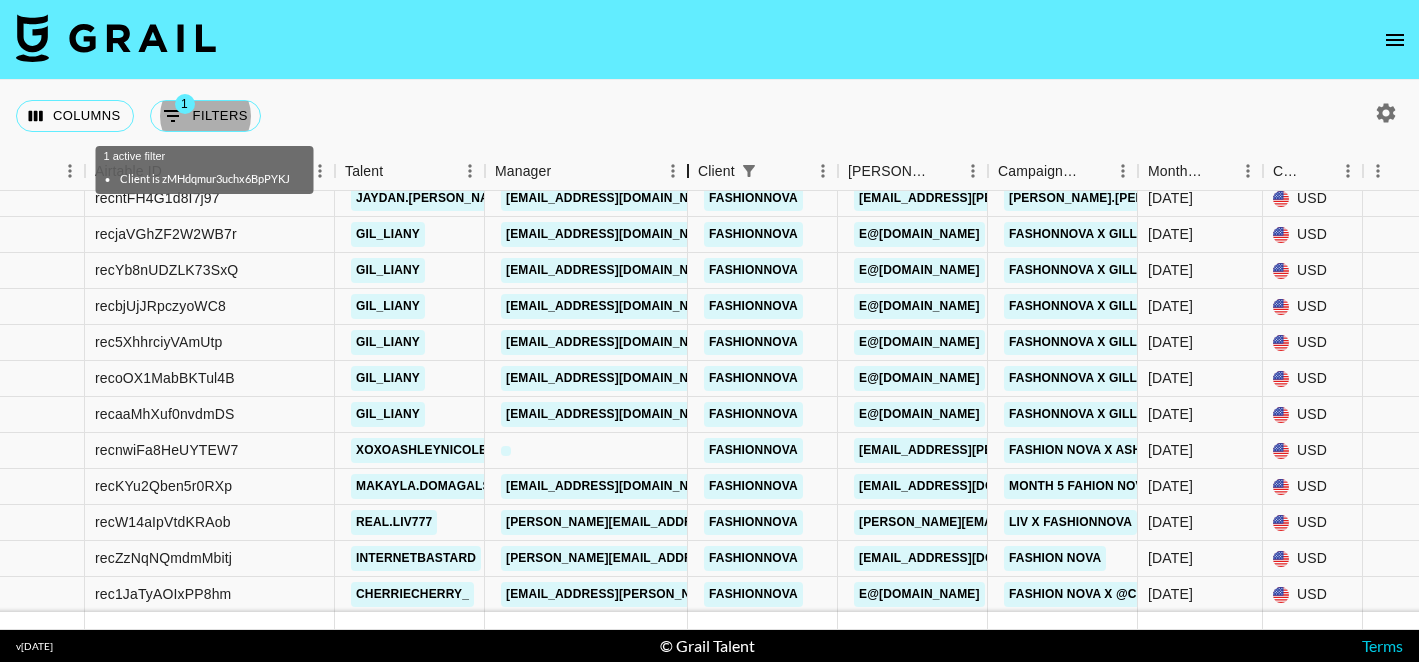 drag, startPoint x: 586, startPoint y: 174, endPoint x: 689, endPoint y: 170, distance: 103.077644 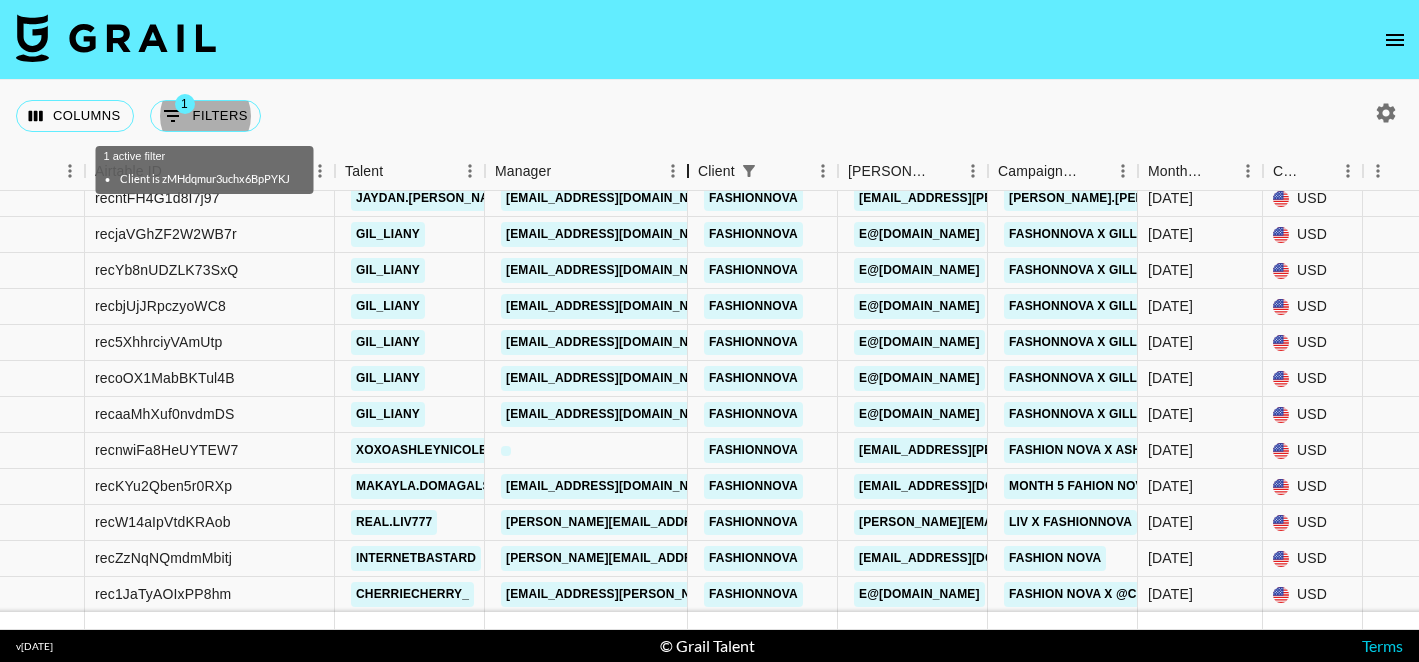 click at bounding box center [688, 171] 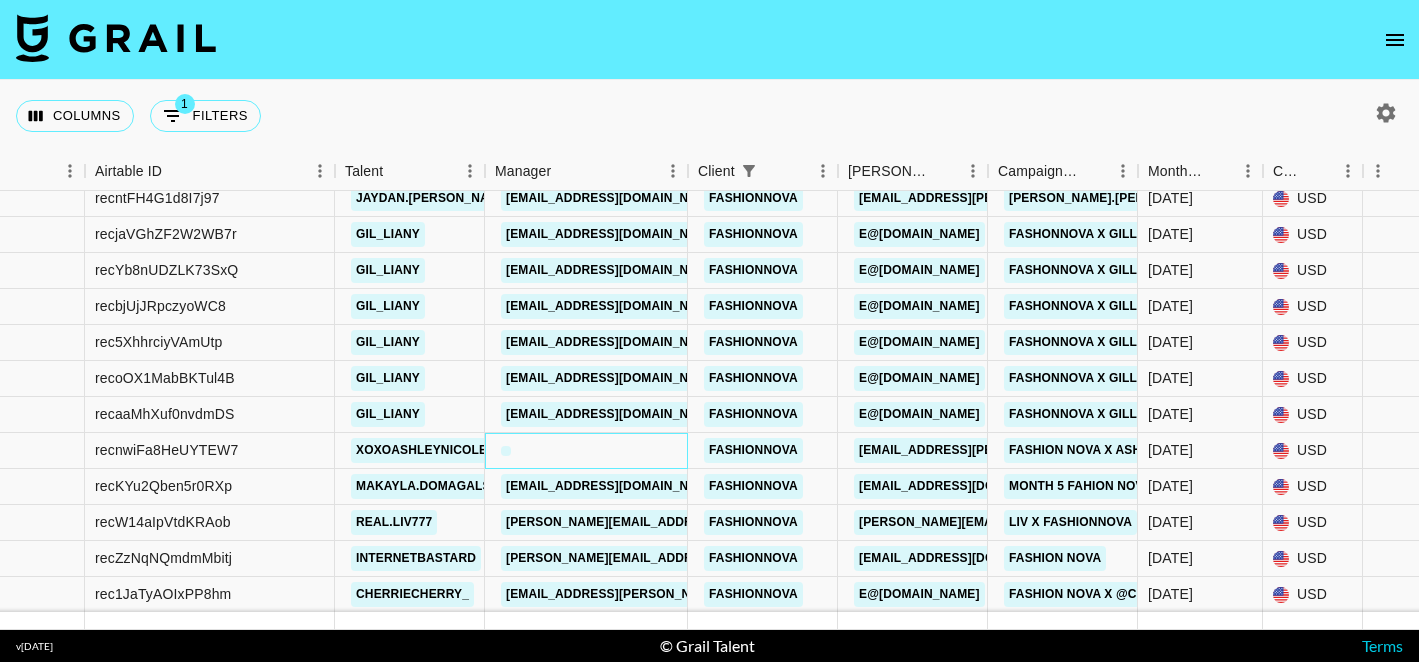 click at bounding box center [506, 450] 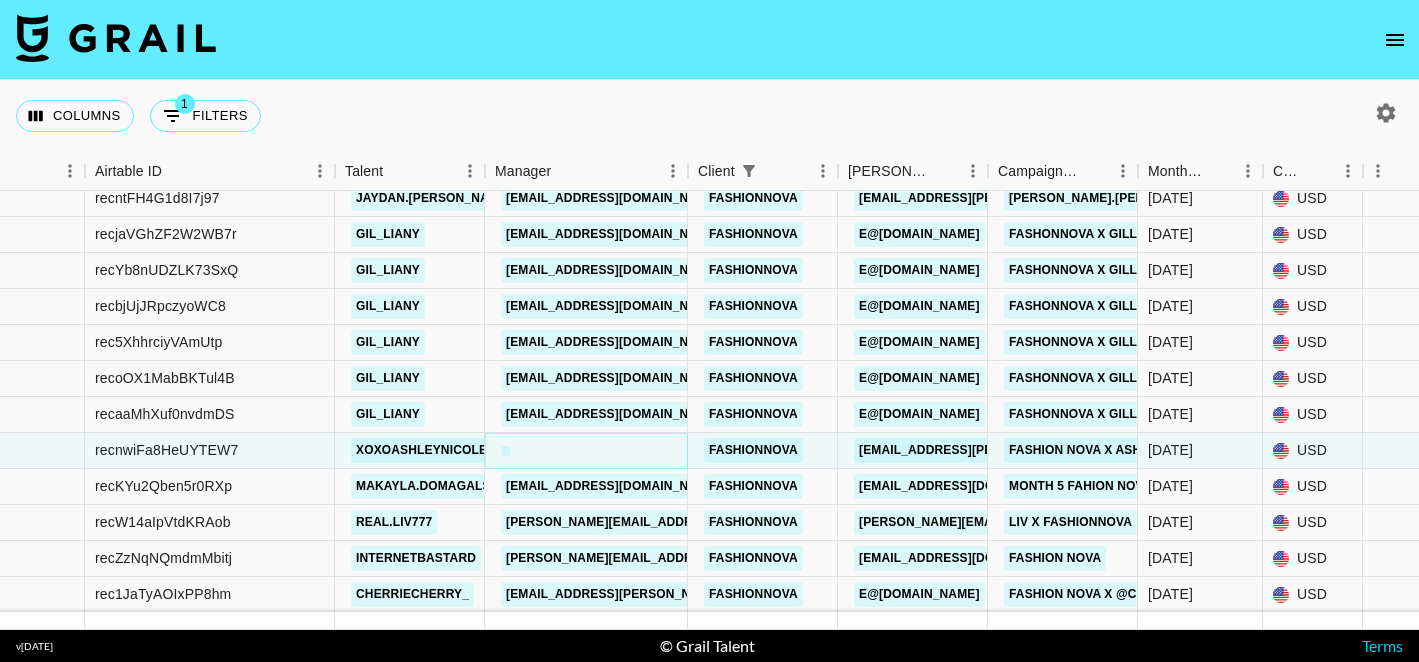 click at bounding box center (506, 451) 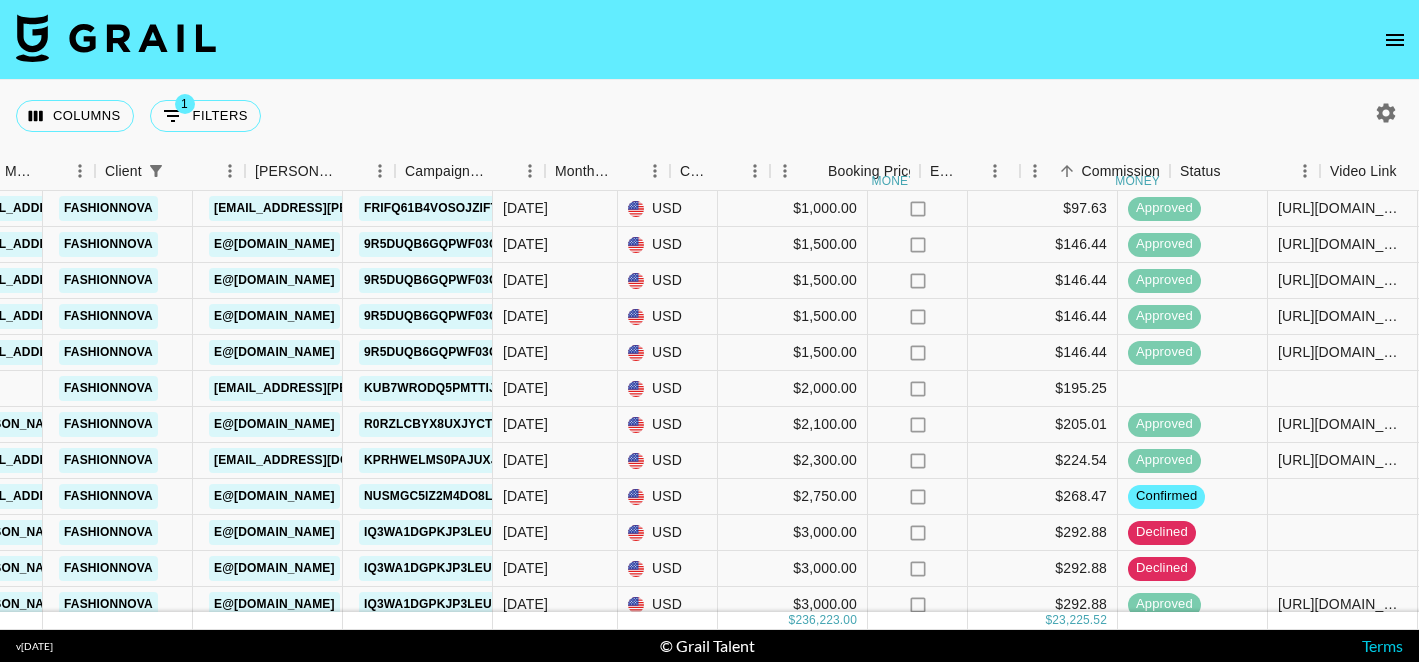 scroll, scrollTop: 1354, scrollLeft: 0, axis: vertical 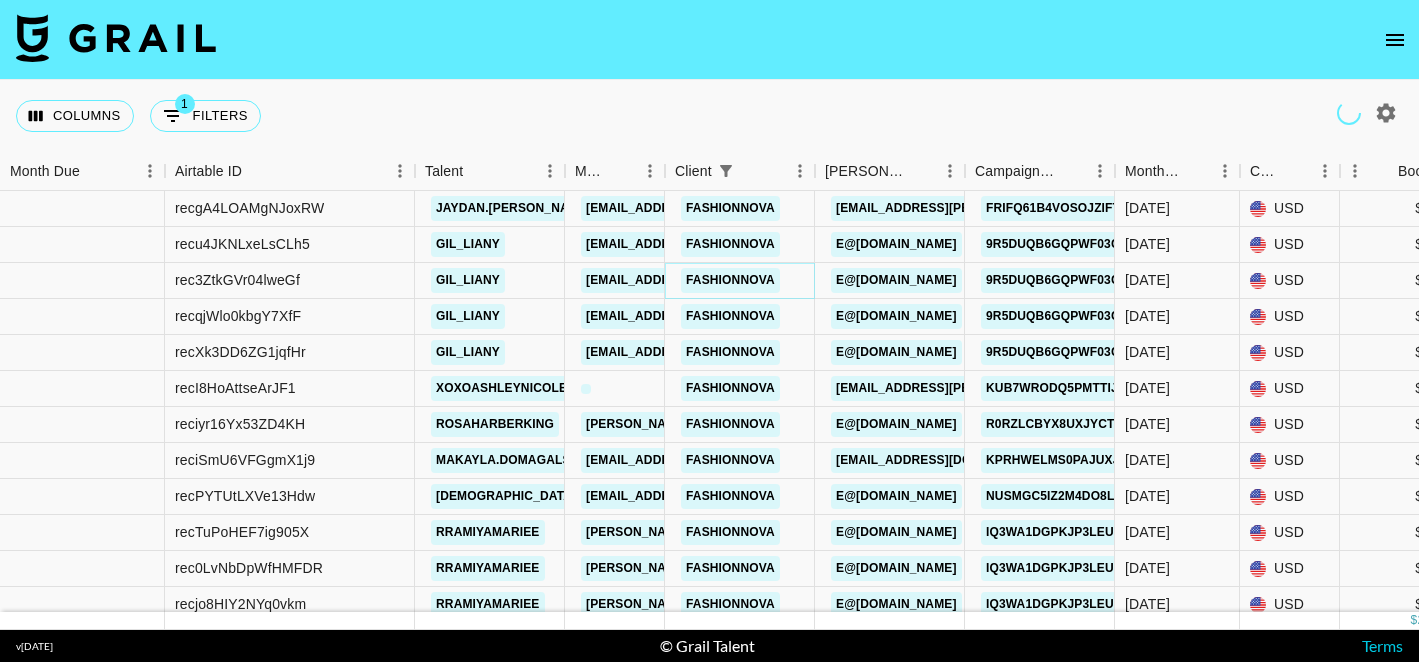 click on "Fashionnova" at bounding box center (730, 280) 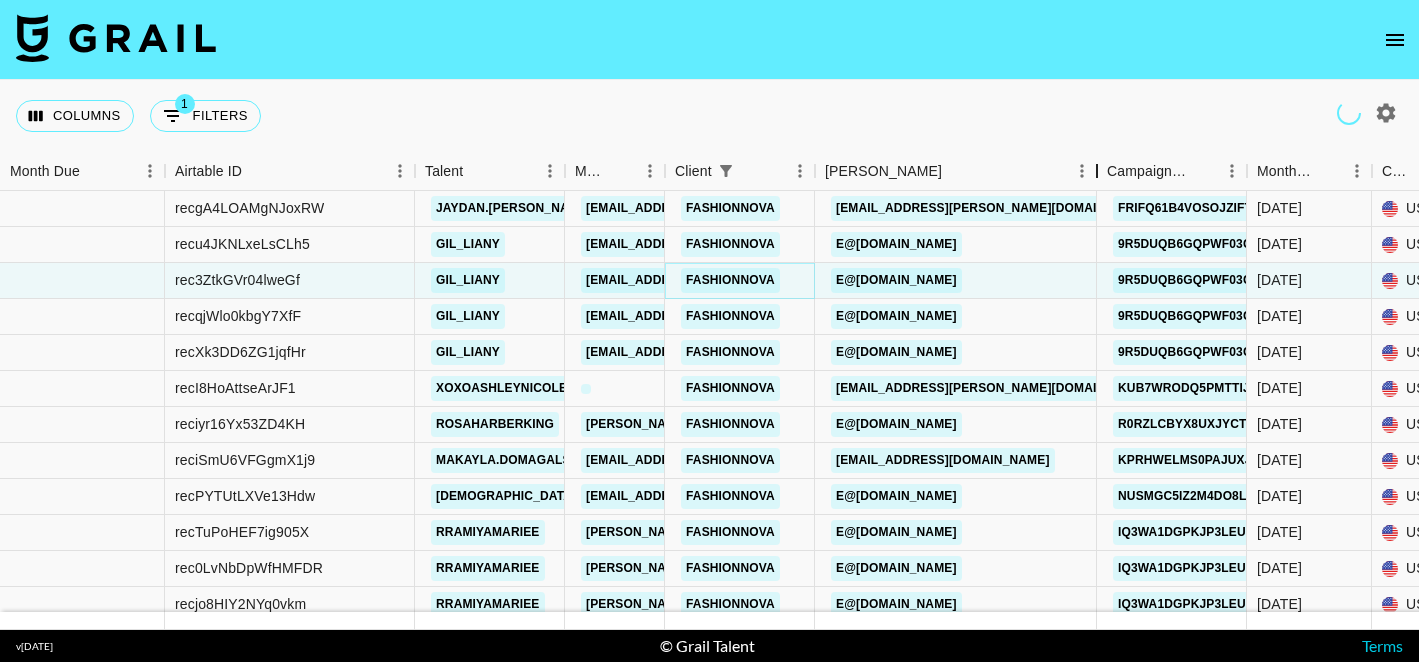 drag, startPoint x: 963, startPoint y: 176, endPoint x: 962, endPoint y: 402, distance: 226.00221 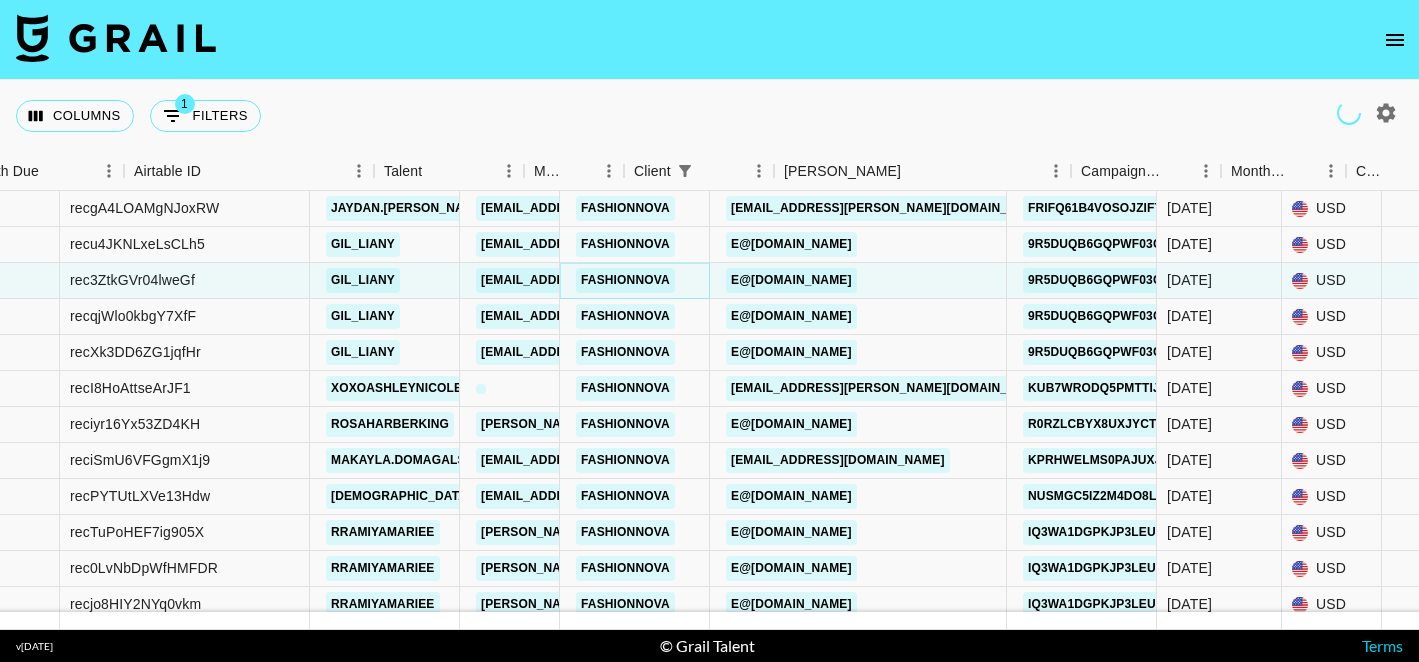 scroll, scrollTop: 1354, scrollLeft: 128, axis: both 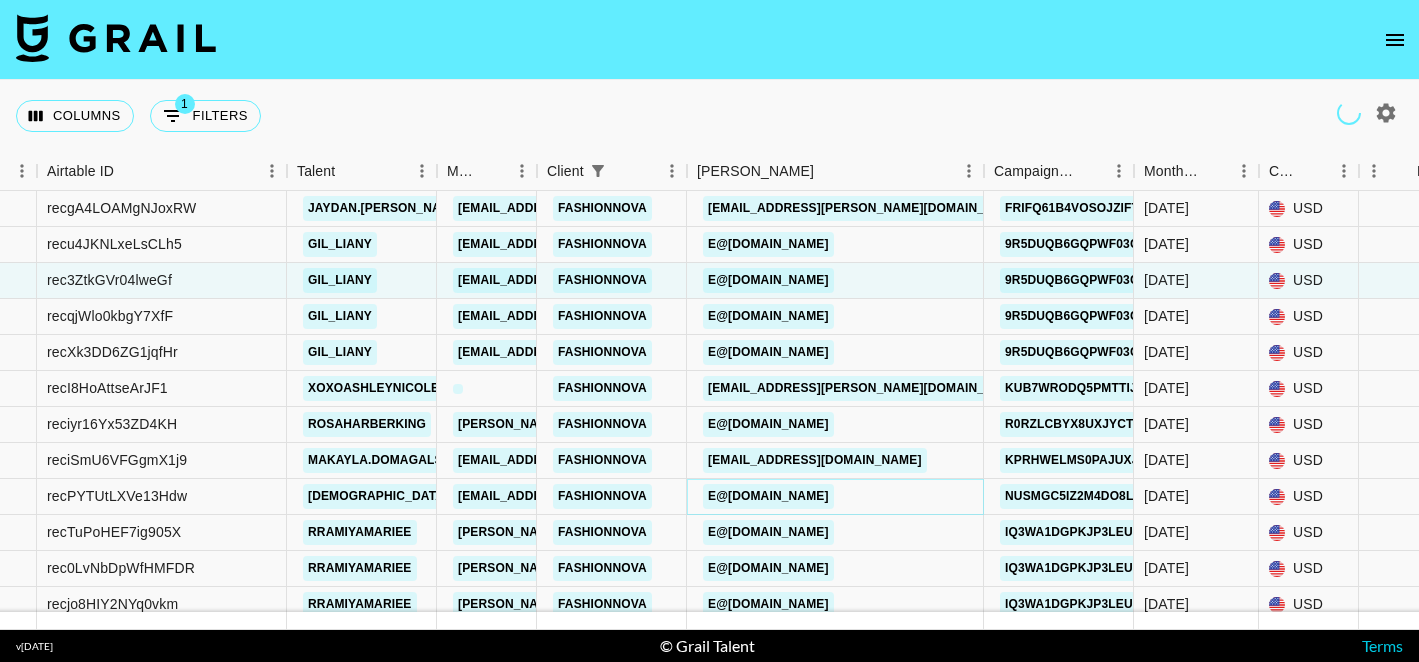 click on "e@fashionnova.com" at bounding box center (768, 496) 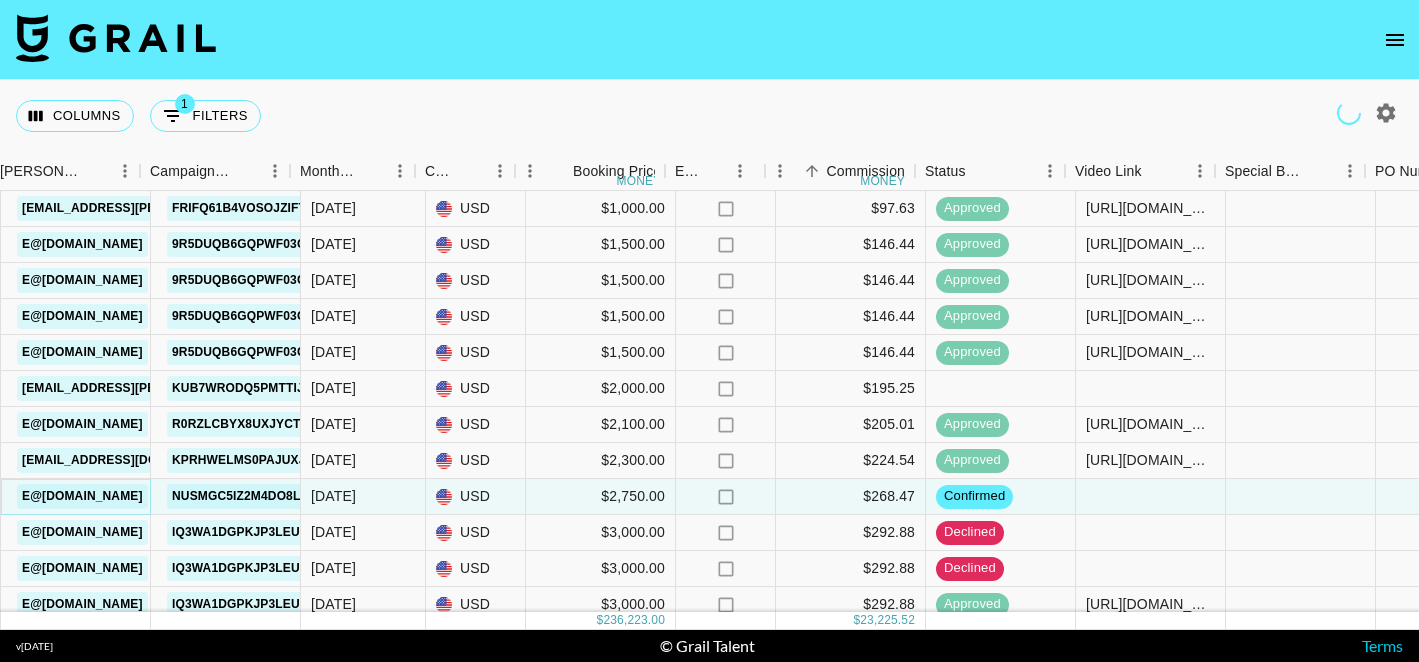 scroll, scrollTop: 1354, scrollLeft: 825, axis: both 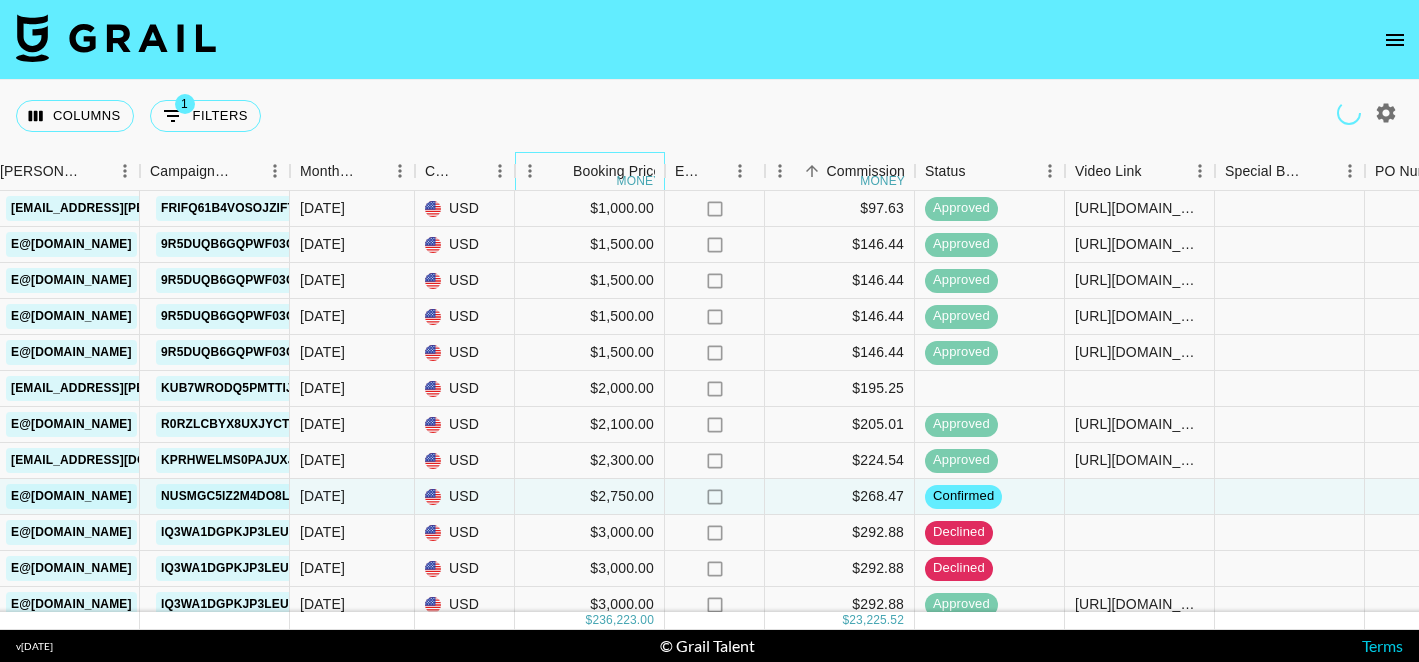 click on "Booking Price" at bounding box center (617, 171) 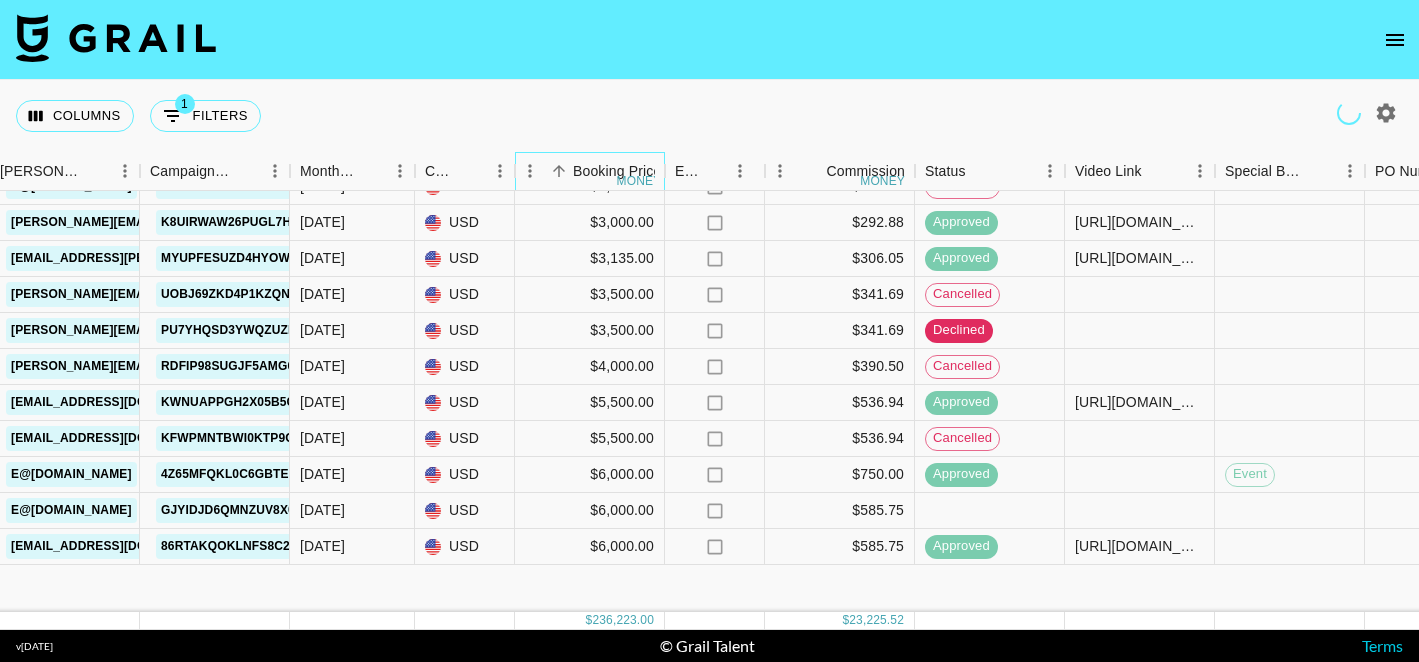 scroll, scrollTop: 0, scrollLeft: 825, axis: horizontal 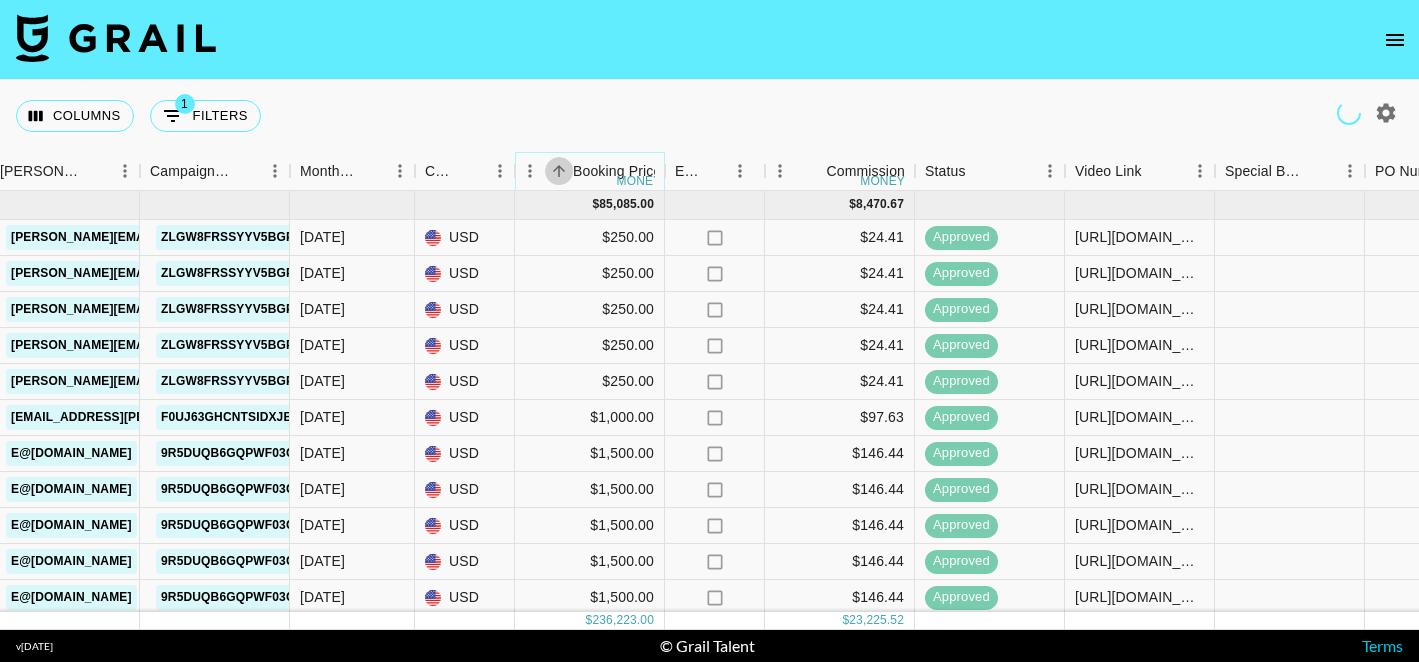click 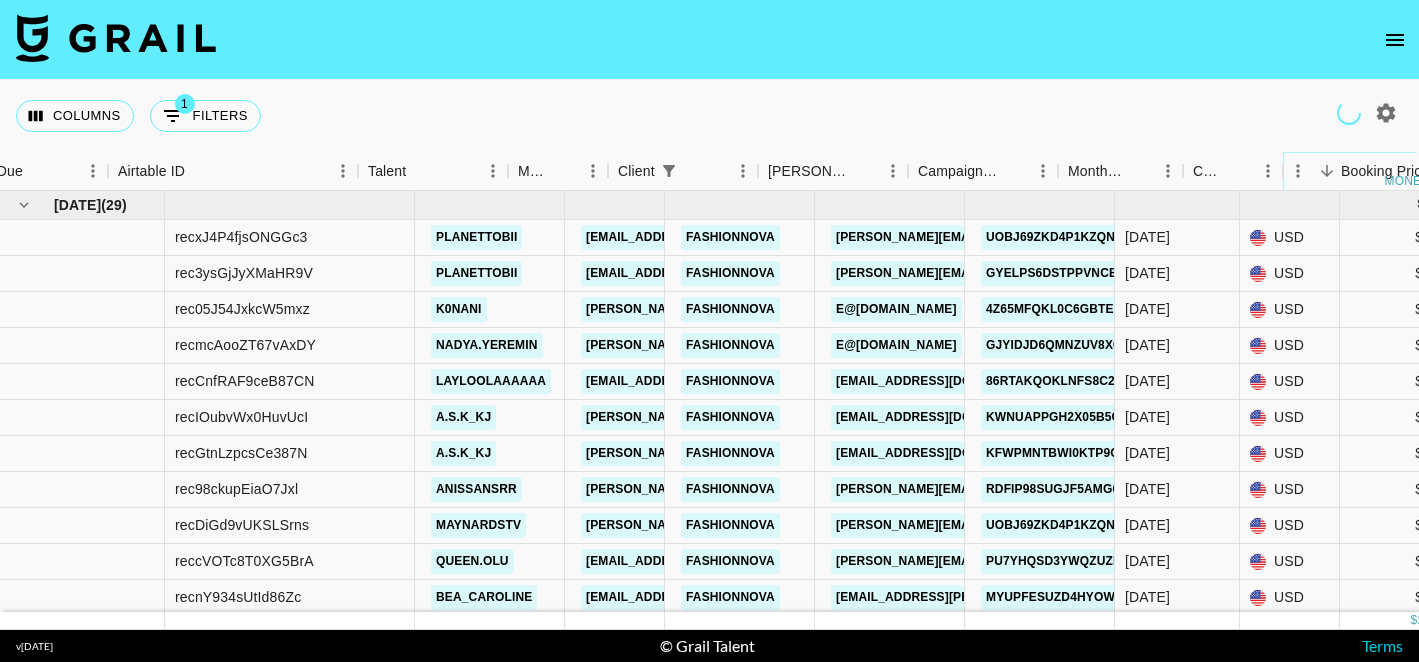 scroll, scrollTop: 0, scrollLeft: 101, axis: horizontal 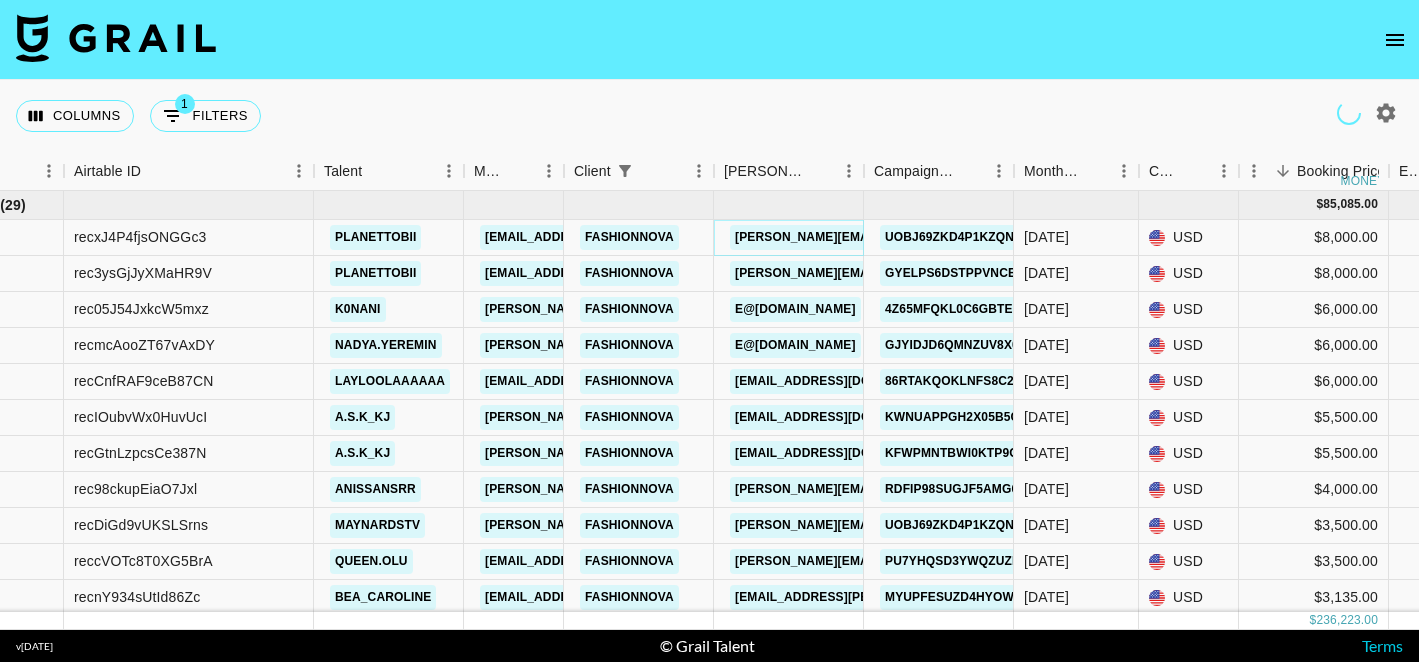 click on "stephanie@fashionnova.com" at bounding box center [893, 237] 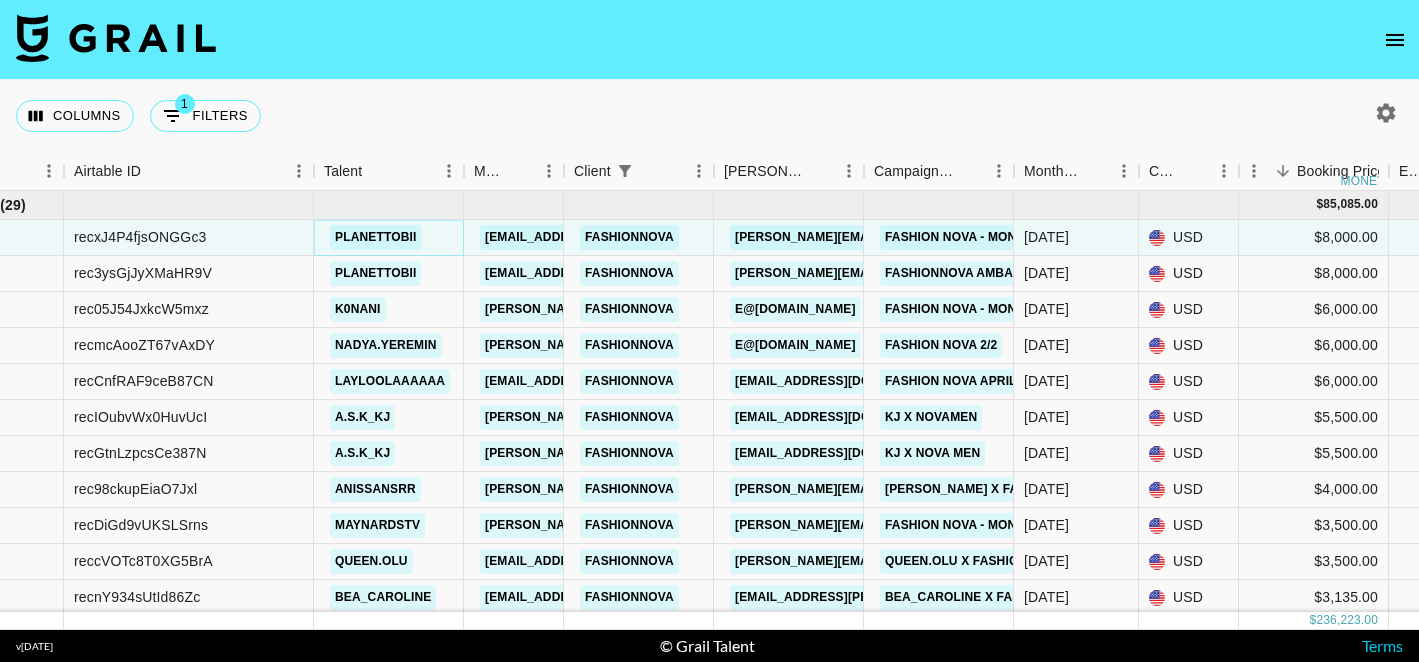 click on "planettobii" at bounding box center [375, 237] 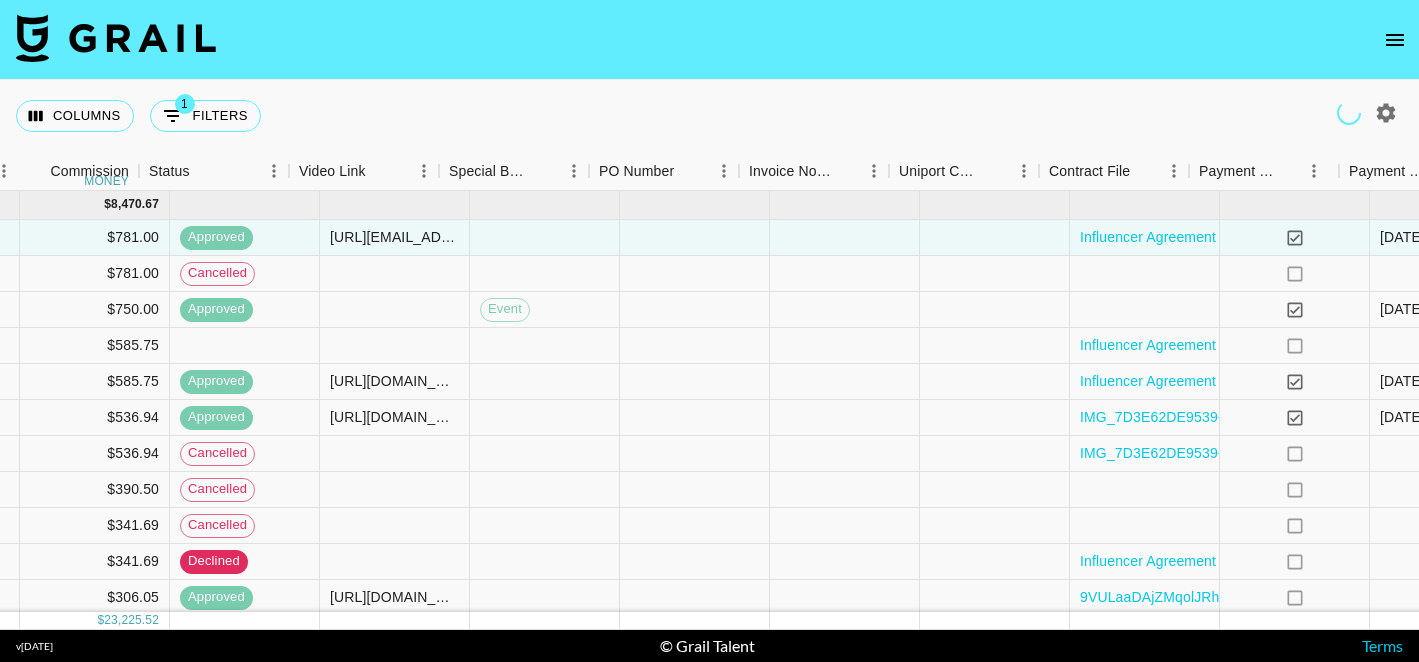 scroll, scrollTop: 0, scrollLeft: 1558, axis: horizontal 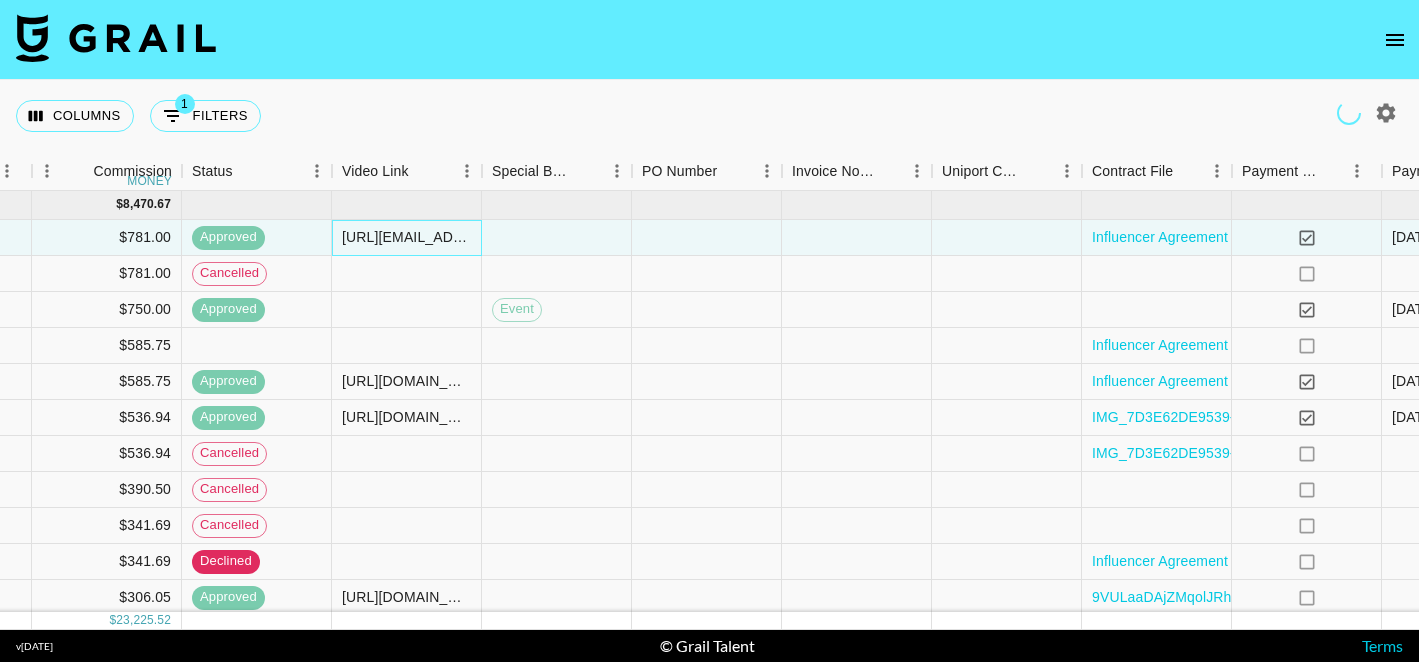 click on "https://www.tiktok.com/@planettobii/video/7492425263037402374?_t=ZP-8vidi2NdIkw&_r=1" at bounding box center [406, 237] 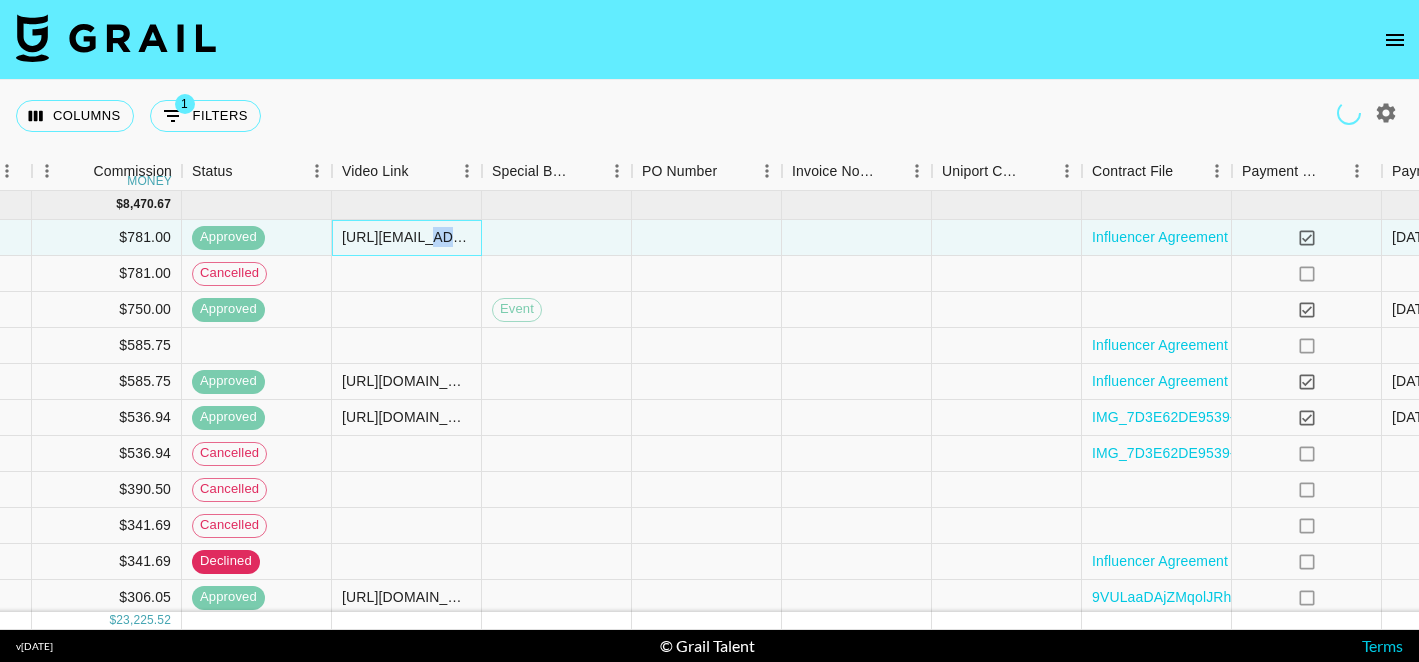 click on "https://www.tiktok.com/@planettobii/video/7492425263037402374?_t=ZP-8vidi2NdIkw&_r=1" at bounding box center (406, 237) 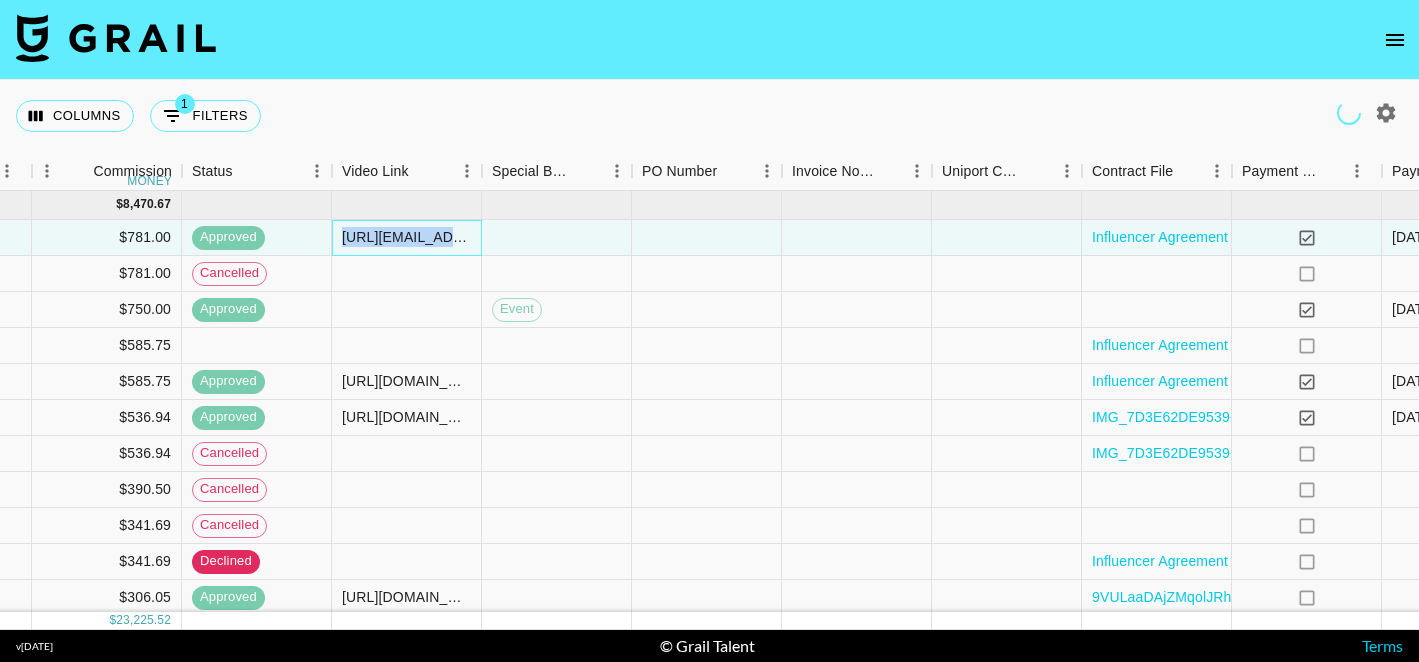 click on "https://www.tiktok.com/@planettobii/video/7492425263037402374?_t=ZP-8vidi2NdIkw&_r=1" at bounding box center [406, 237] 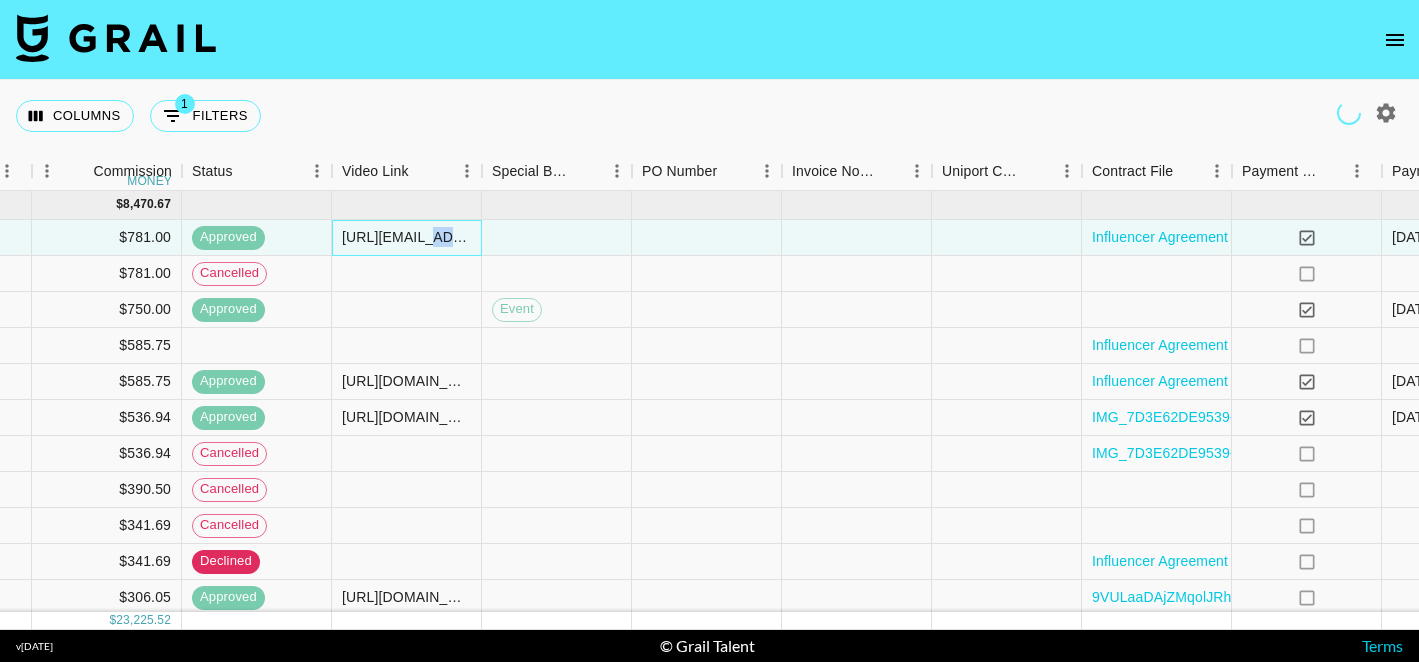 click on "https://www.tiktok.com/@planettobii/video/7492425263037402374?_t=ZP-8vidi2NdIkw&_r=1" at bounding box center (406, 237) 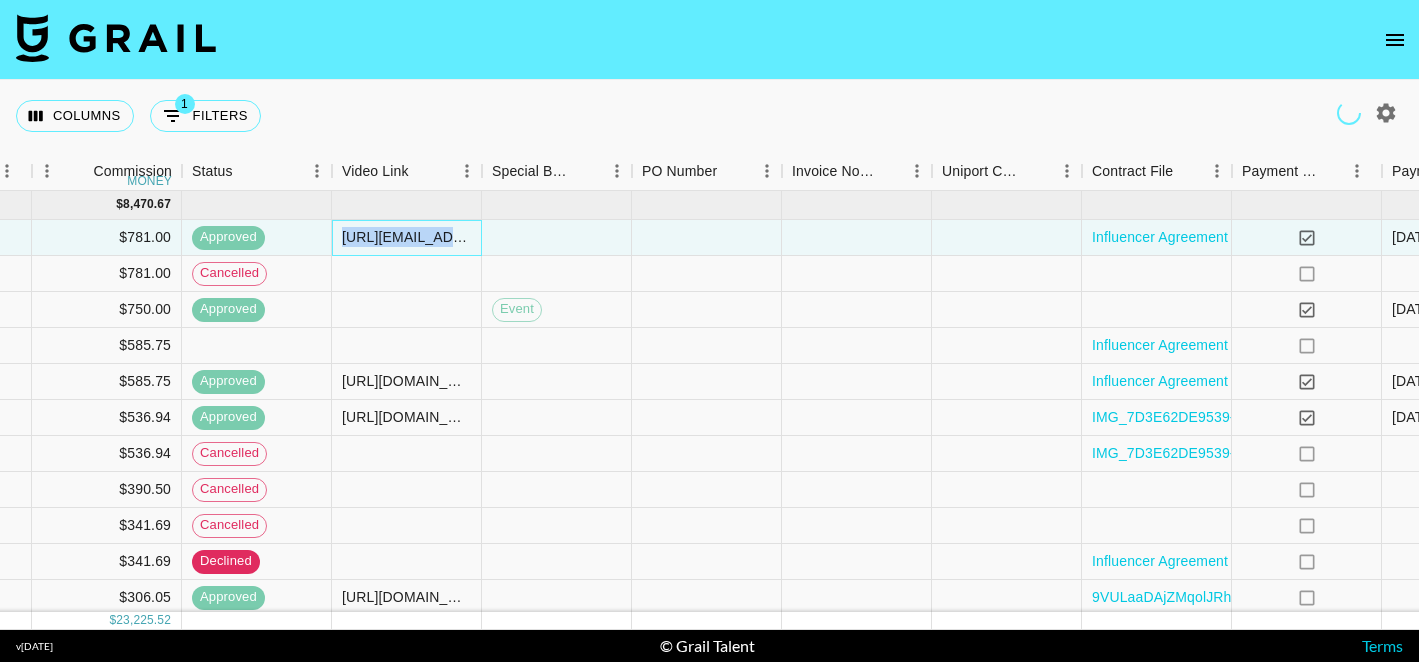 click on "https://www.tiktok.com/@planettobii/video/7492425263037402374?_t=ZP-8vidi2NdIkw&_r=1" at bounding box center (406, 237) 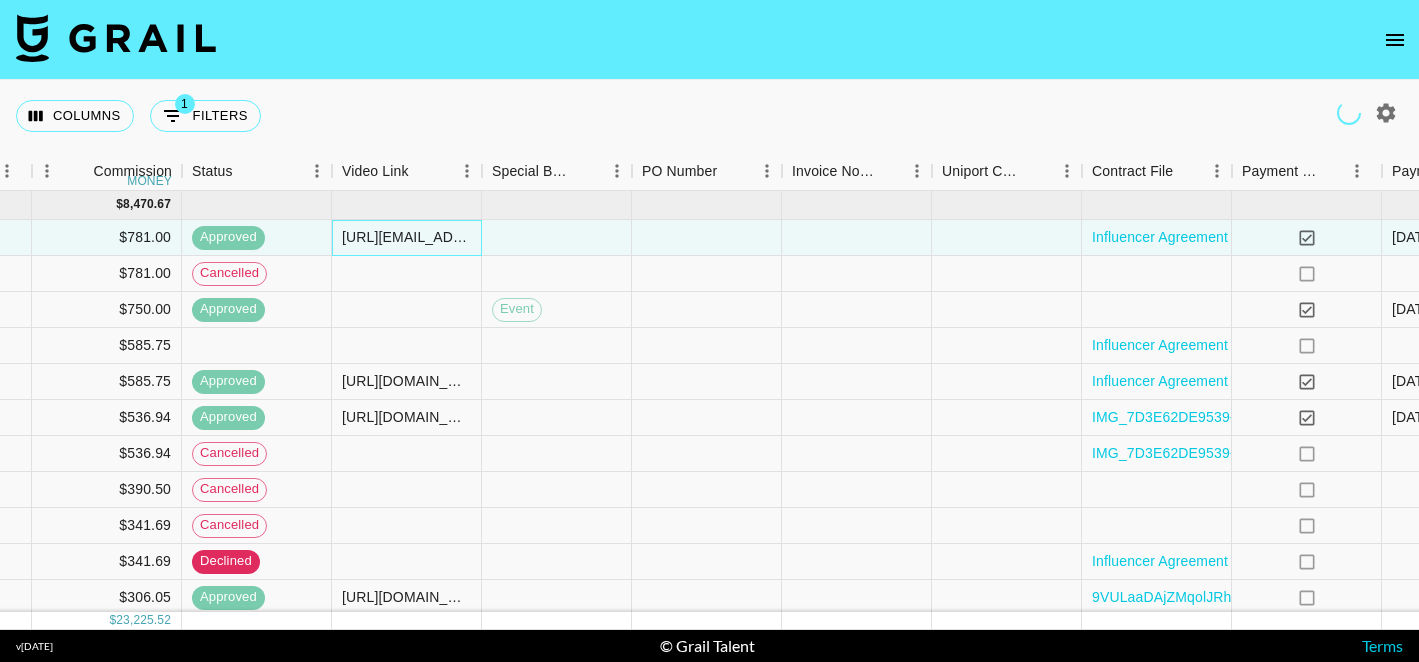 click on "https://www.tiktok.com/@planettobii/video/7492425263037402374?_t=ZP-8vidi2NdIkw&_r=1" at bounding box center [406, 237] 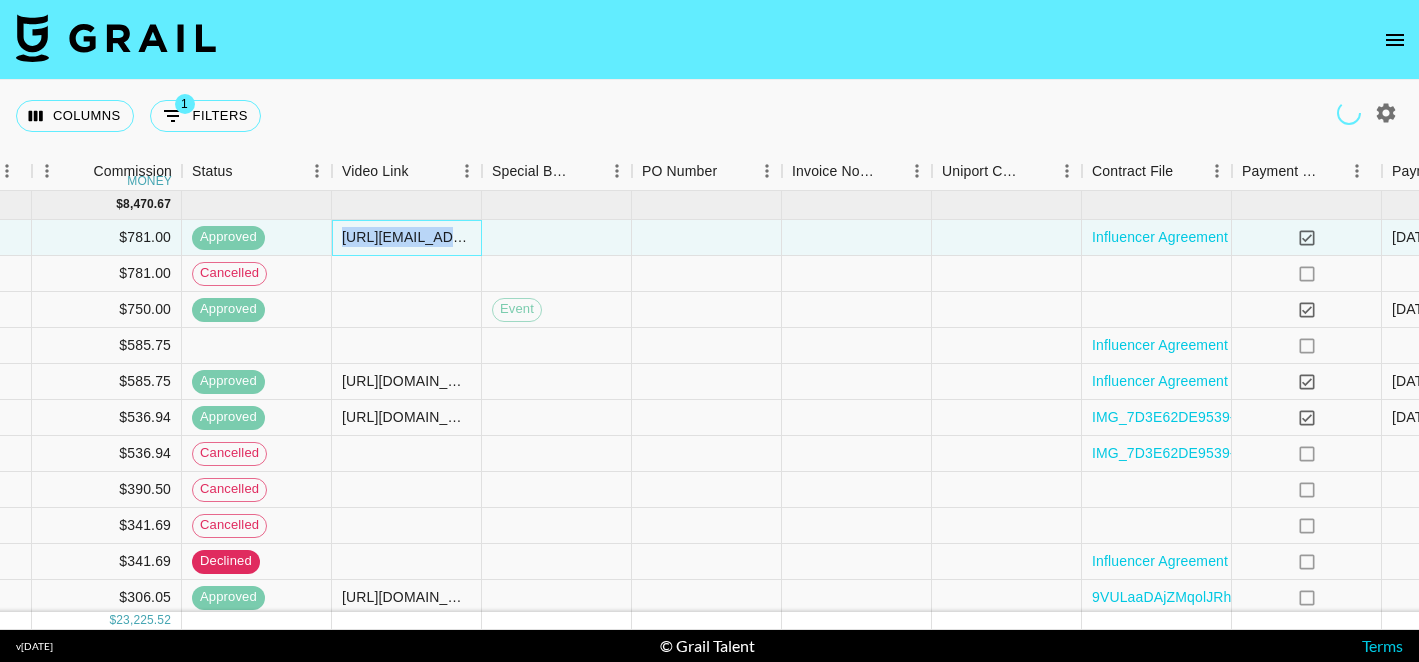 click on "https://www.tiktok.com/@planettobii/video/7492425263037402374?_t=ZP-8vidi2NdIkw&_r=1" at bounding box center [406, 237] 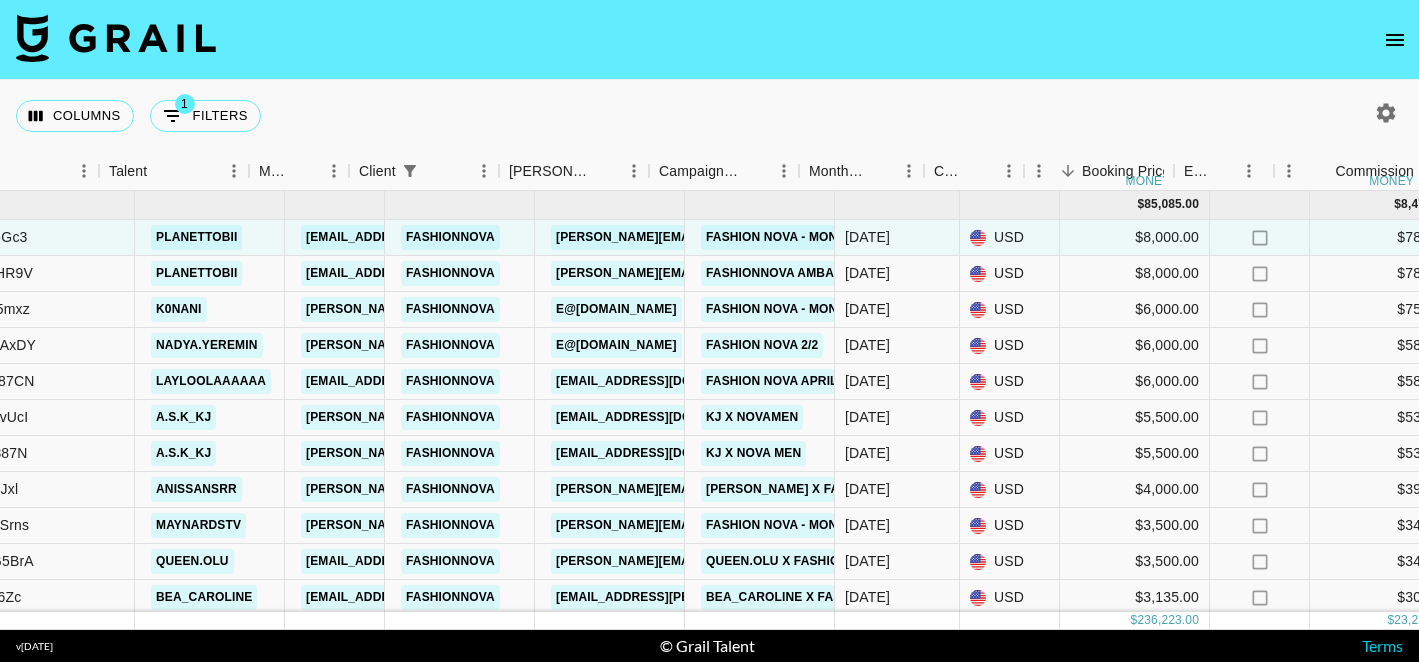 scroll, scrollTop: 0, scrollLeft: 371, axis: horizontal 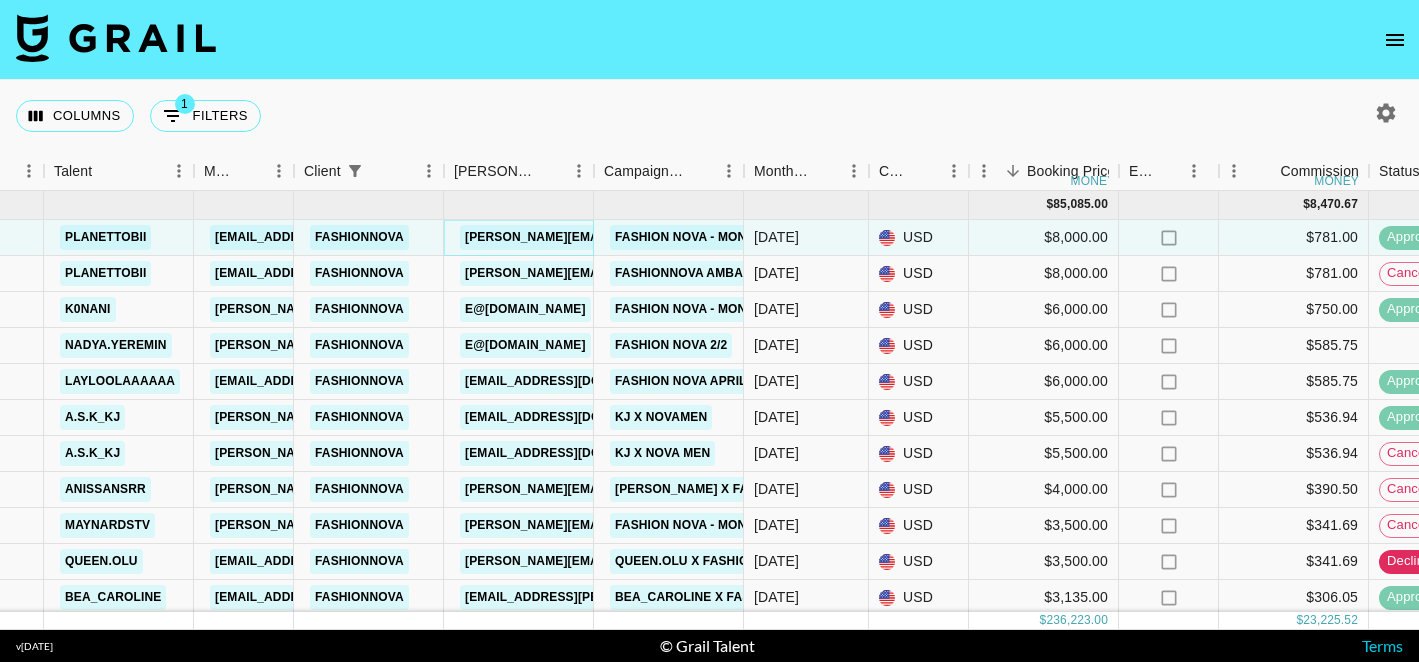 click on "stephanie@fashionnova.com" at bounding box center (623, 237) 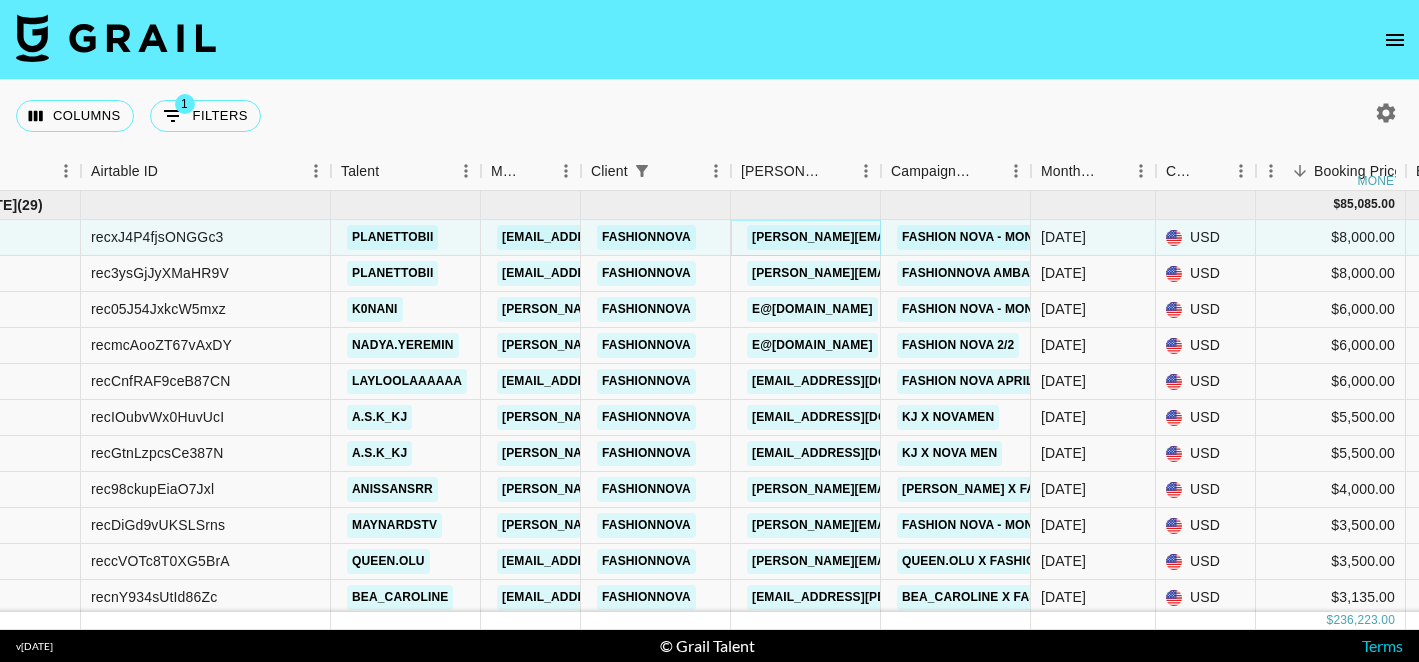 scroll, scrollTop: 0, scrollLeft: 0, axis: both 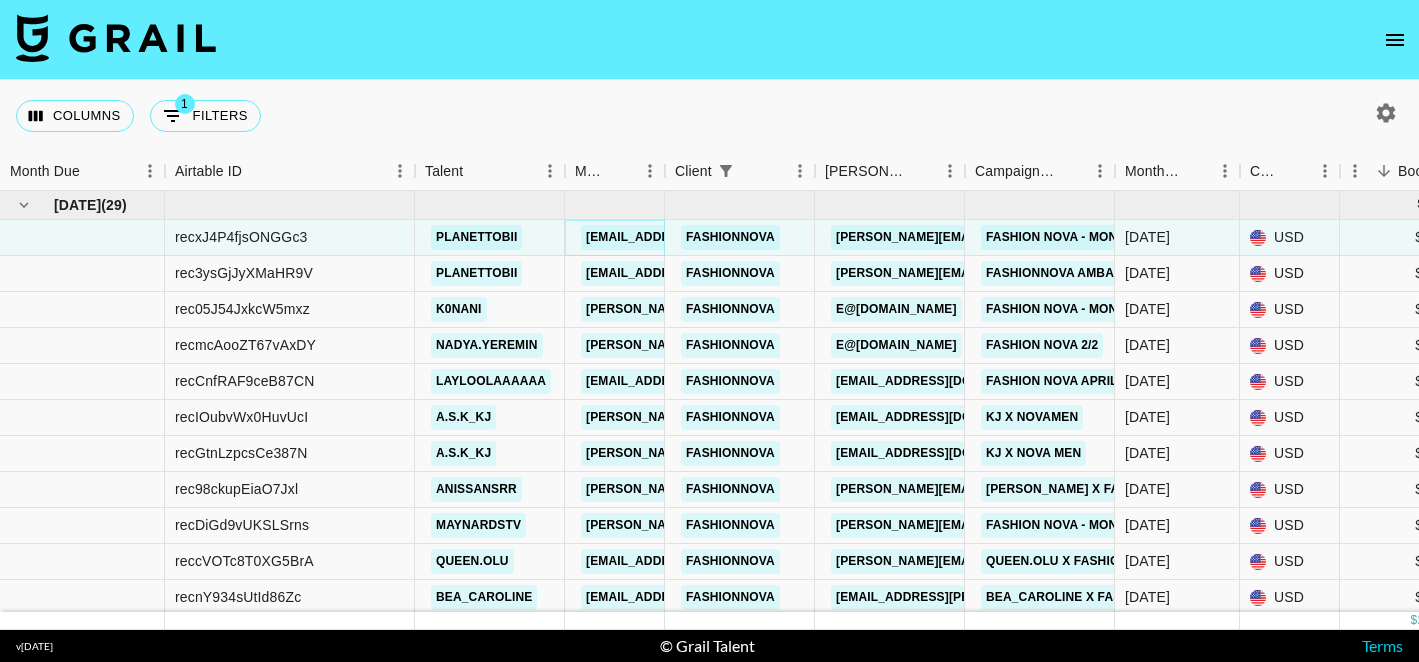 click on "theodoraere@grail-talent.com" at bounding box center [693, 237] 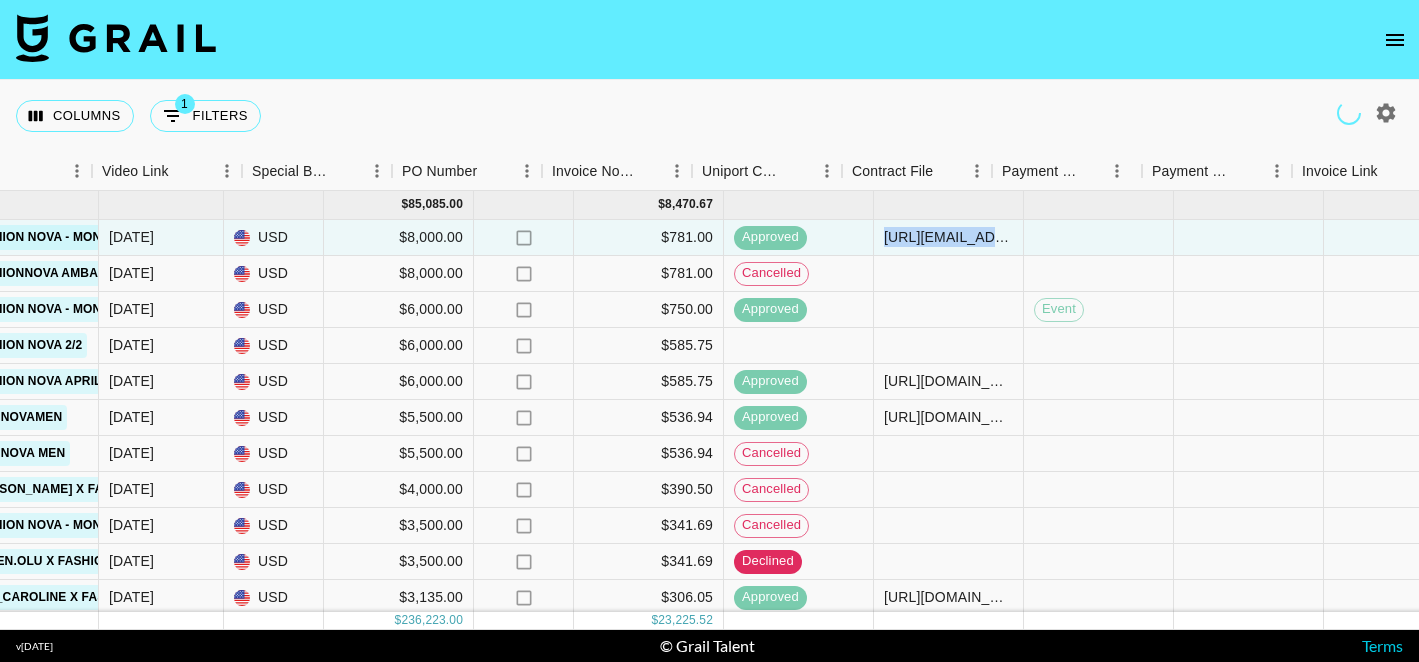 scroll, scrollTop: 0, scrollLeft: 1798, axis: horizontal 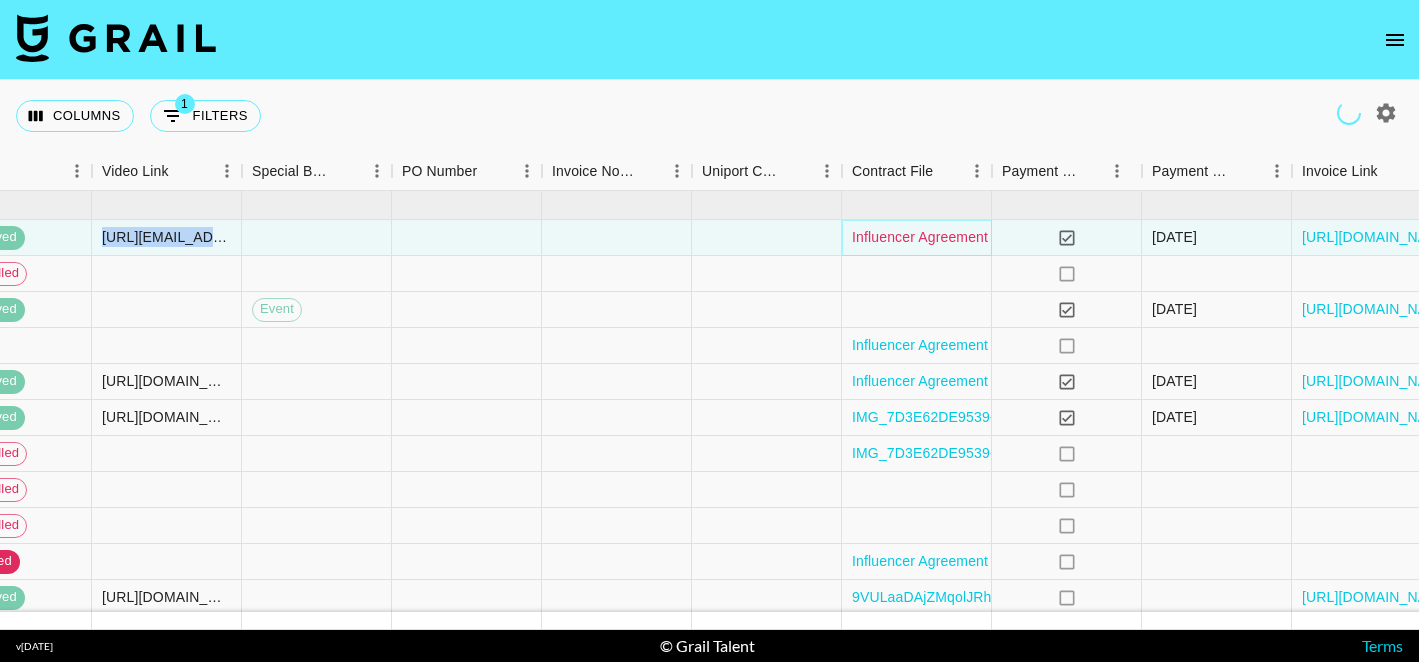 click on "Influencer Agreement with Tobiloba Akinwale 674673534dpdf.pdf" at bounding box center (1059, 237) 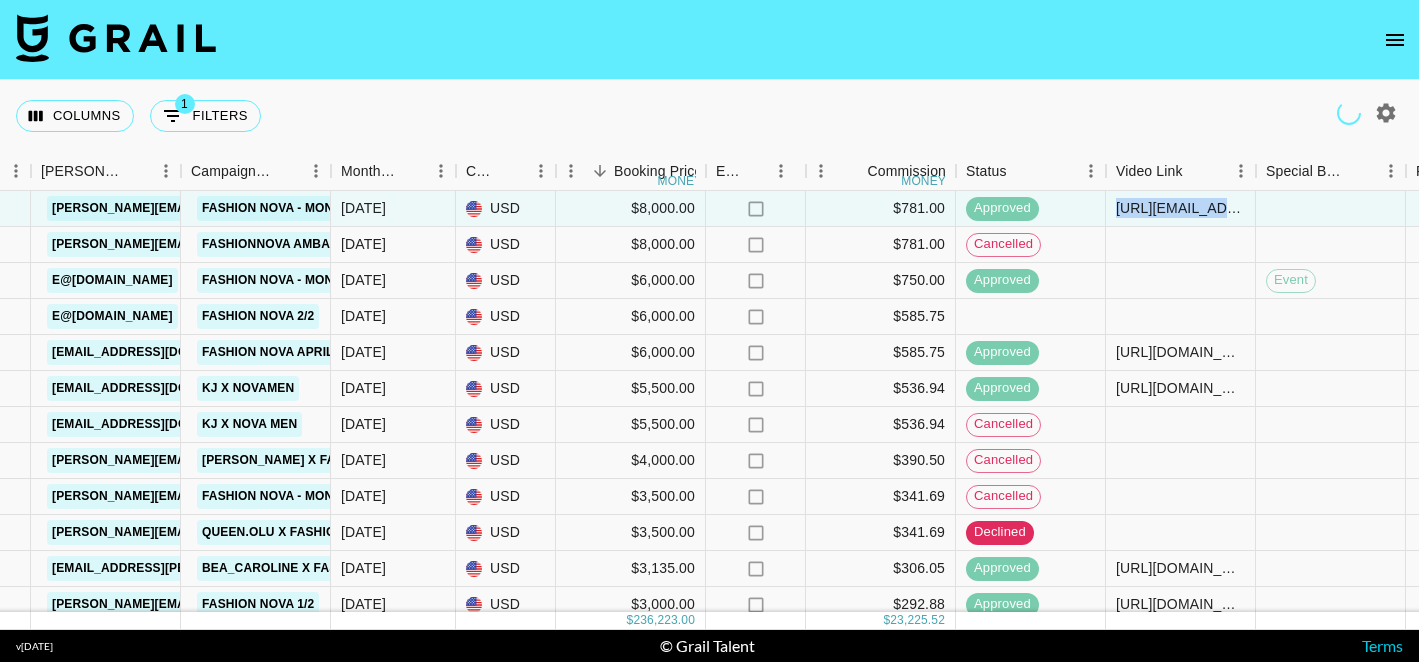 scroll, scrollTop: 27, scrollLeft: 784, axis: both 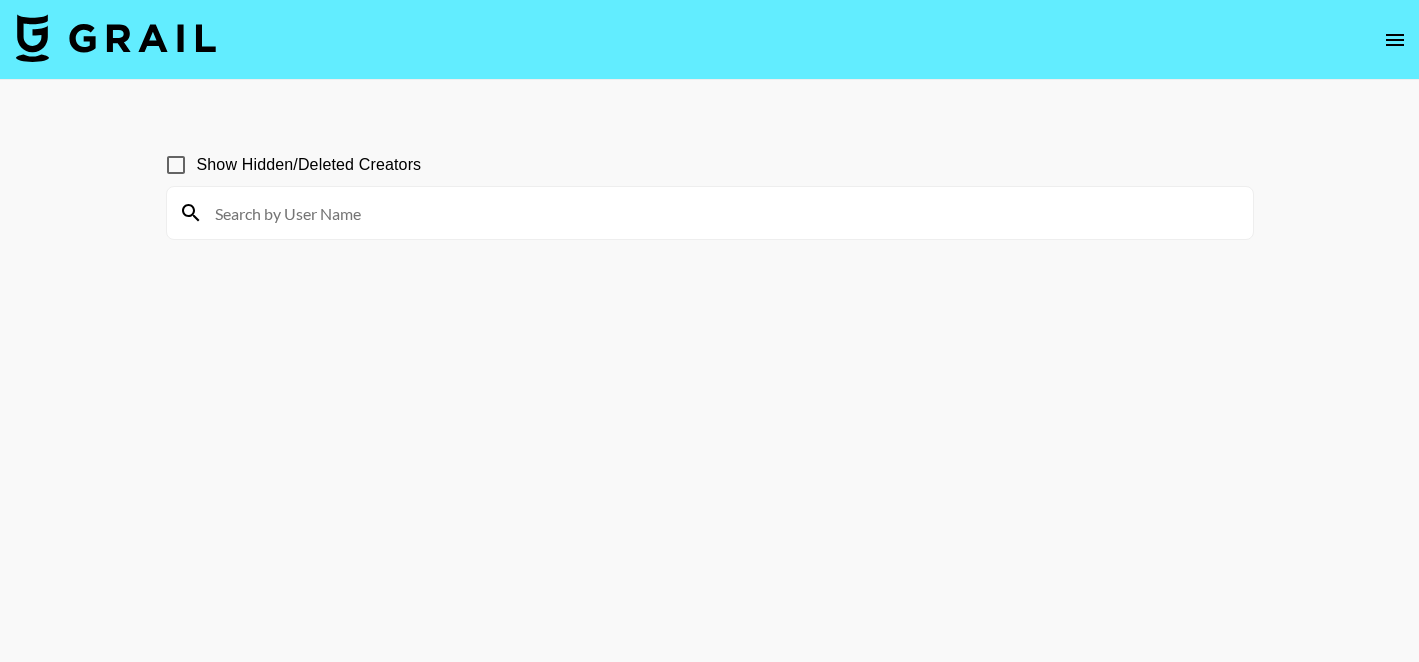 click at bounding box center (722, 213) 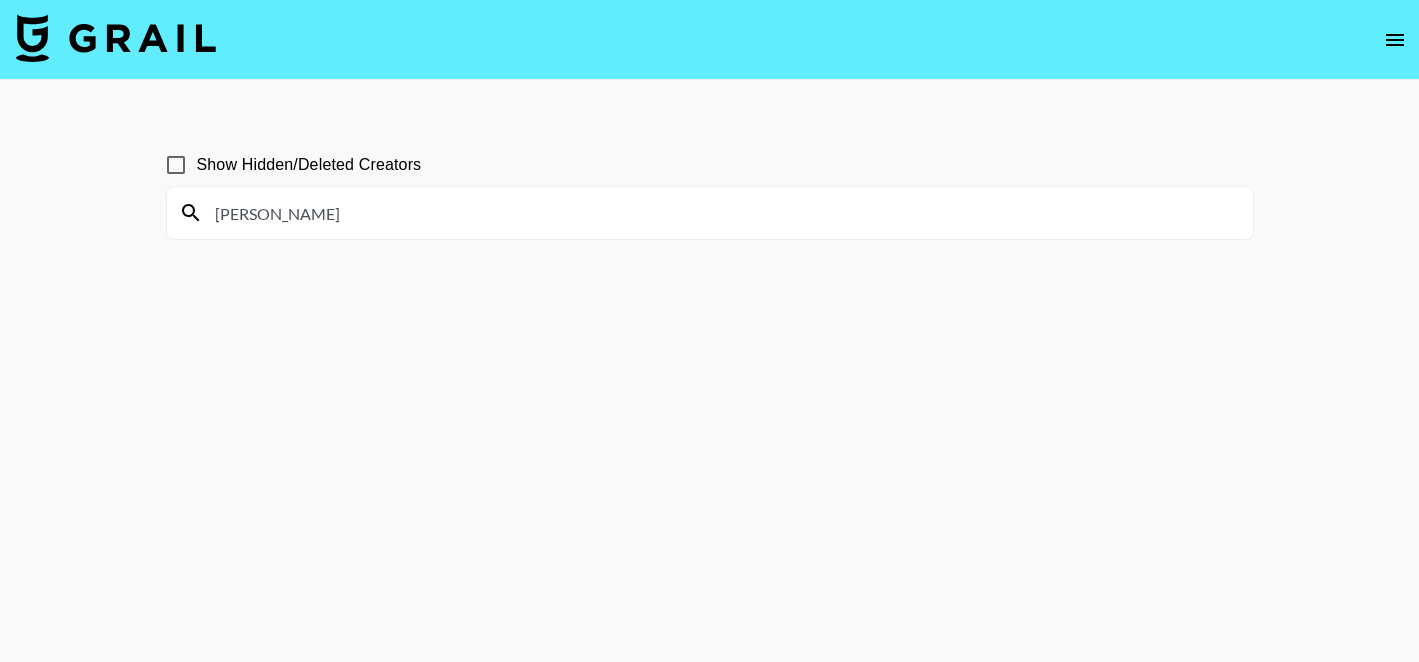 type on "lyonel" 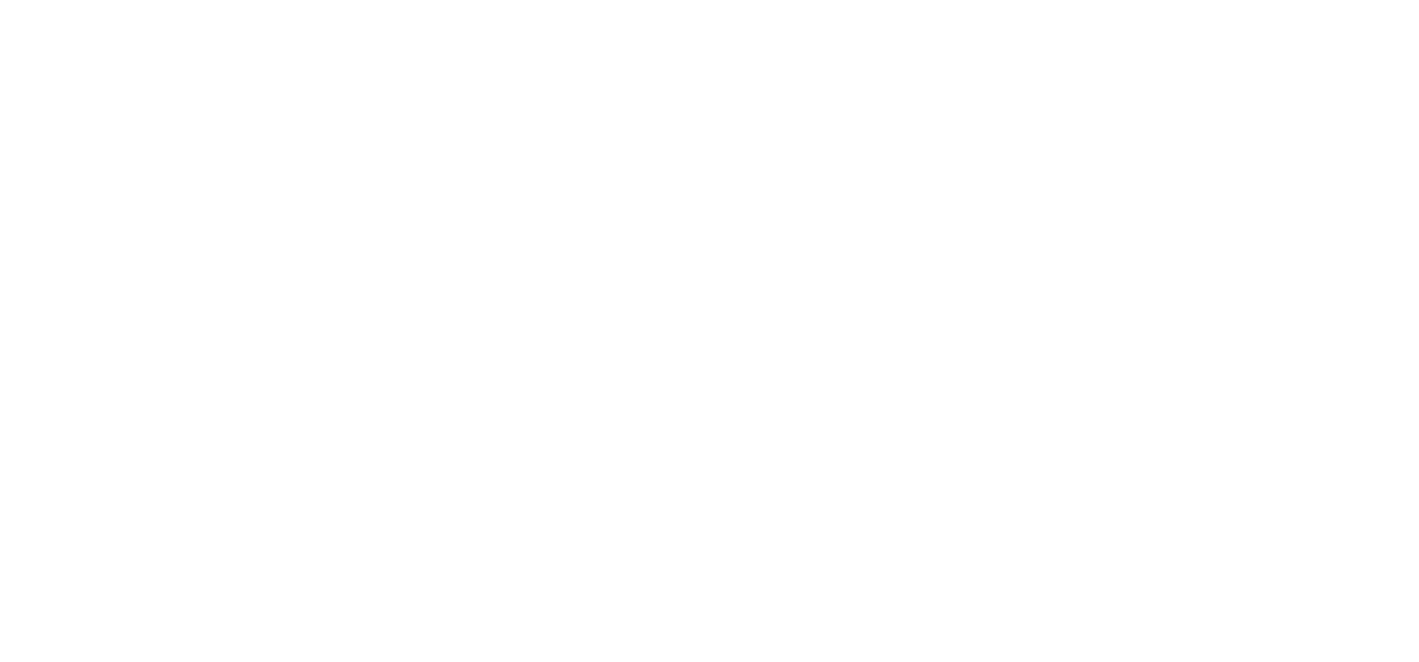 scroll, scrollTop: 0, scrollLeft: 0, axis: both 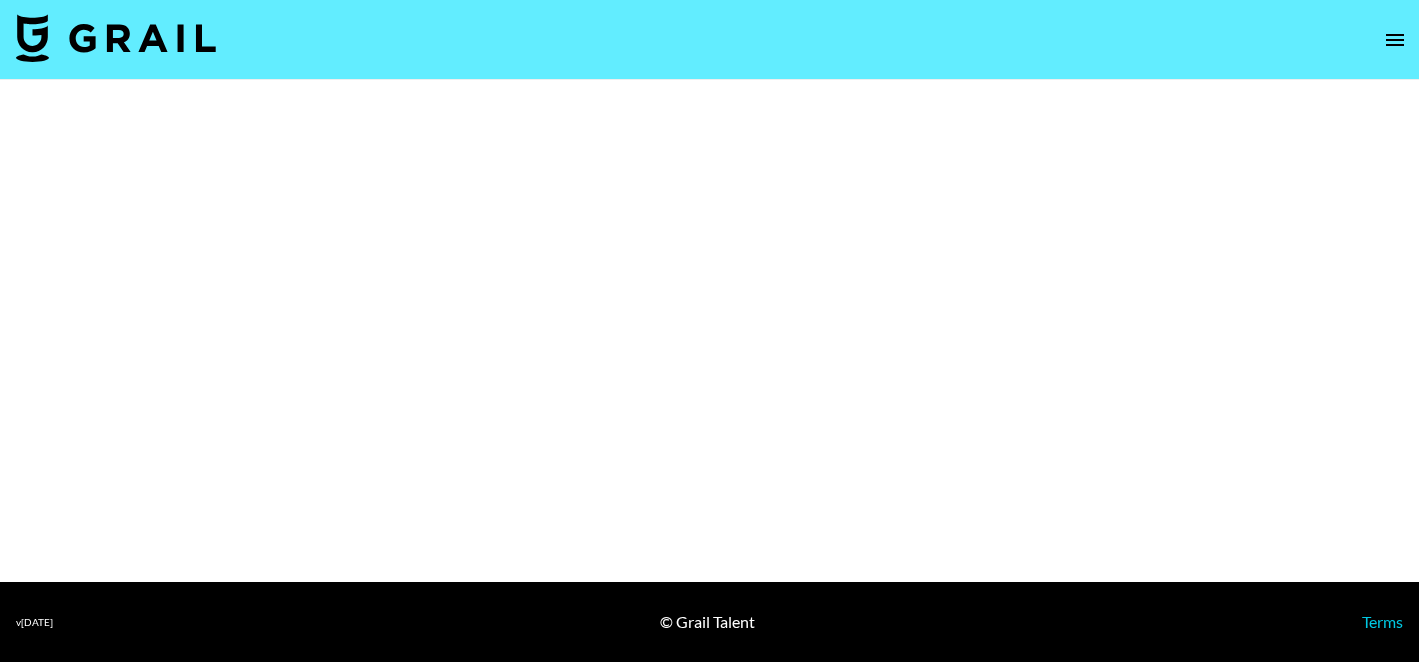 select on "Multi" 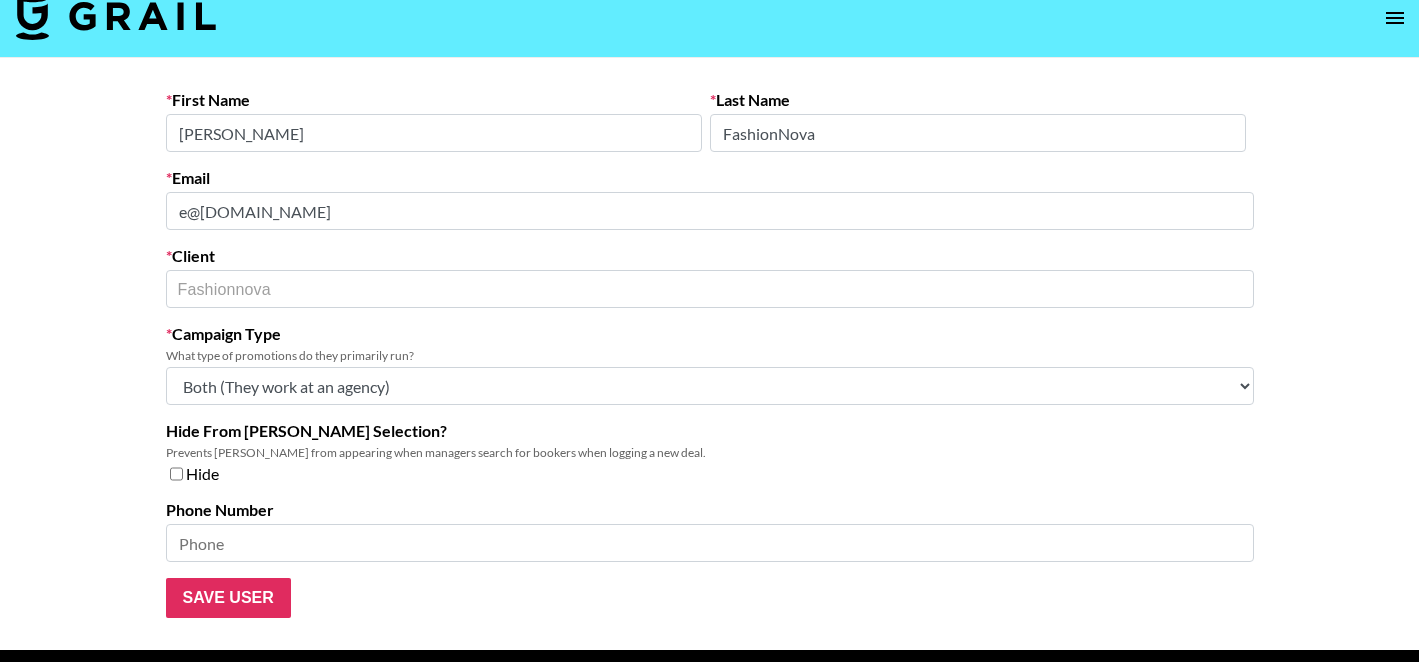 scroll, scrollTop: 33, scrollLeft: 0, axis: vertical 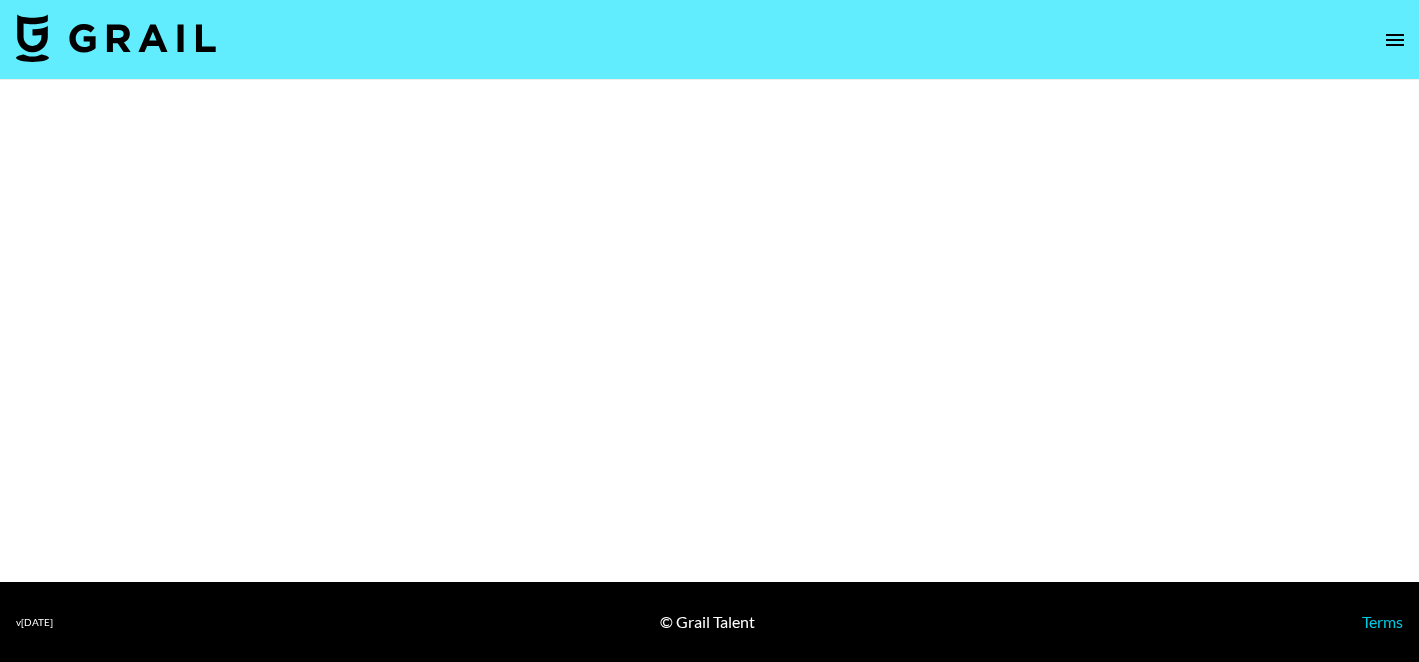select on "Brand" 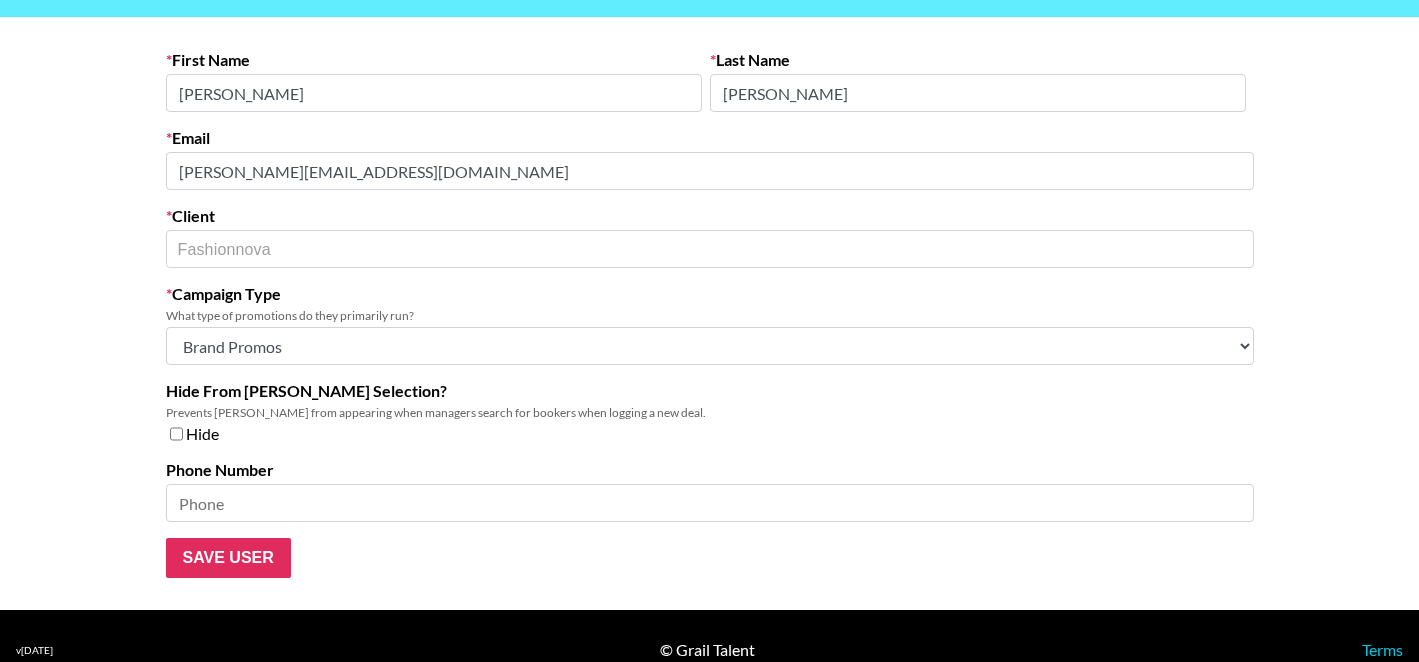 scroll, scrollTop: 0, scrollLeft: 0, axis: both 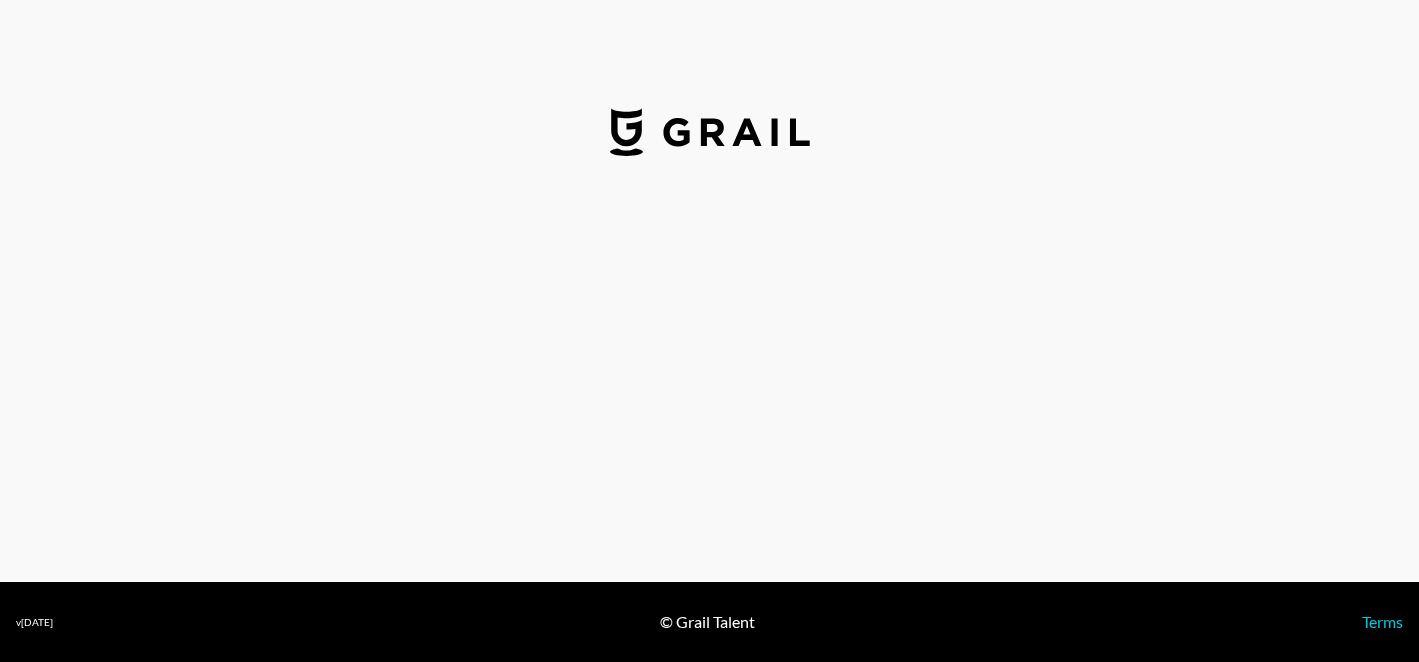 select on "USD" 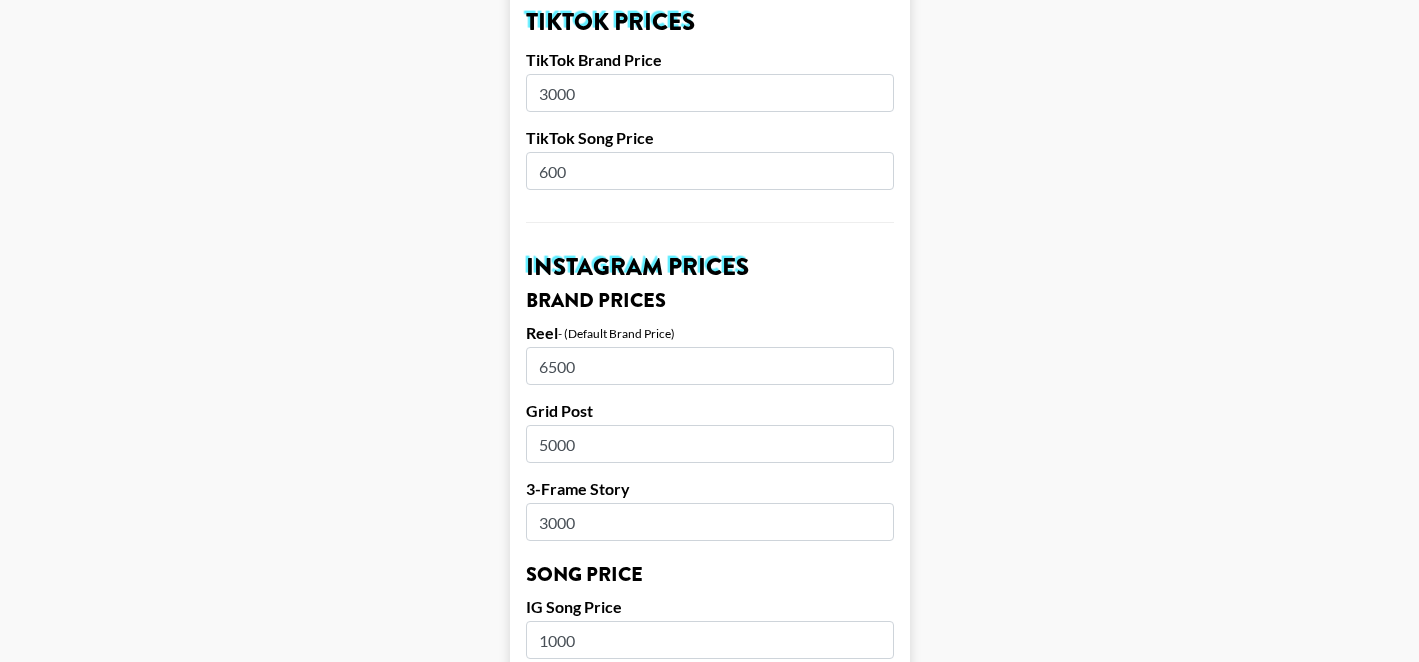 scroll, scrollTop: 785, scrollLeft: 0, axis: vertical 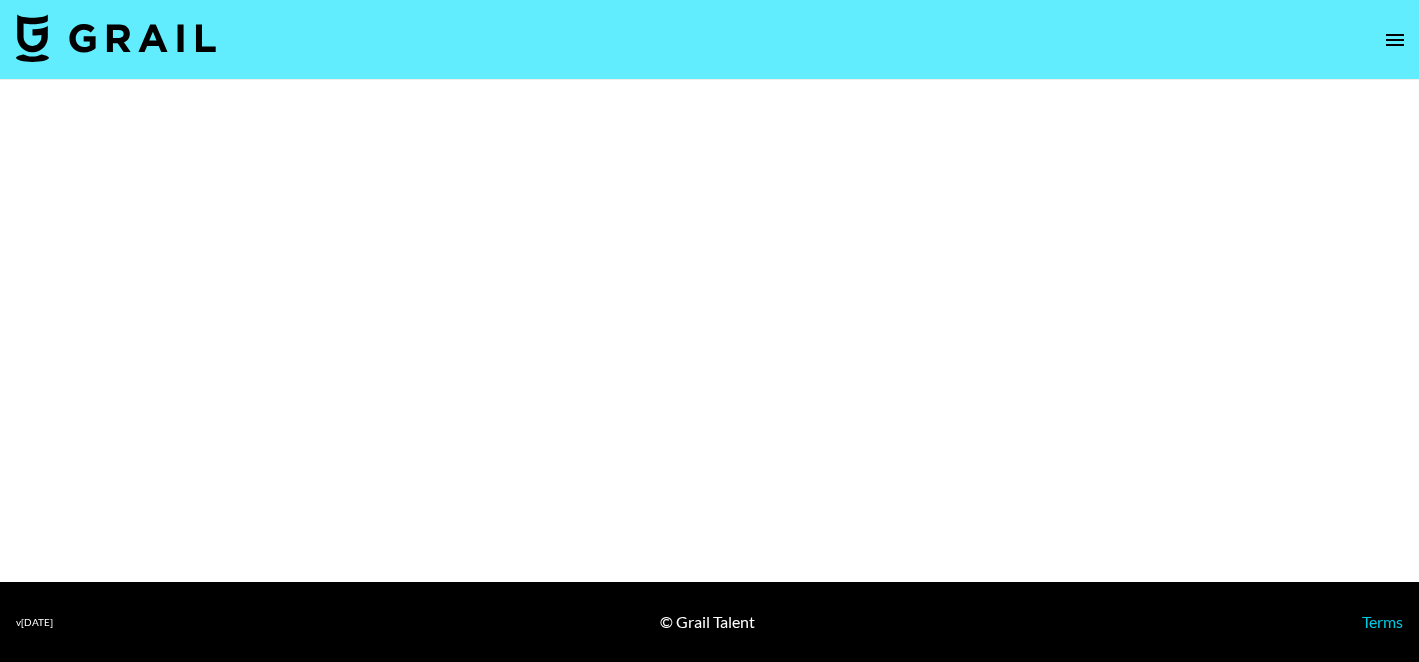 select on "Brand" 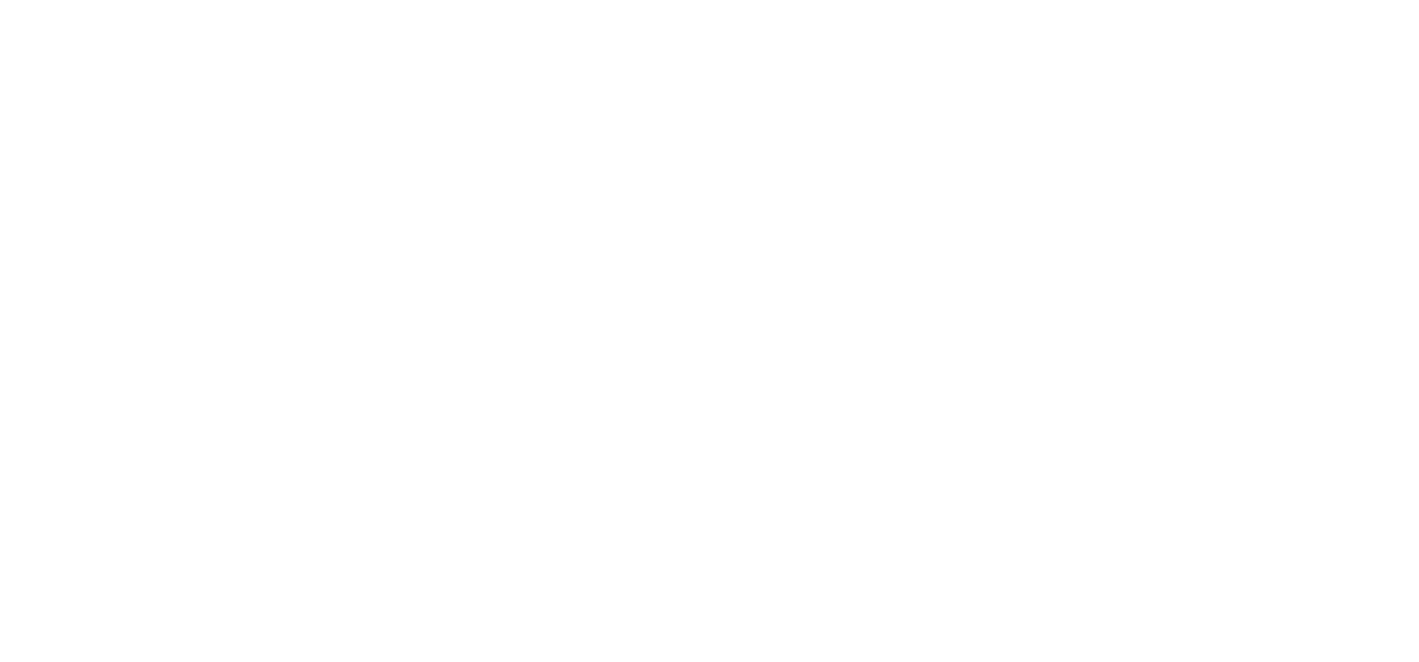 scroll, scrollTop: 0, scrollLeft: 0, axis: both 